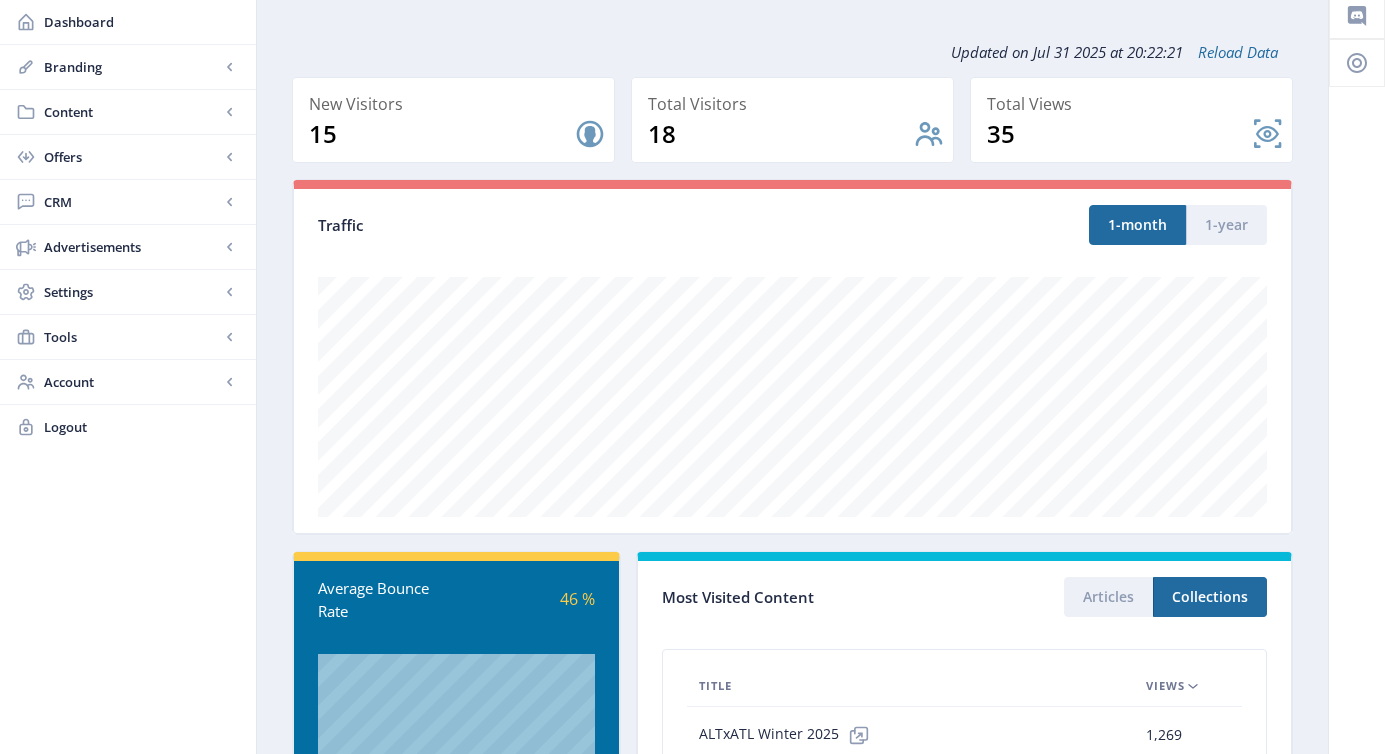 scroll, scrollTop: 70, scrollLeft: 0, axis: vertical 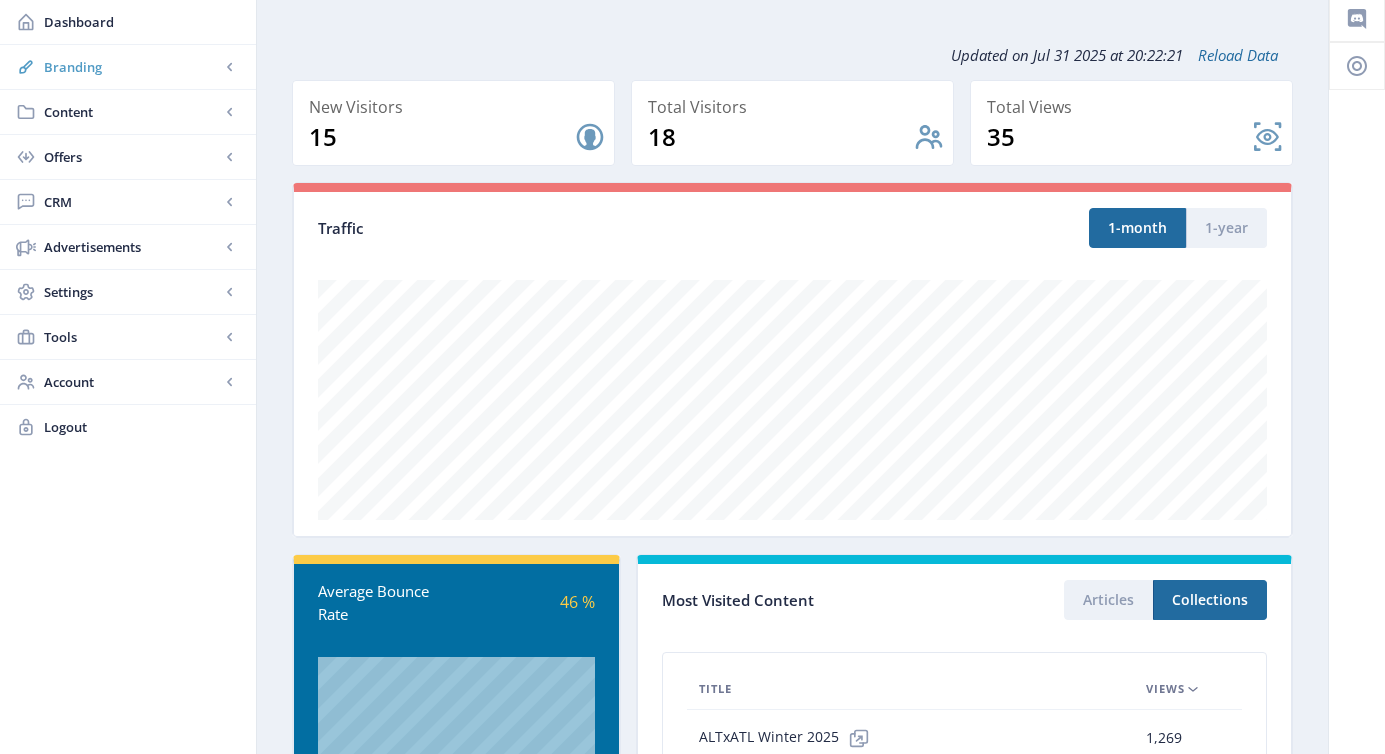 click on "Branding" at bounding box center (132, 67) 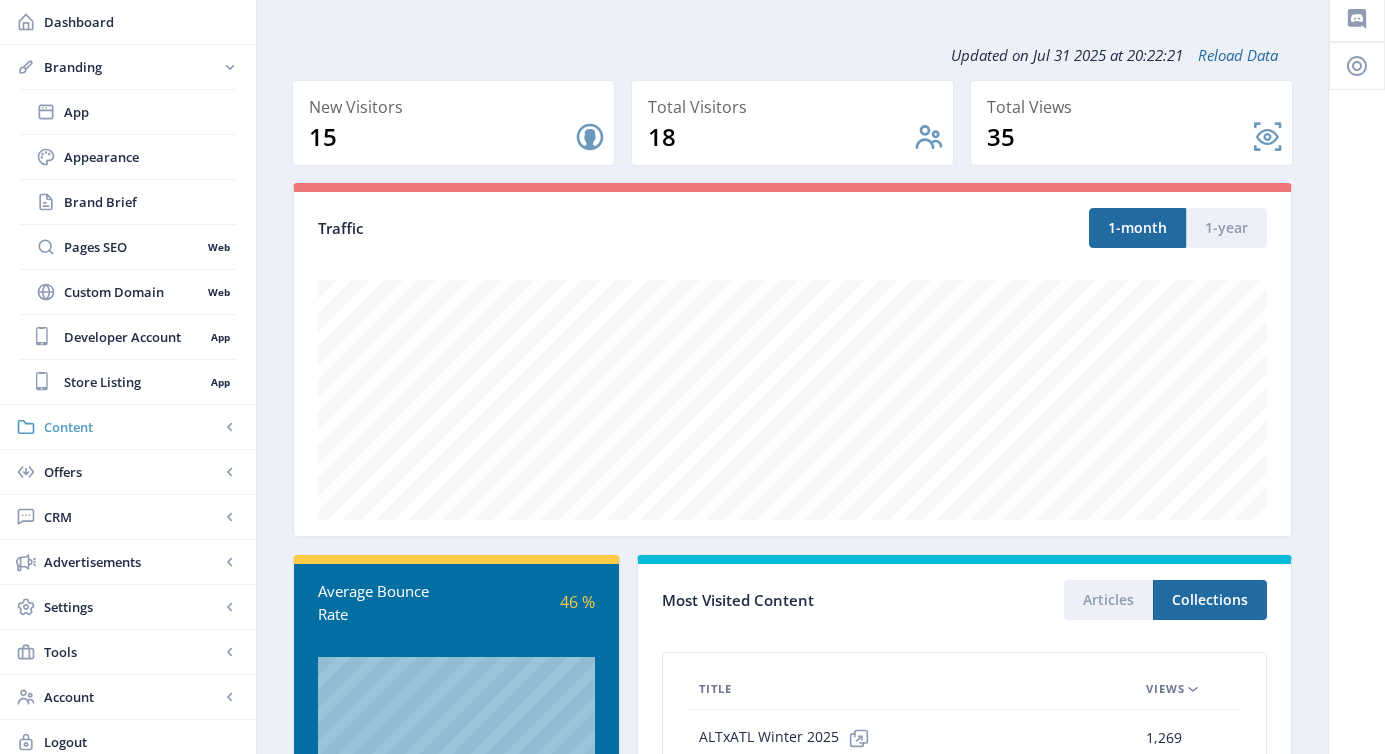 click on "Content" at bounding box center (132, 427) 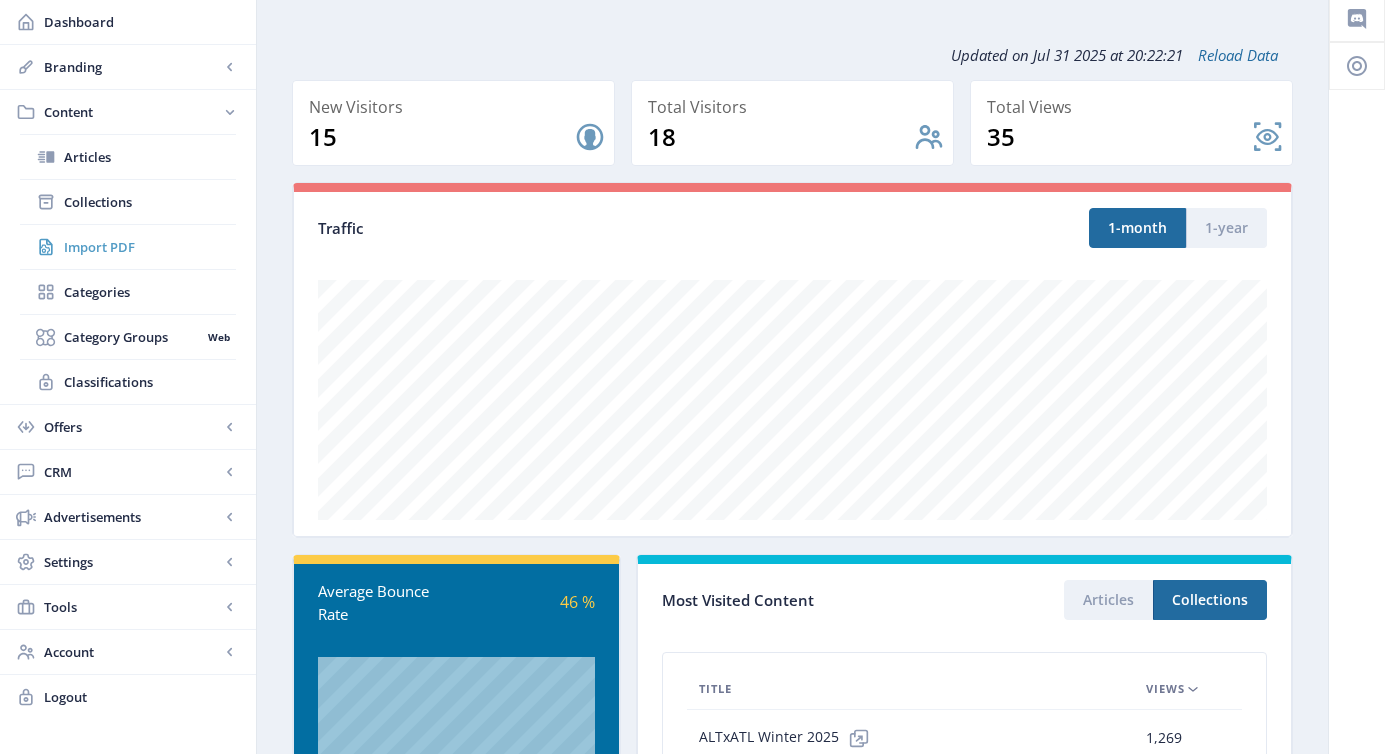 click on "Import PDF" at bounding box center (150, 247) 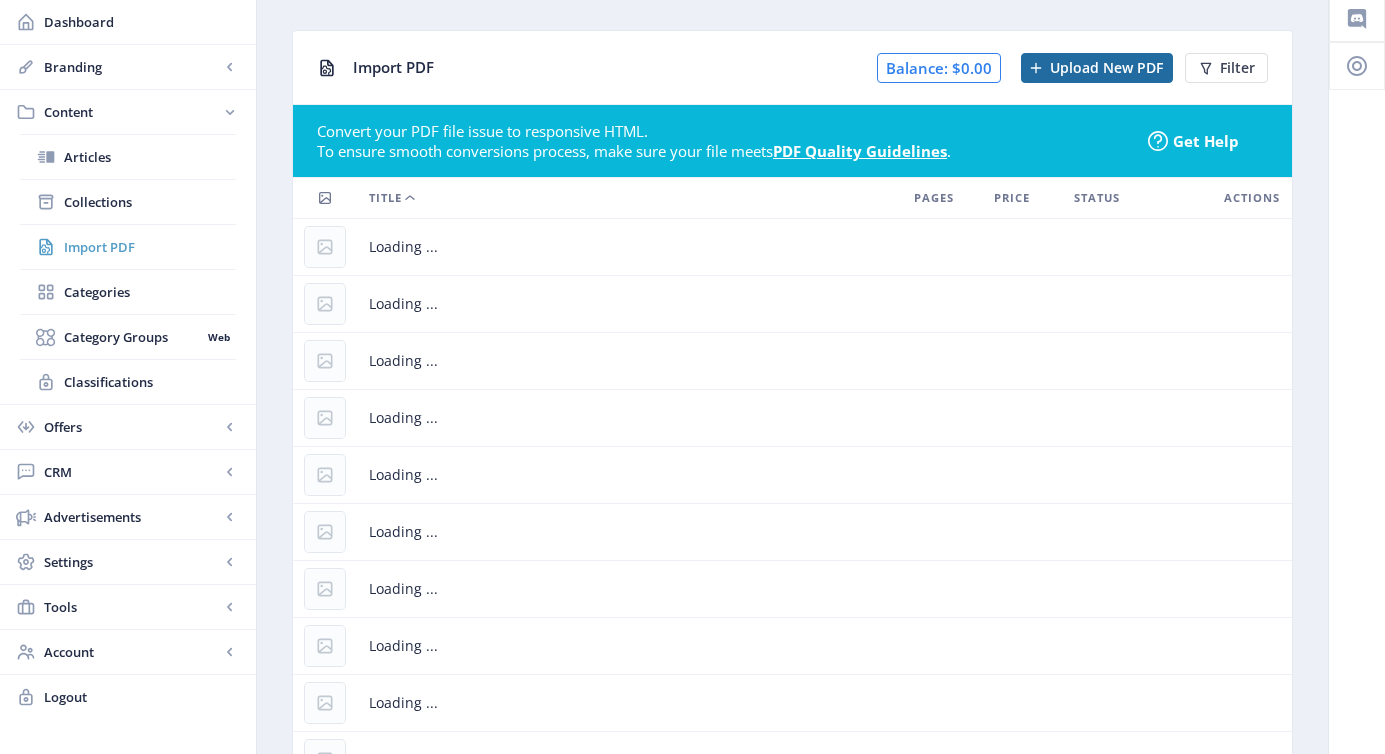 scroll, scrollTop: 0, scrollLeft: 0, axis: both 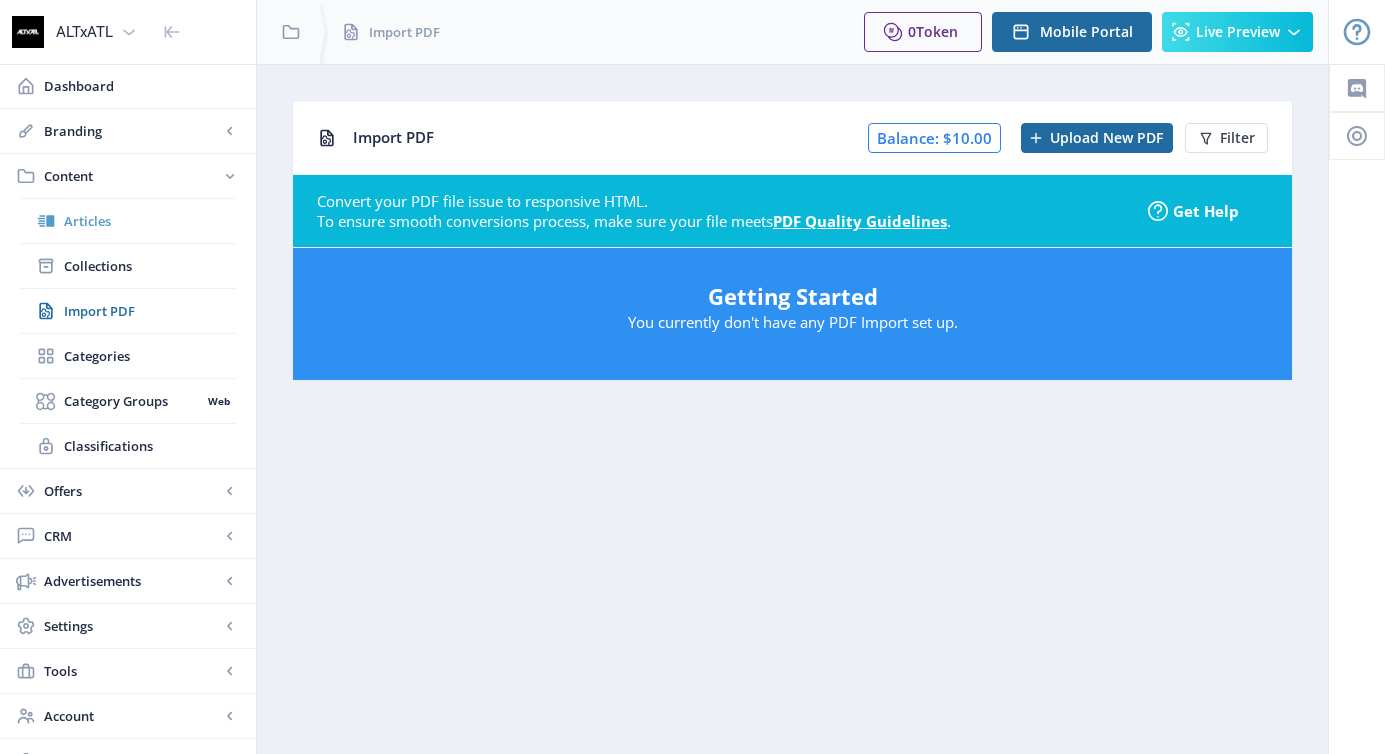 click on "Articles" at bounding box center [128, 221] 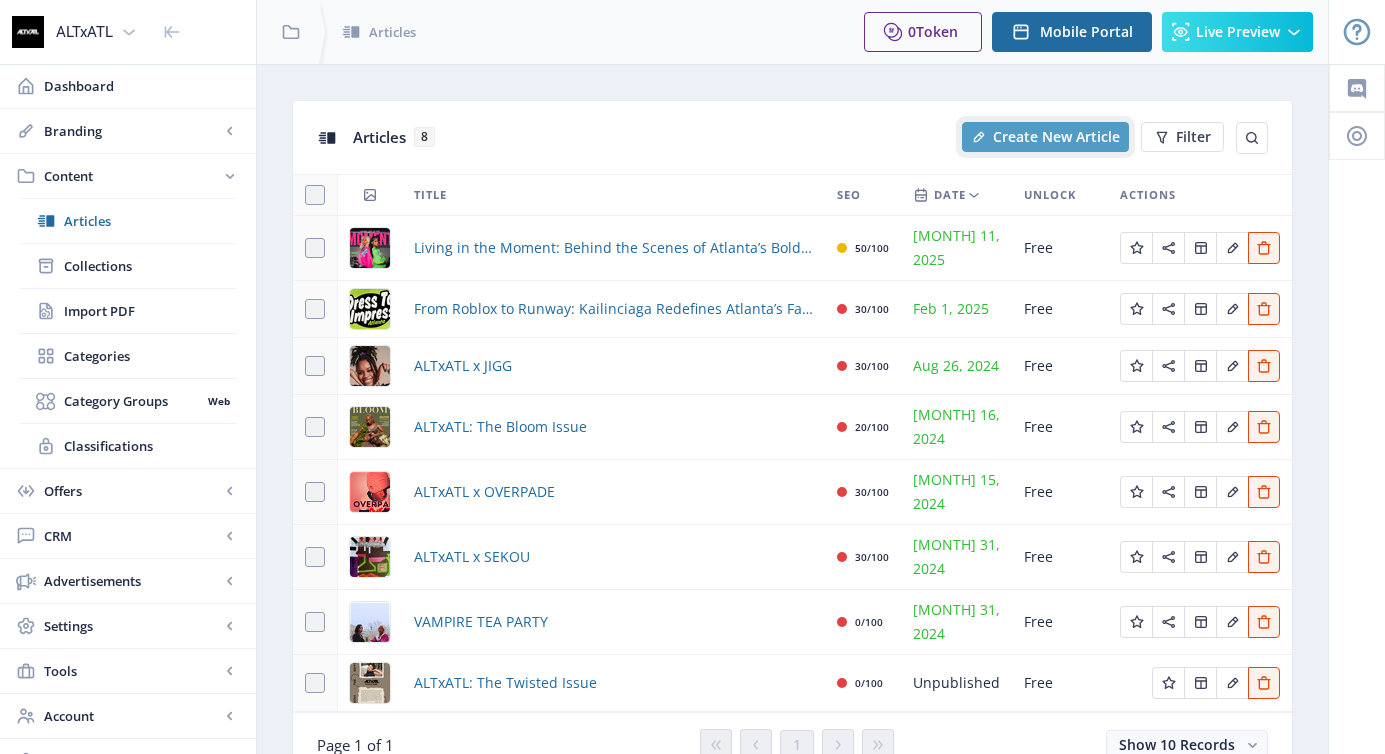 click on "Create New Article" 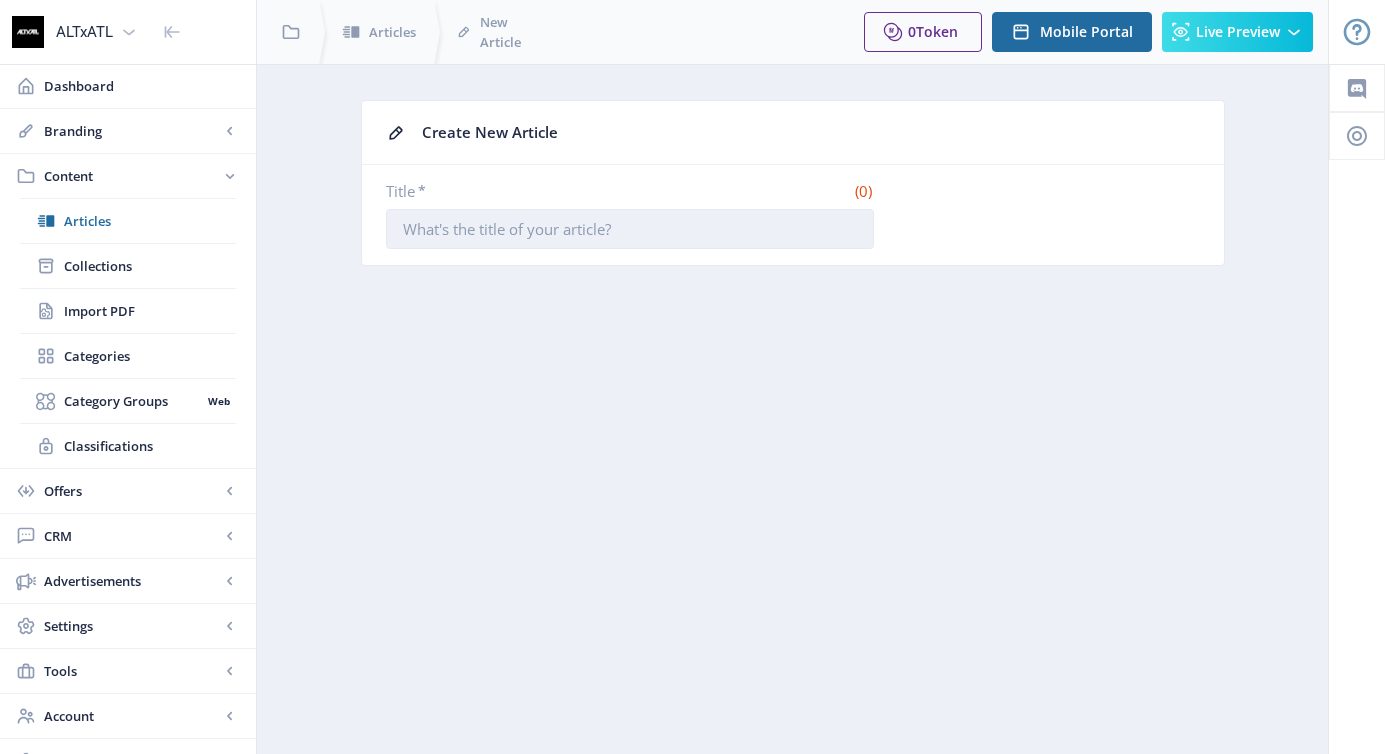 click on "Title   *" at bounding box center [630, 229] 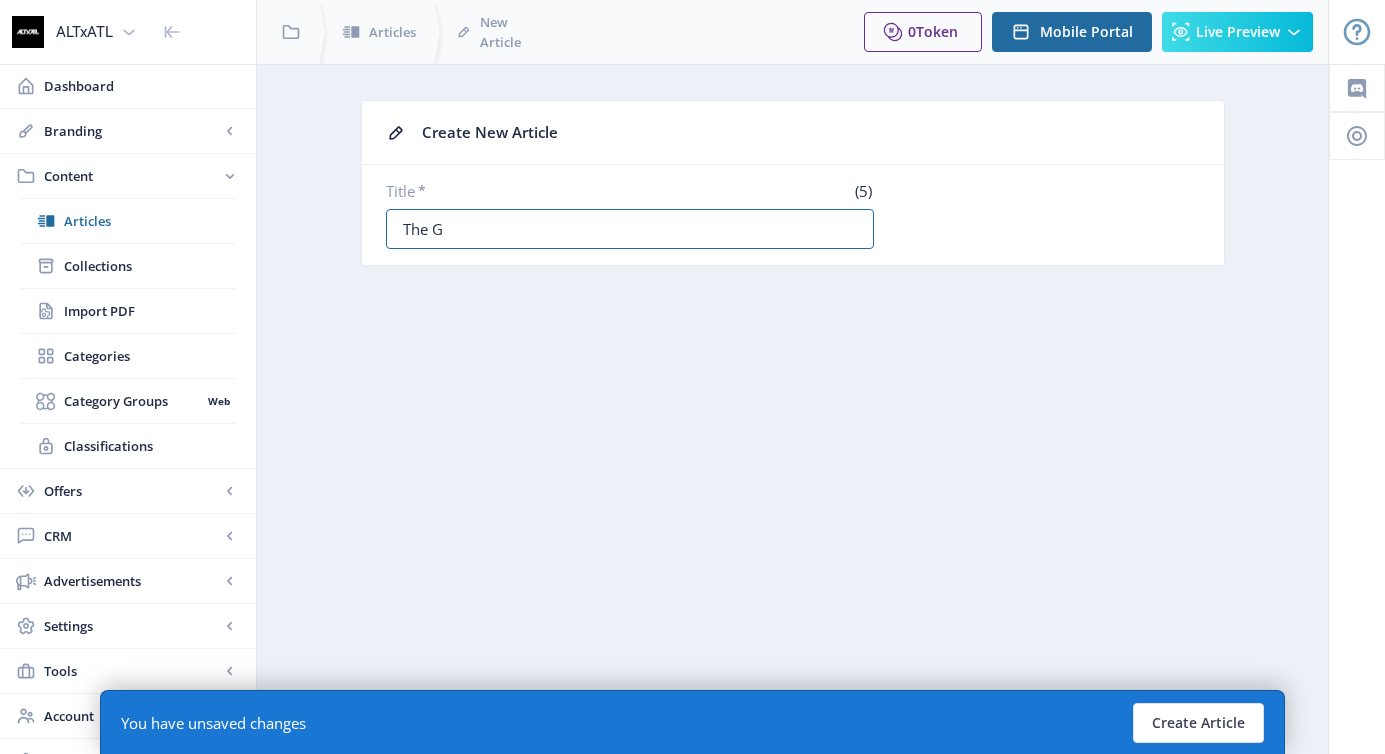 type on "The G" 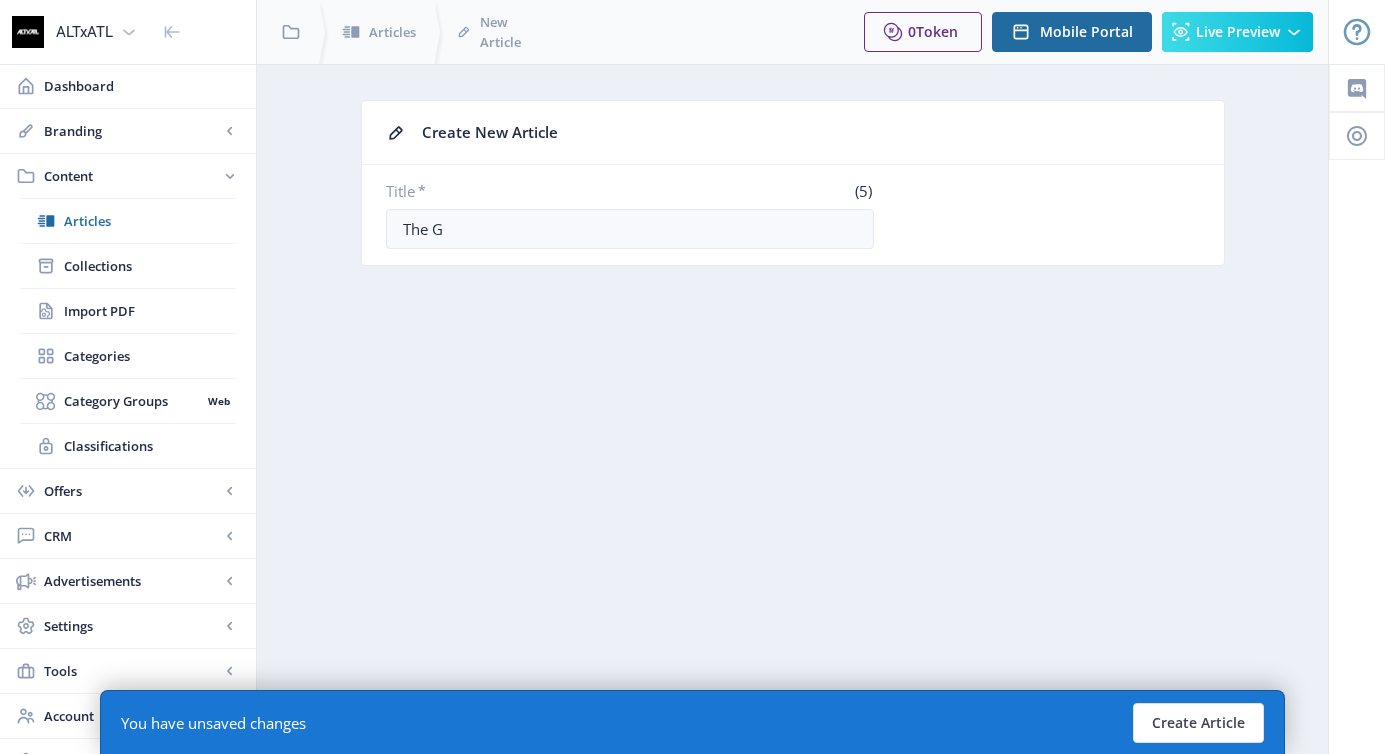 click on "Create New Article  Title   *   (5)  The G" 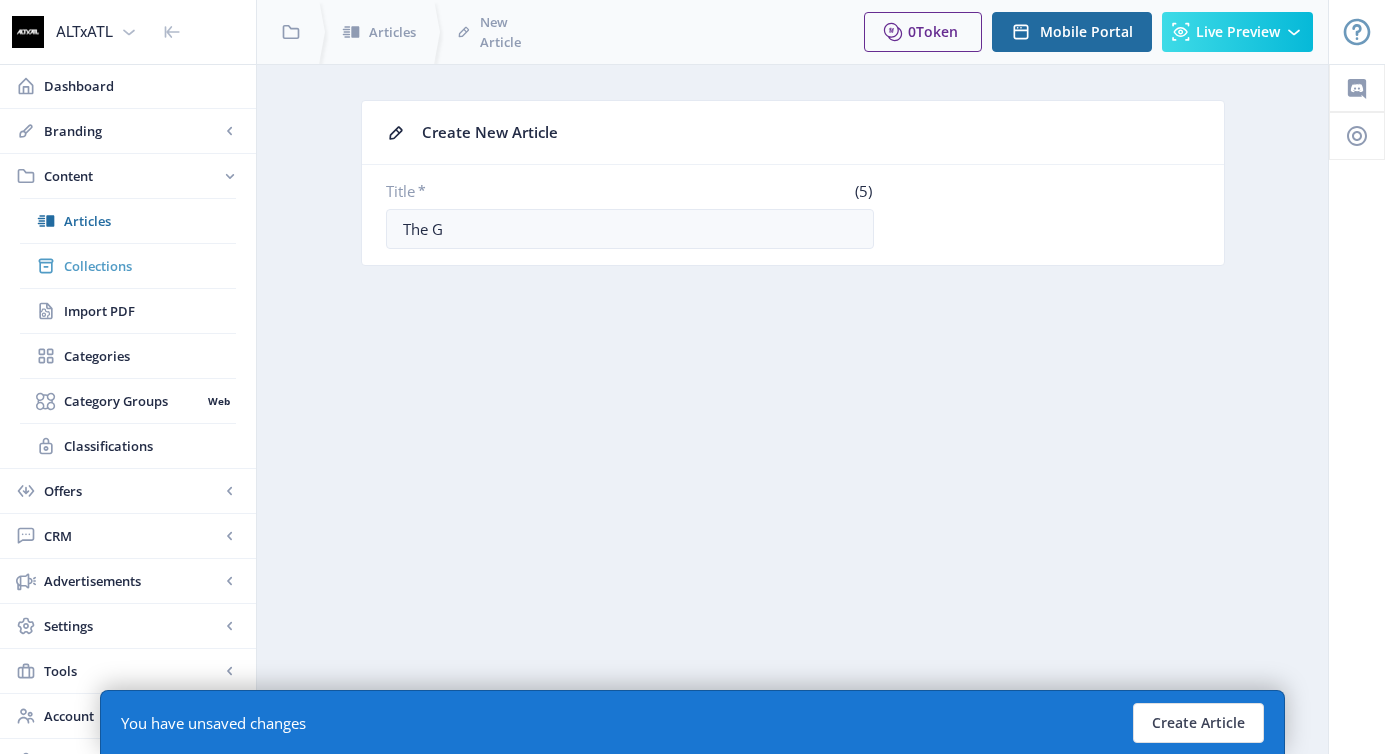 click on "Collections" at bounding box center (150, 266) 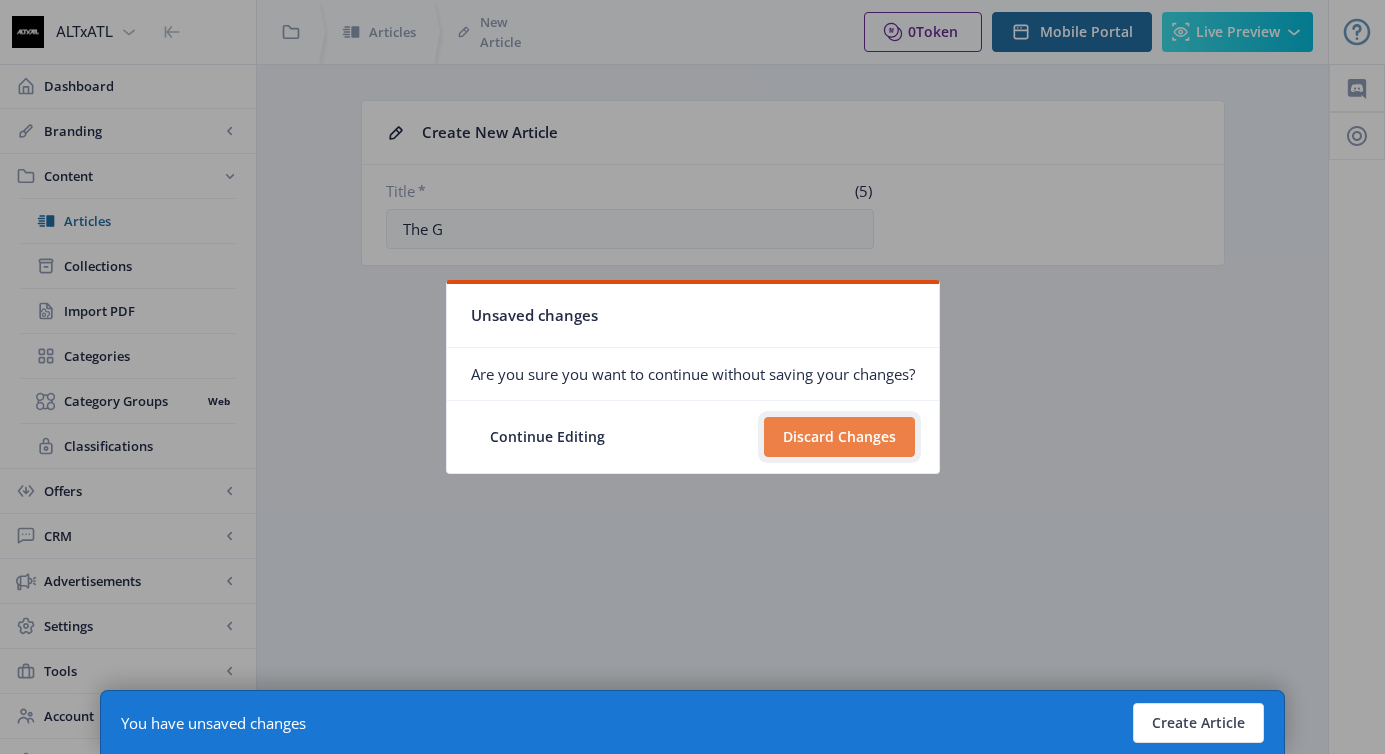 click on "Discard Changes" 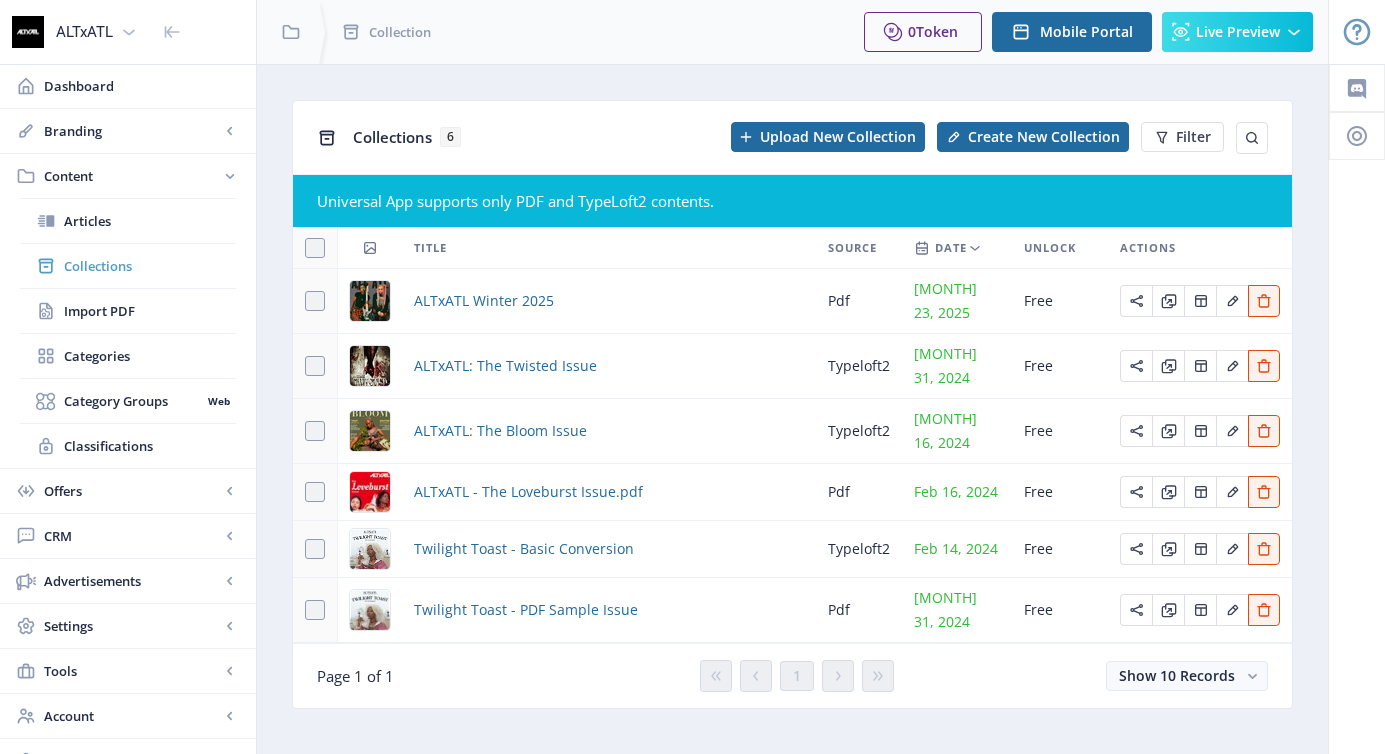 click on "Collections" at bounding box center (150, 266) 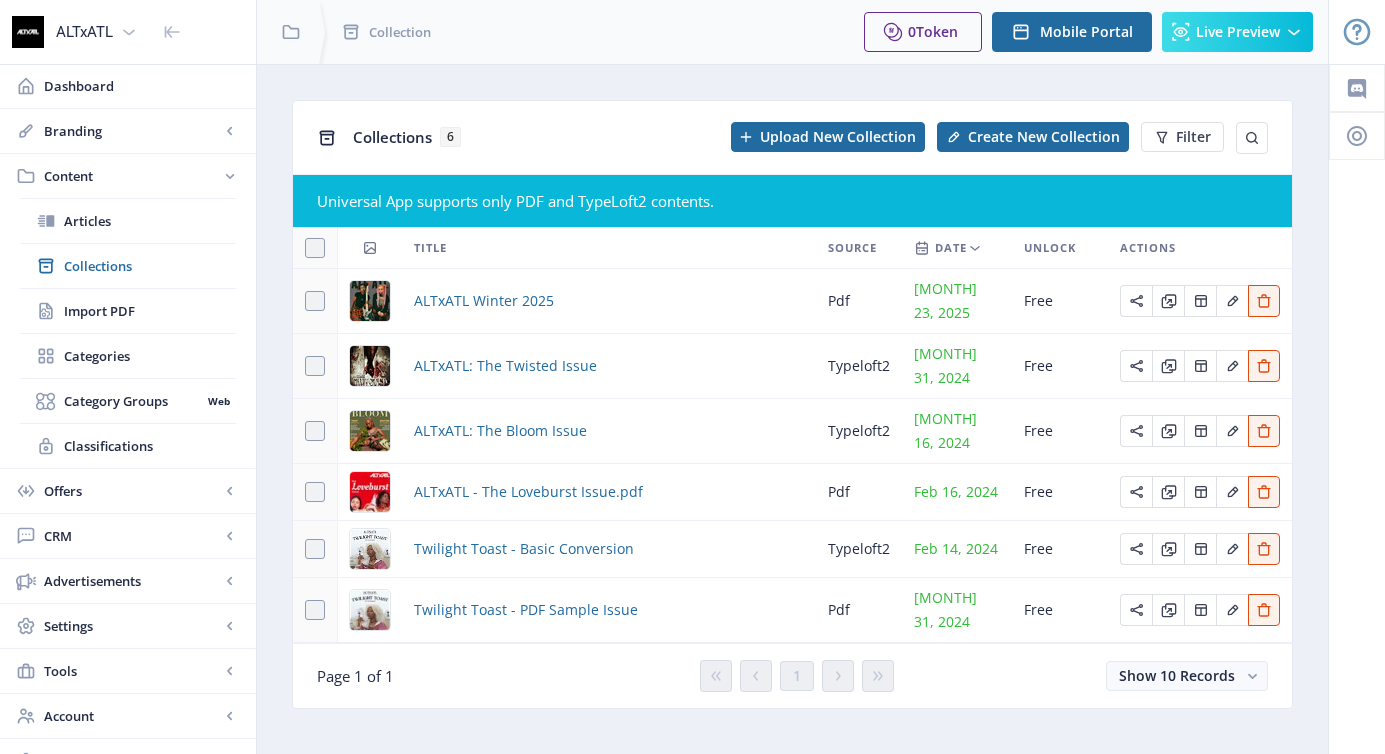 scroll, scrollTop: 29, scrollLeft: 0, axis: vertical 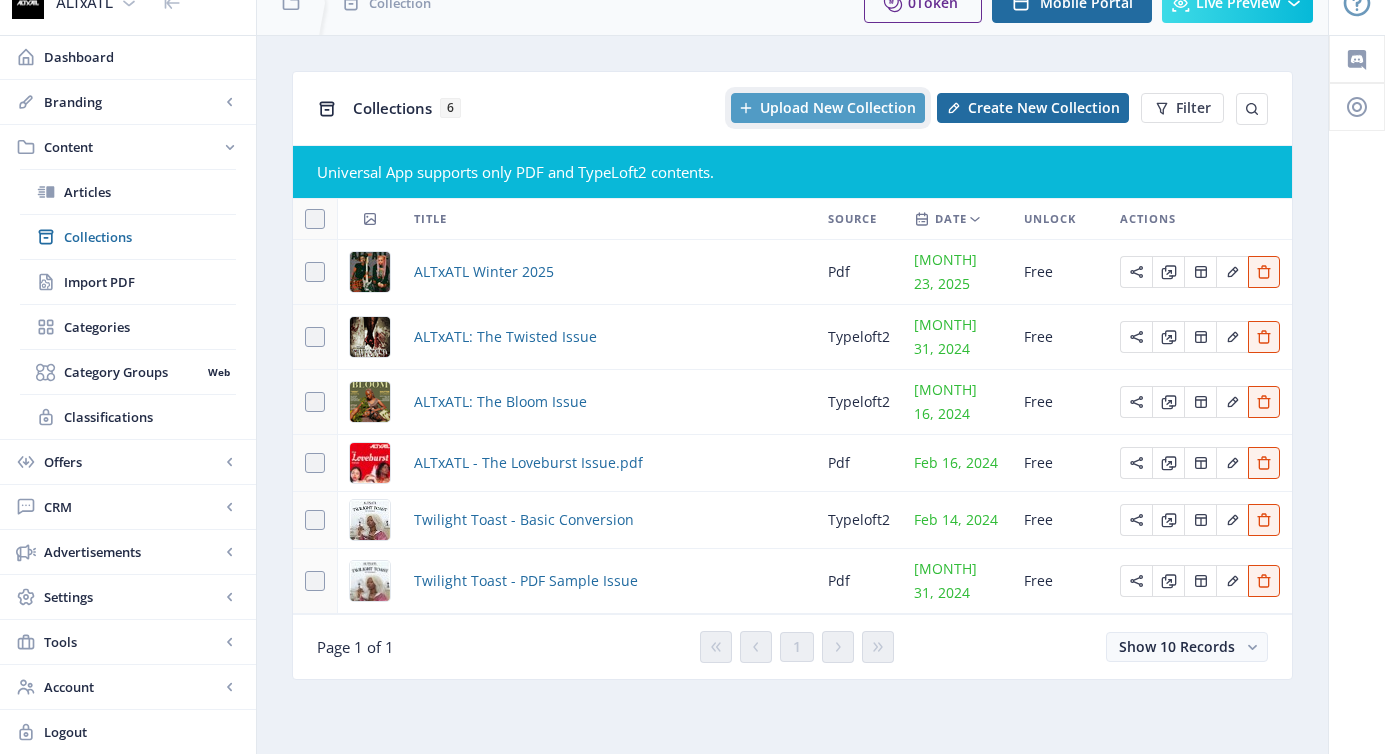 click on "Upload New Collection" 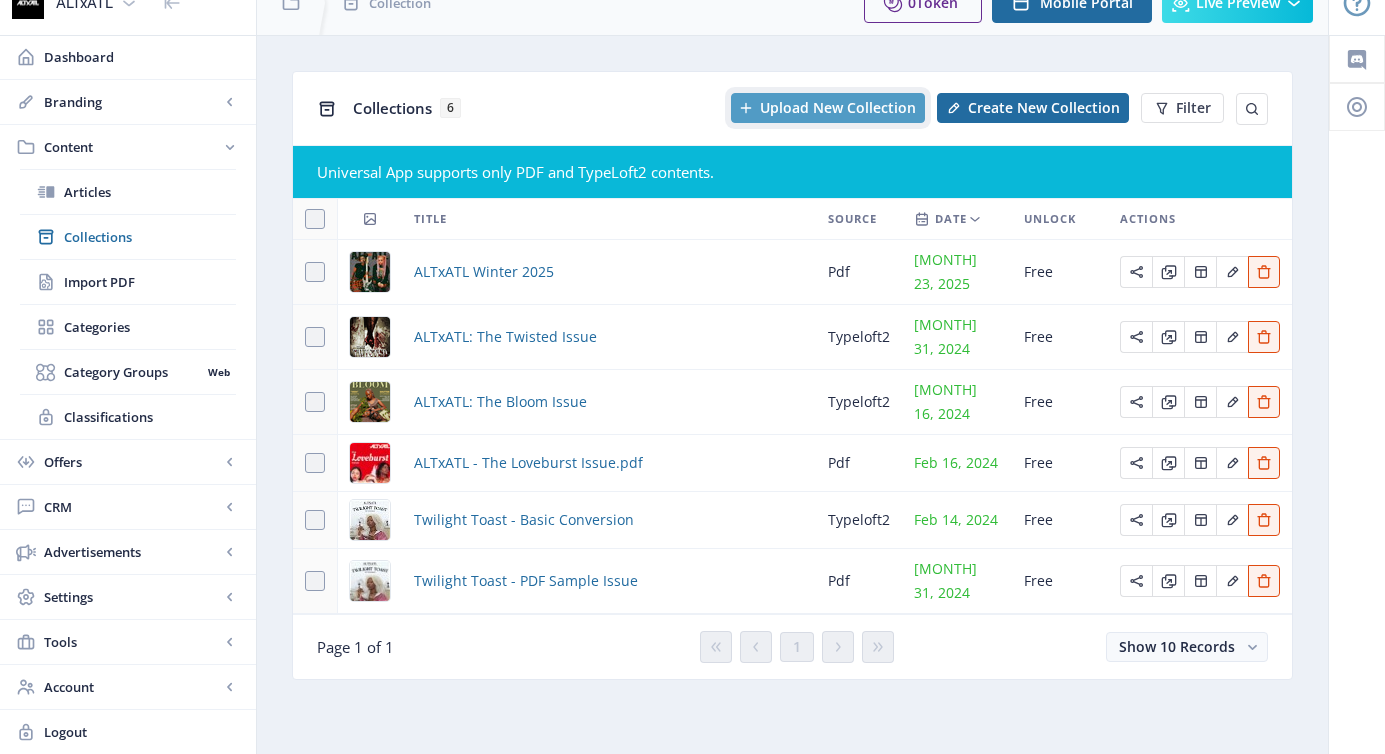 click 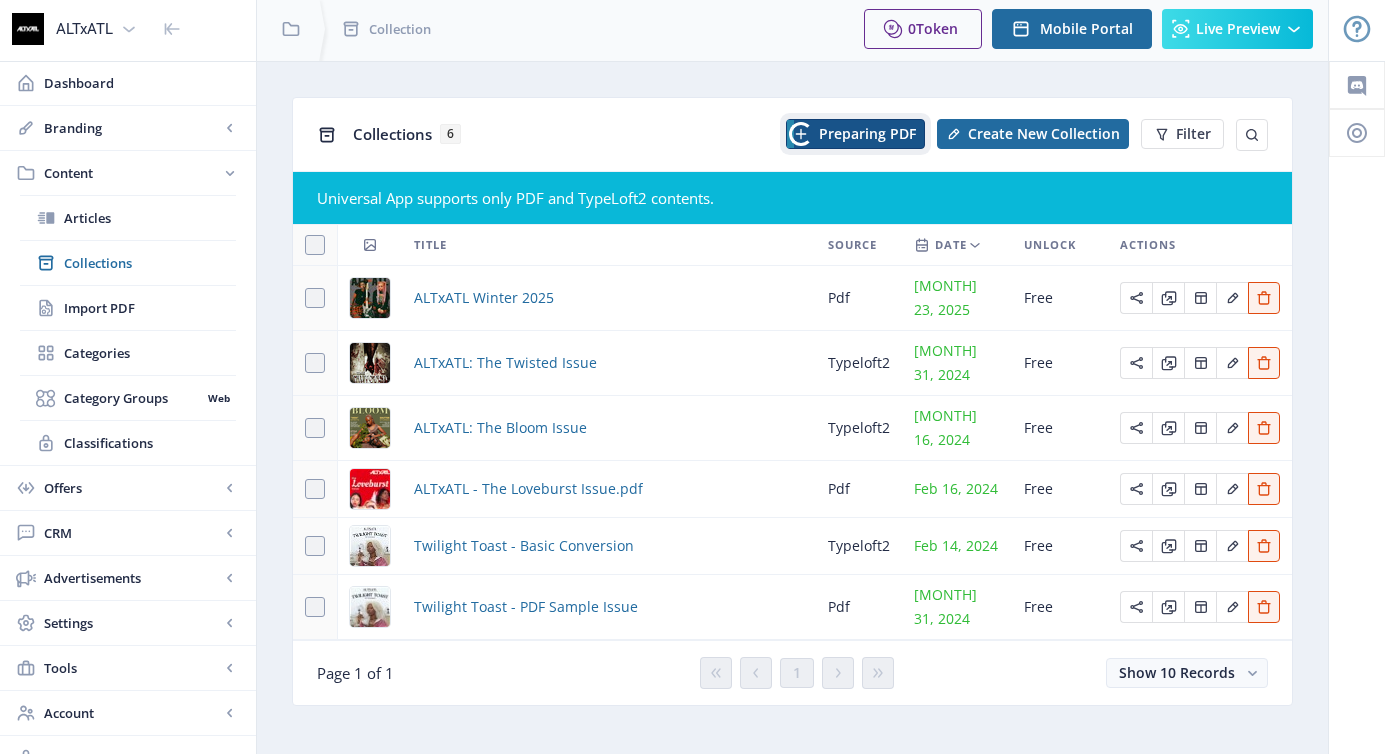scroll, scrollTop: 0, scrollLeft: 0, axis: both 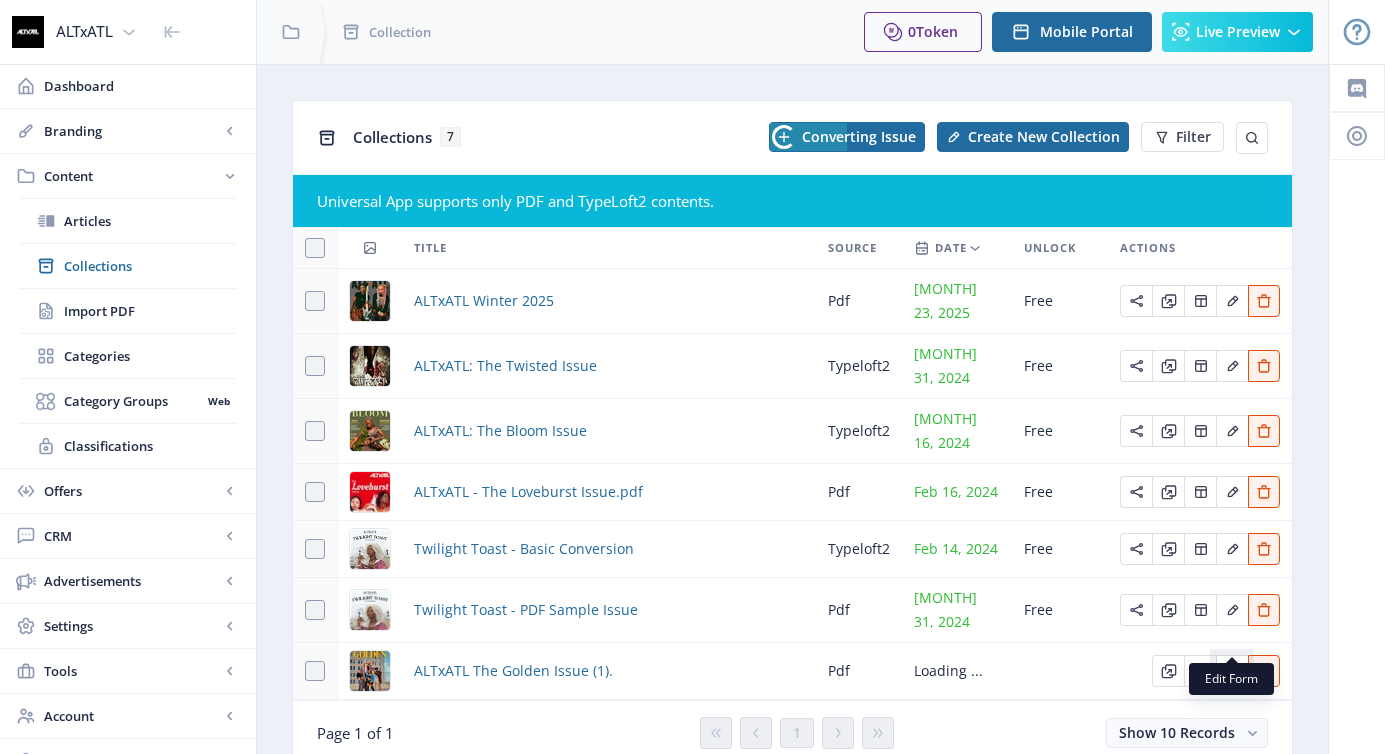 click 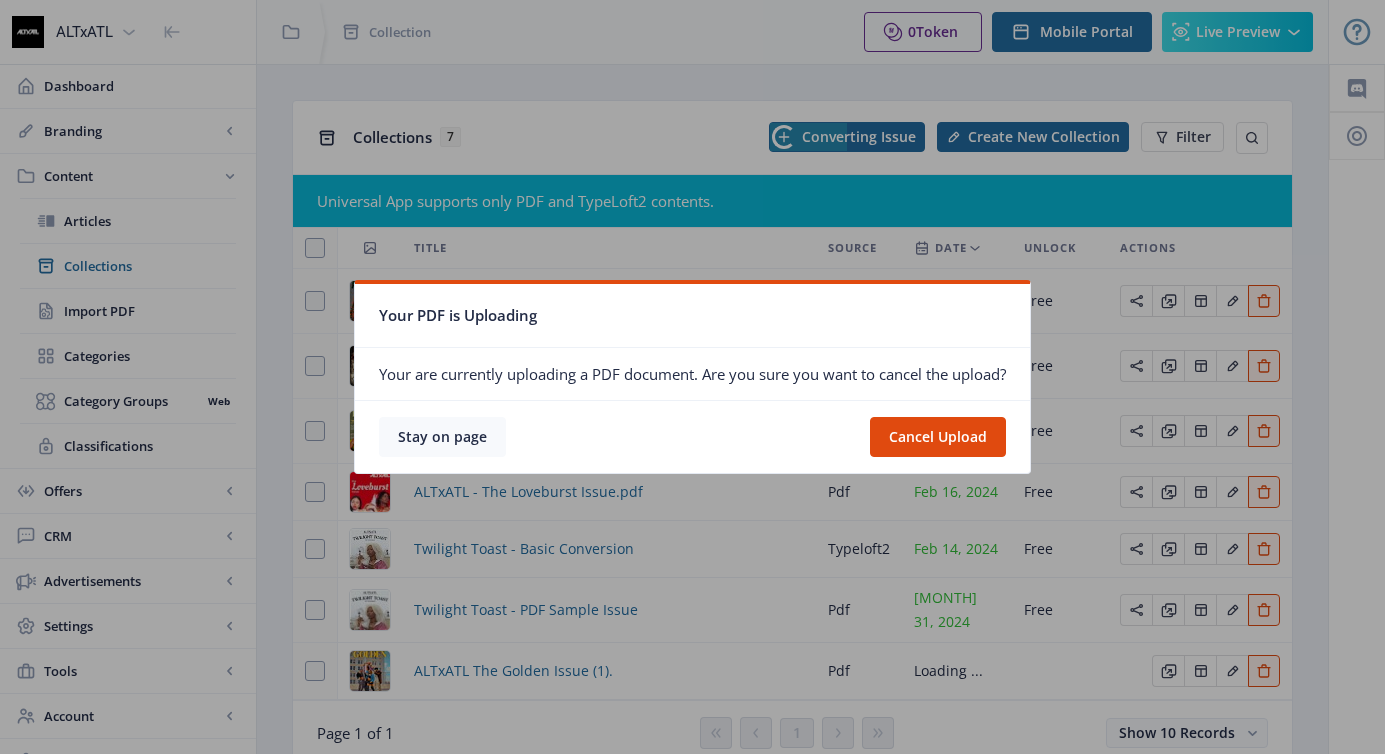 click on "Stay on page" 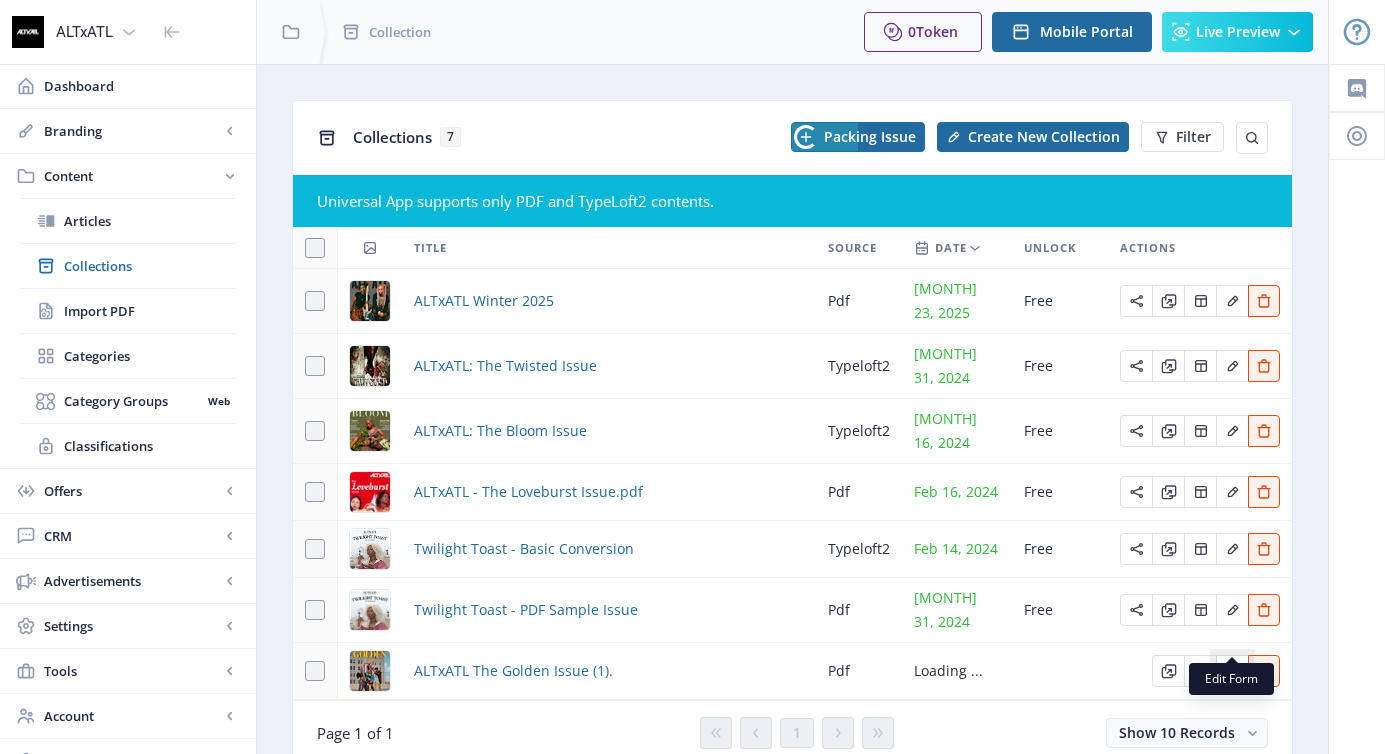 click at bounding box center (1232, 671) 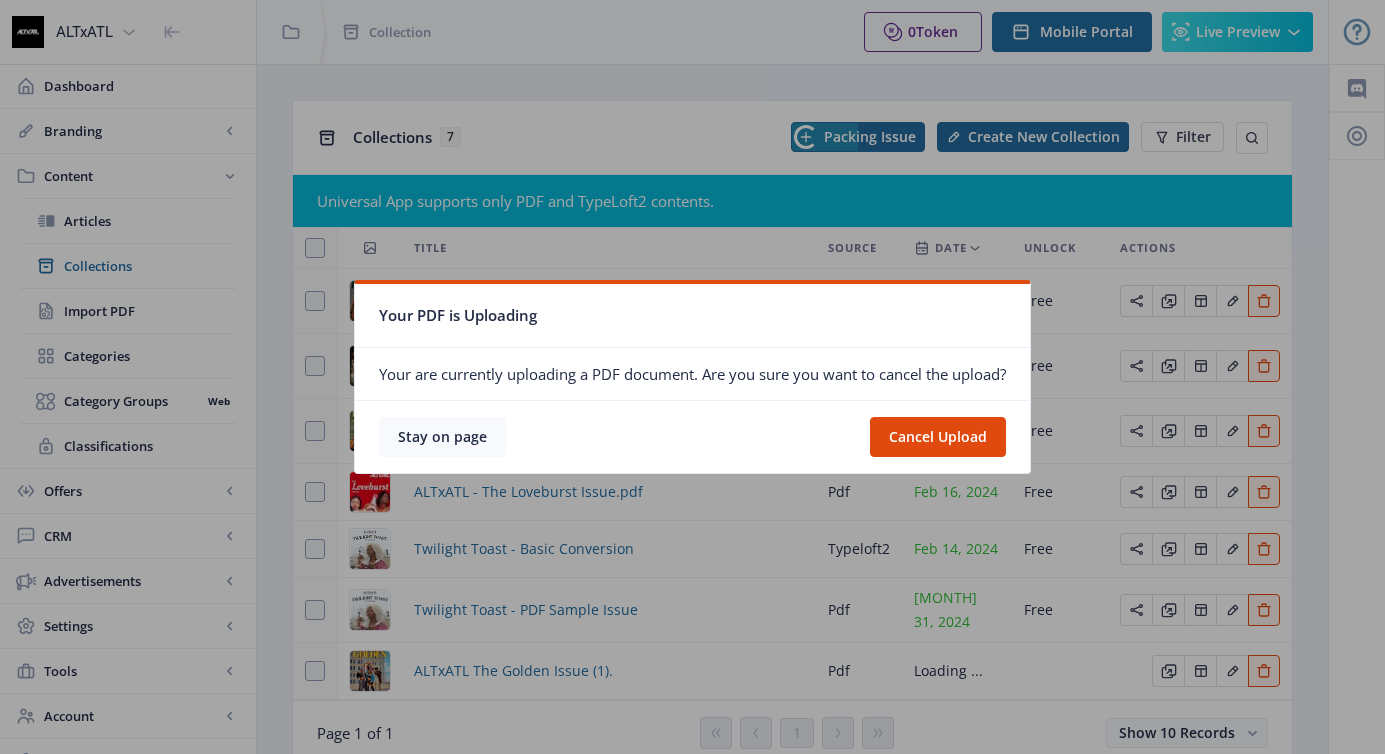 click on "Stay on page" 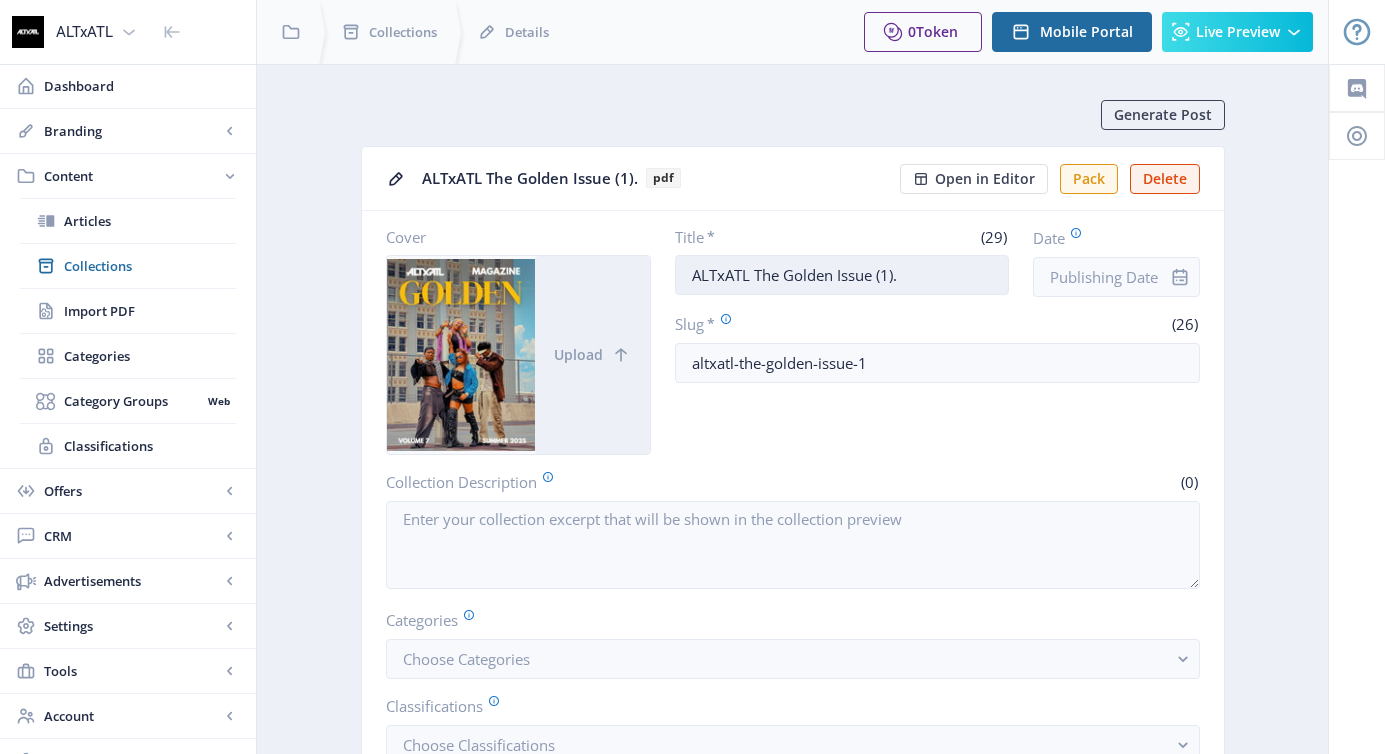 click on "ALTxATL The Golden Issue (1)." at bounding box center [842, 275] 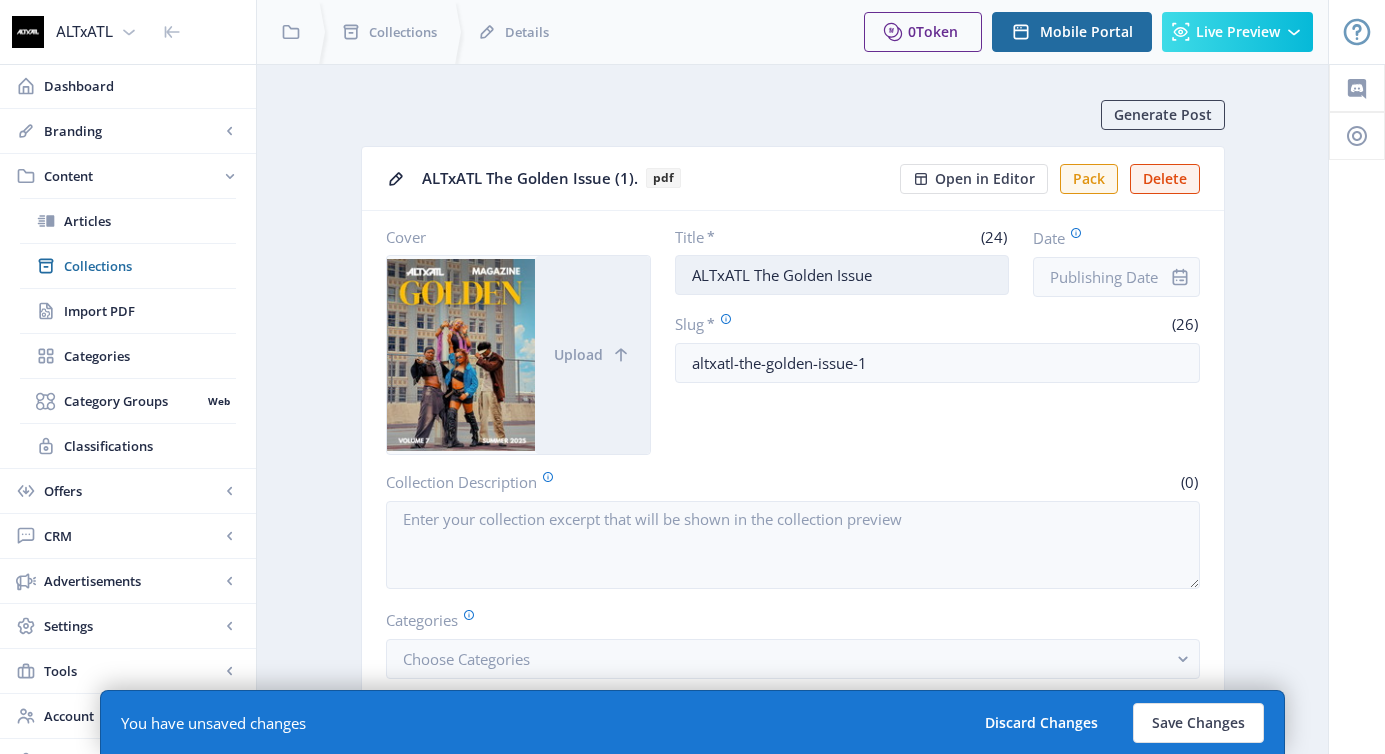 click on "ALTxATL The Golden Issue" at bounding box center (842, 275) 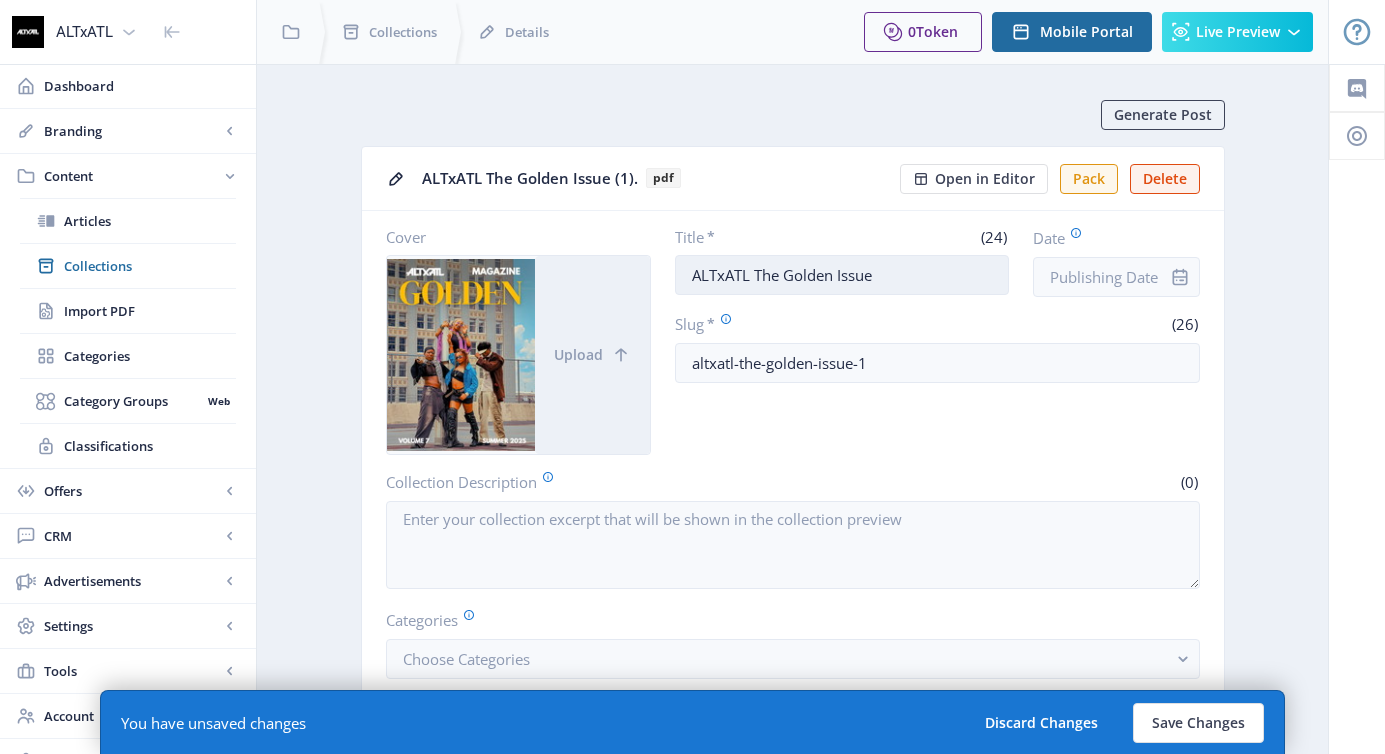 drag, startPoint x: 757, startPoint y: 272, endPoint x: 677, endPoint y: 270, distance: 80.024994 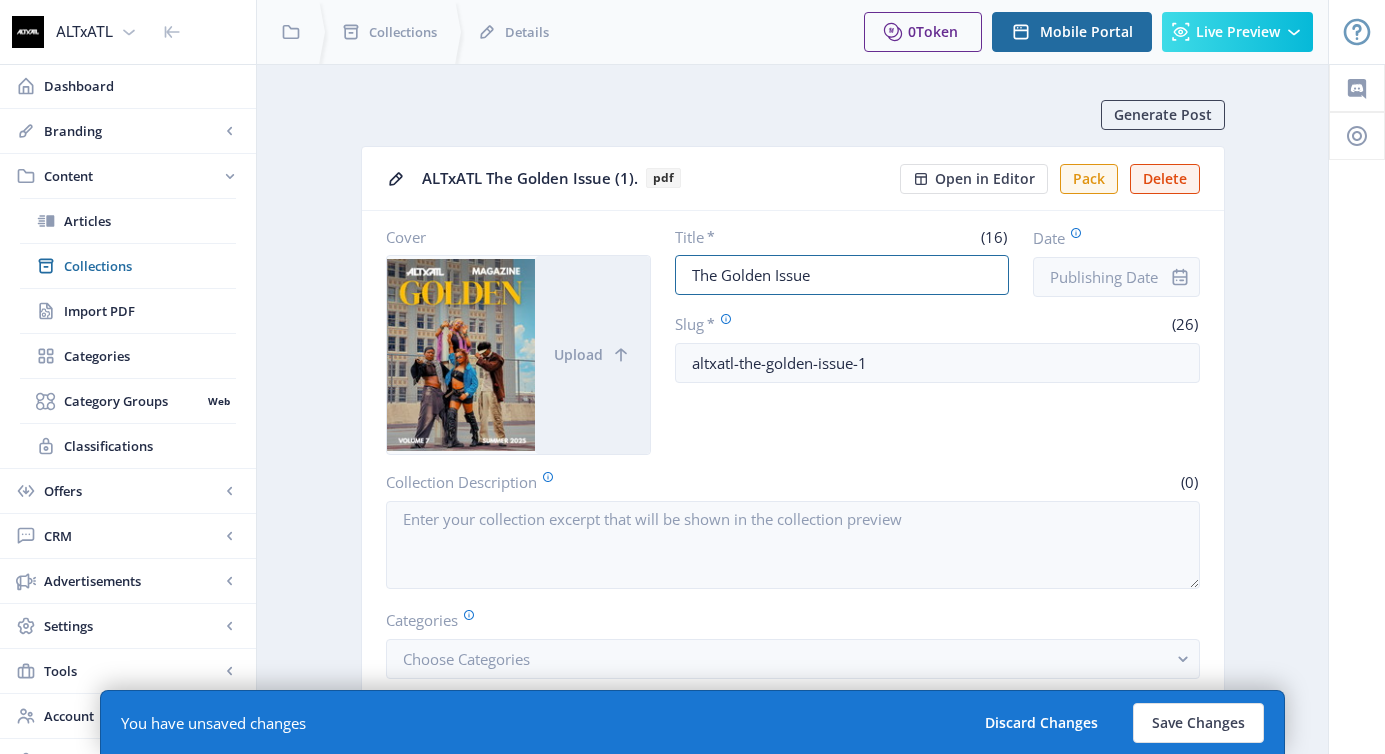 type on "The Golden Issue" 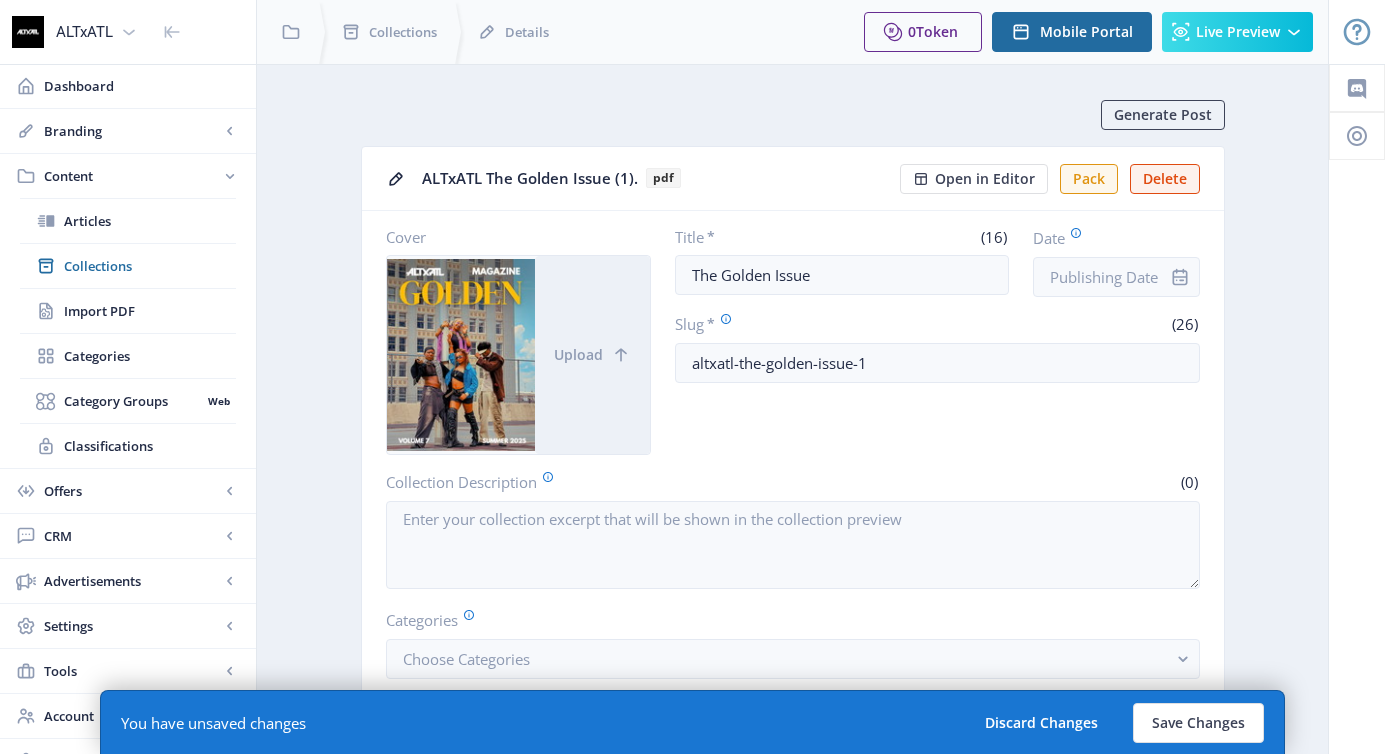 click on "Title   *   (16)  The Golden Issue  Date   Slug   *   (26)  altxatl-the-golden-issue-1" 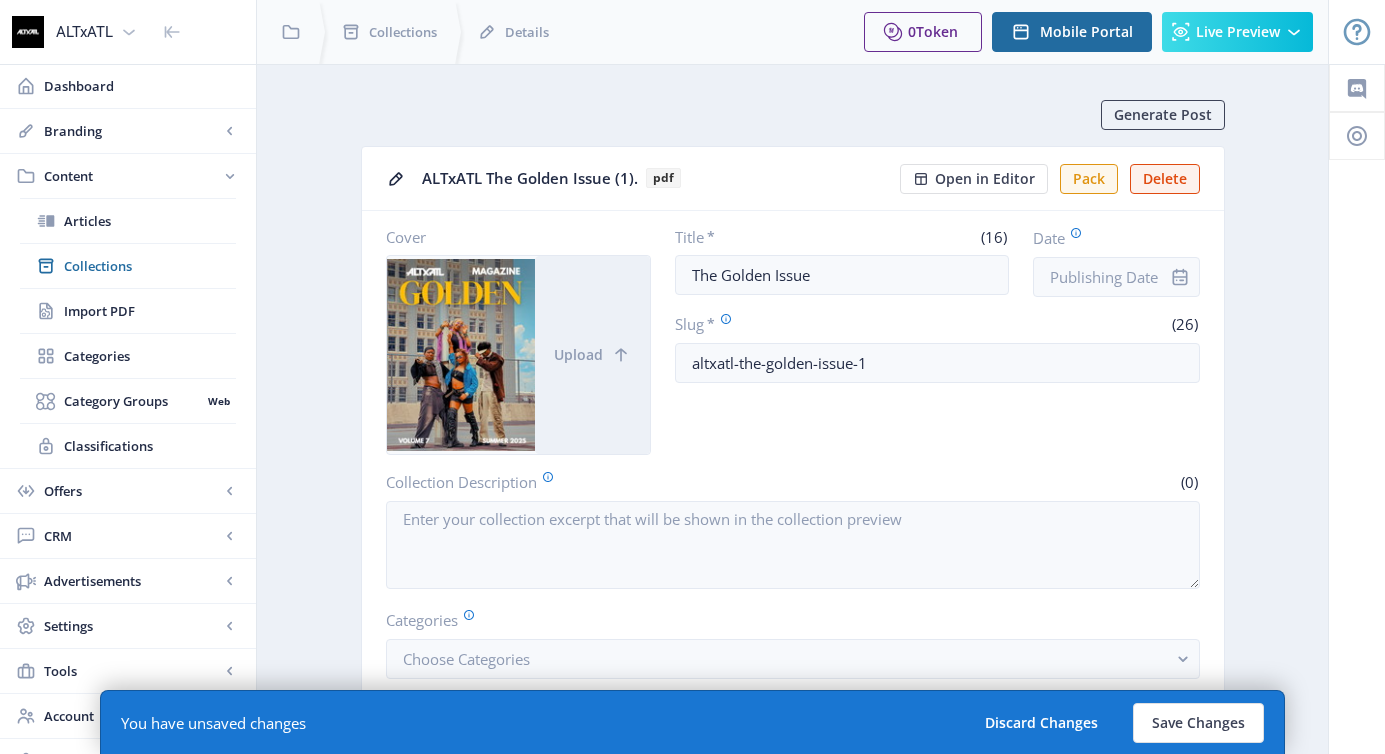 click 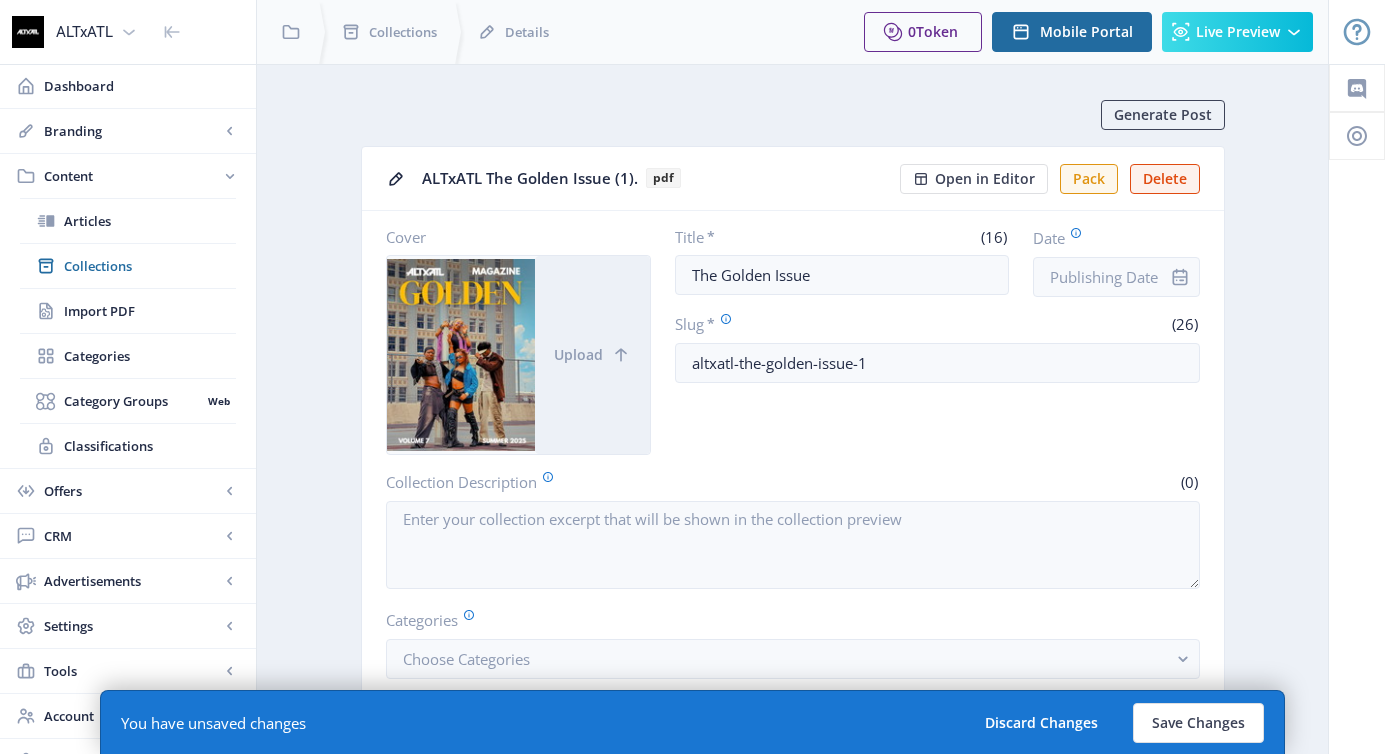 click on "Collection Description   (0)" at bounding box center (793, 532) 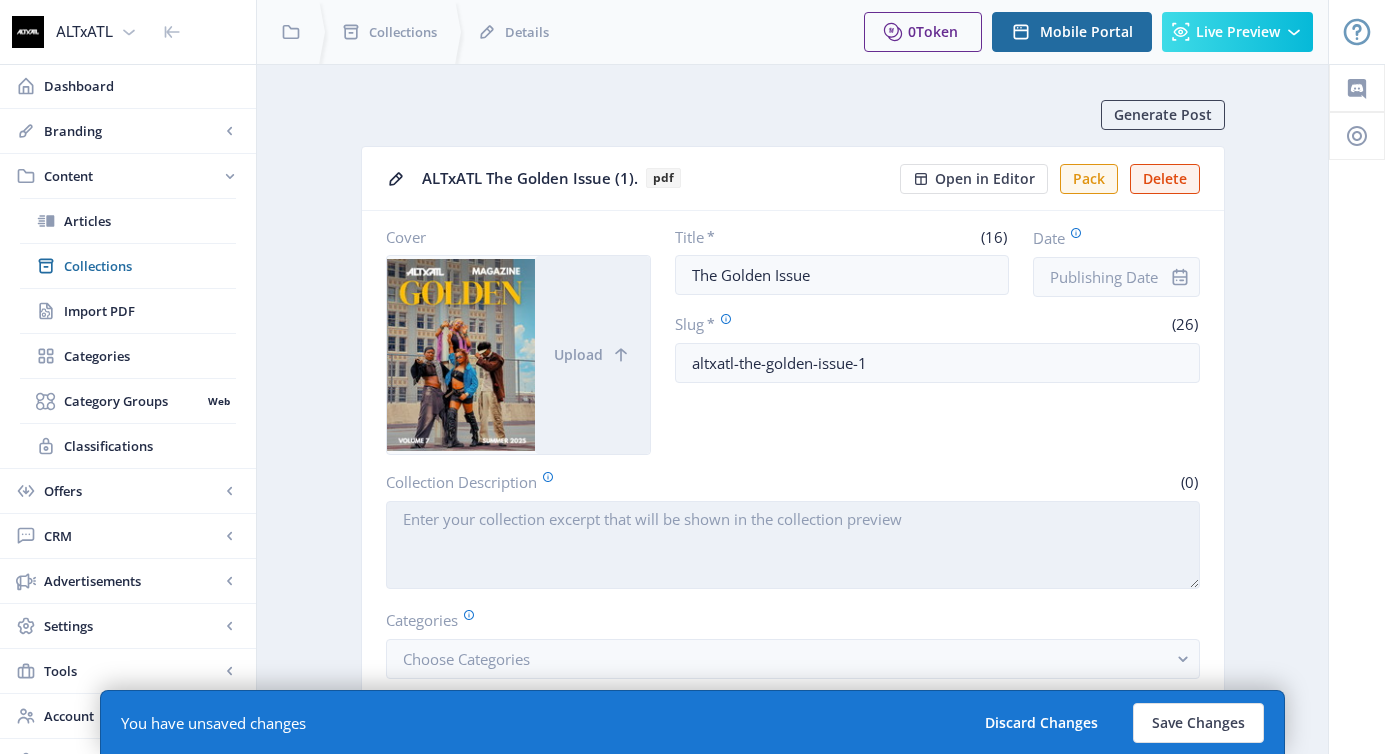click on "Collection Description" at bounding box center (793, 545) 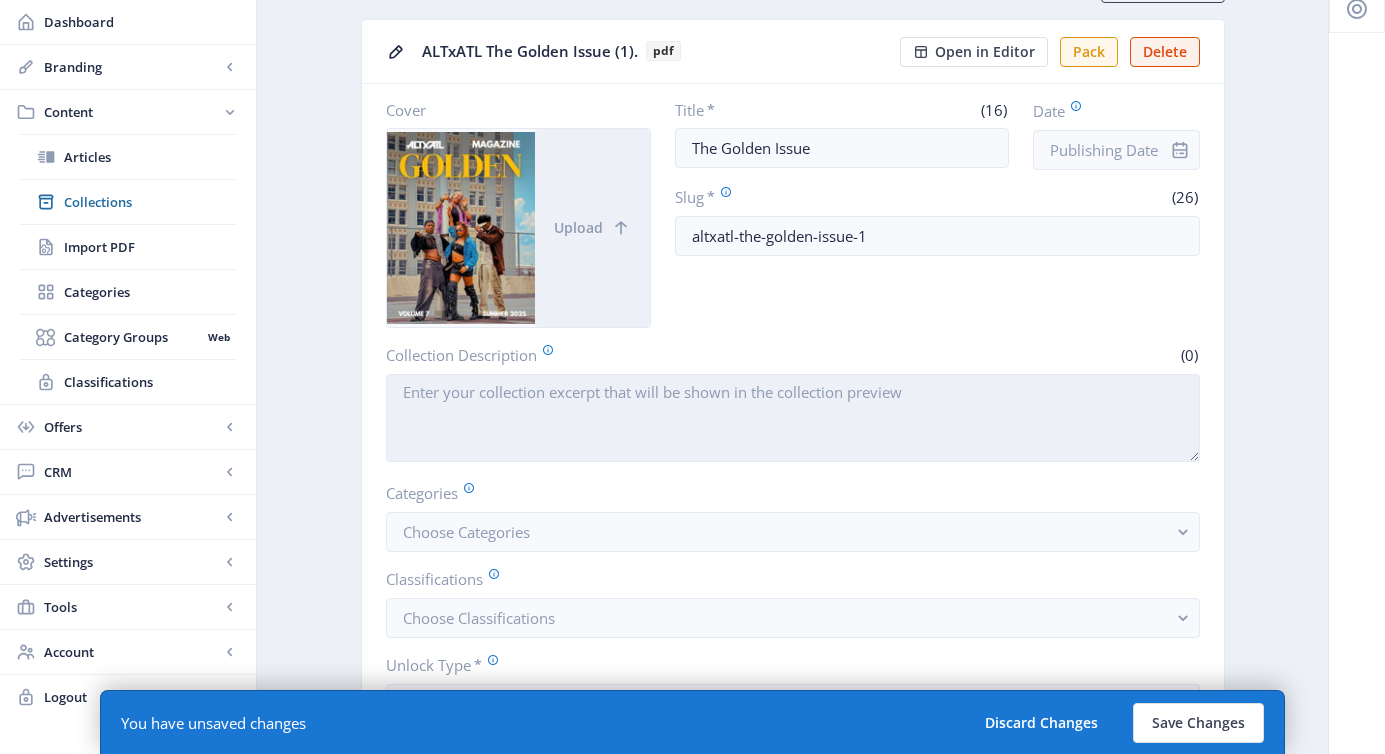 scroll, scrollTop: 151, scrollLeft: 0, axis: vertical 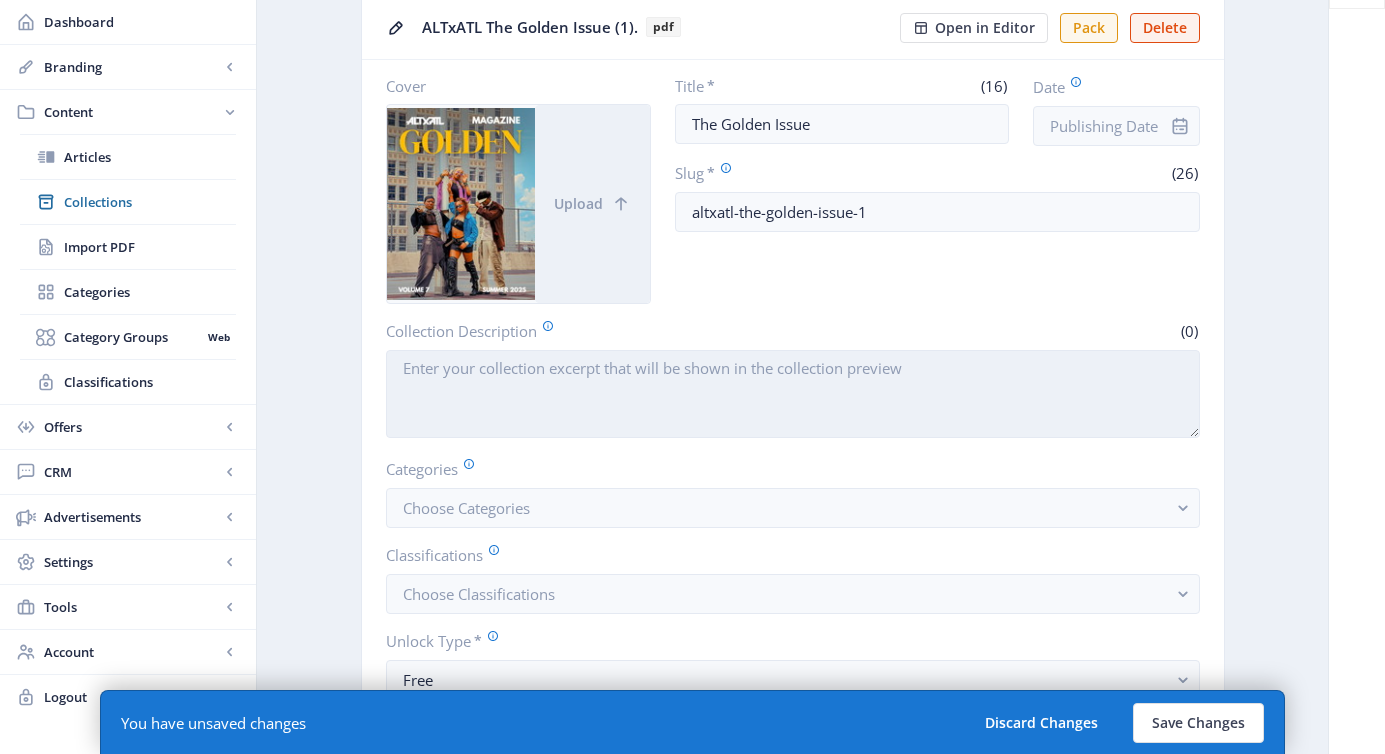 paste on "Step into The Golden Issue—a radiant blend of style, power, and creativity. From stand-inspired fashion spreads to bold voices shaping the city, this issue celebrates the glow that comes from within." 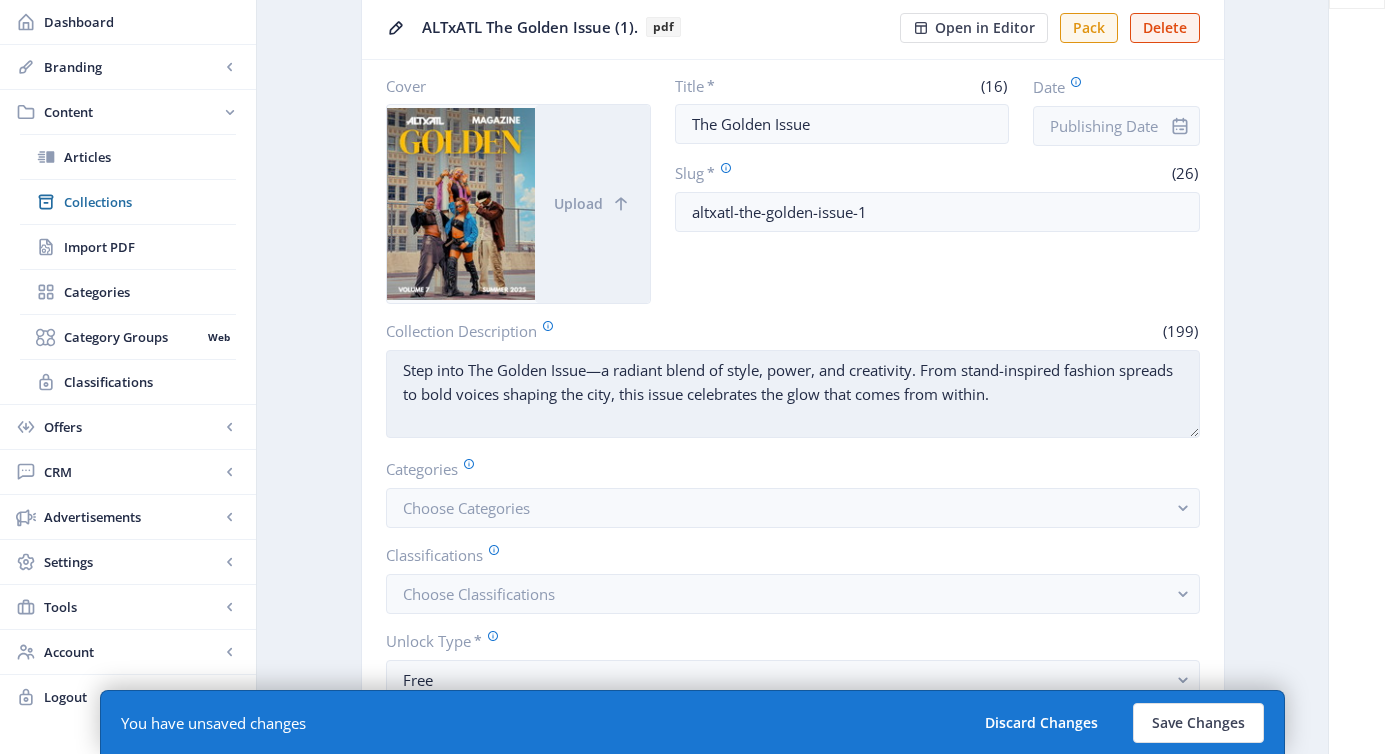click on "Step into The Golden Issue—a radiant blend of style, power, and creativity. From stand-inspired fashion spreads to bold voices shaping the city, this issue celebrates the glow that comes from within." at bounding box center (793, 394) 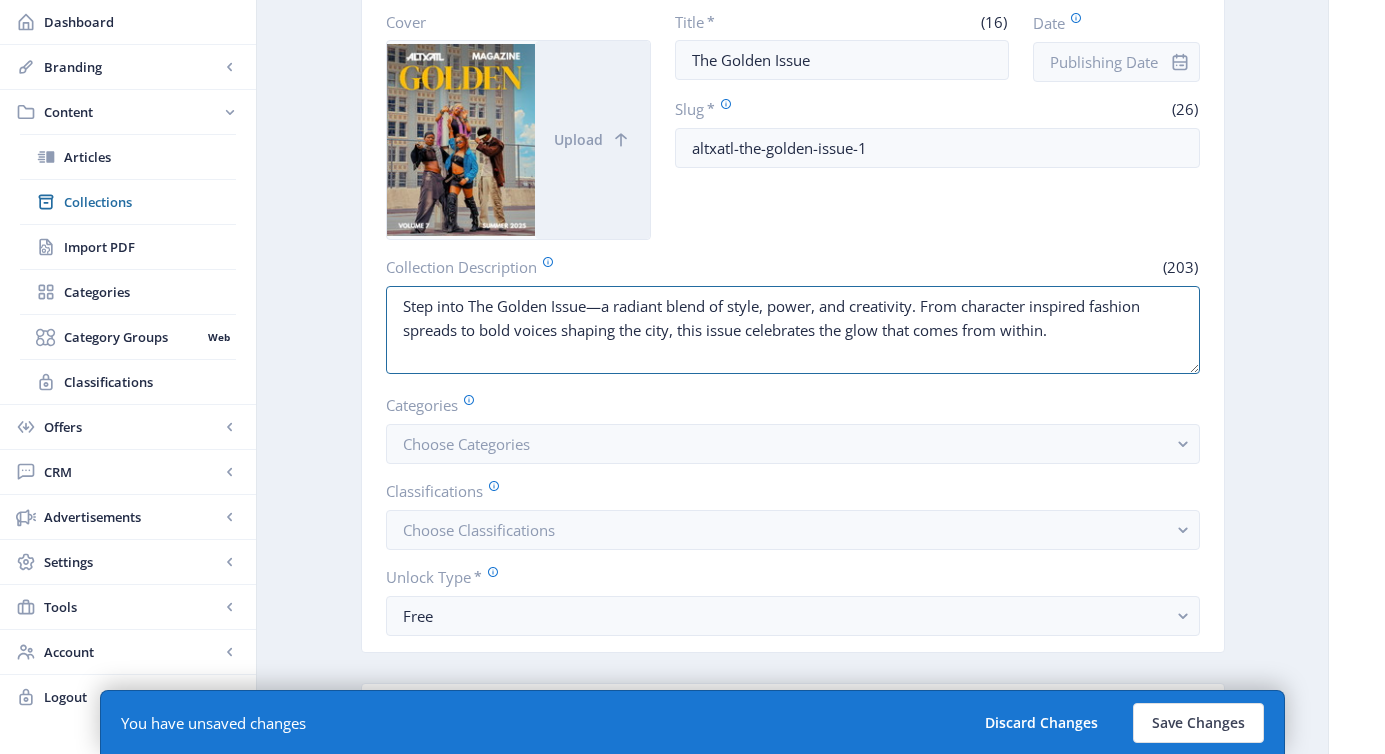 scroll, scrollTop: 227, scrollLeft: 0, axis: vertical 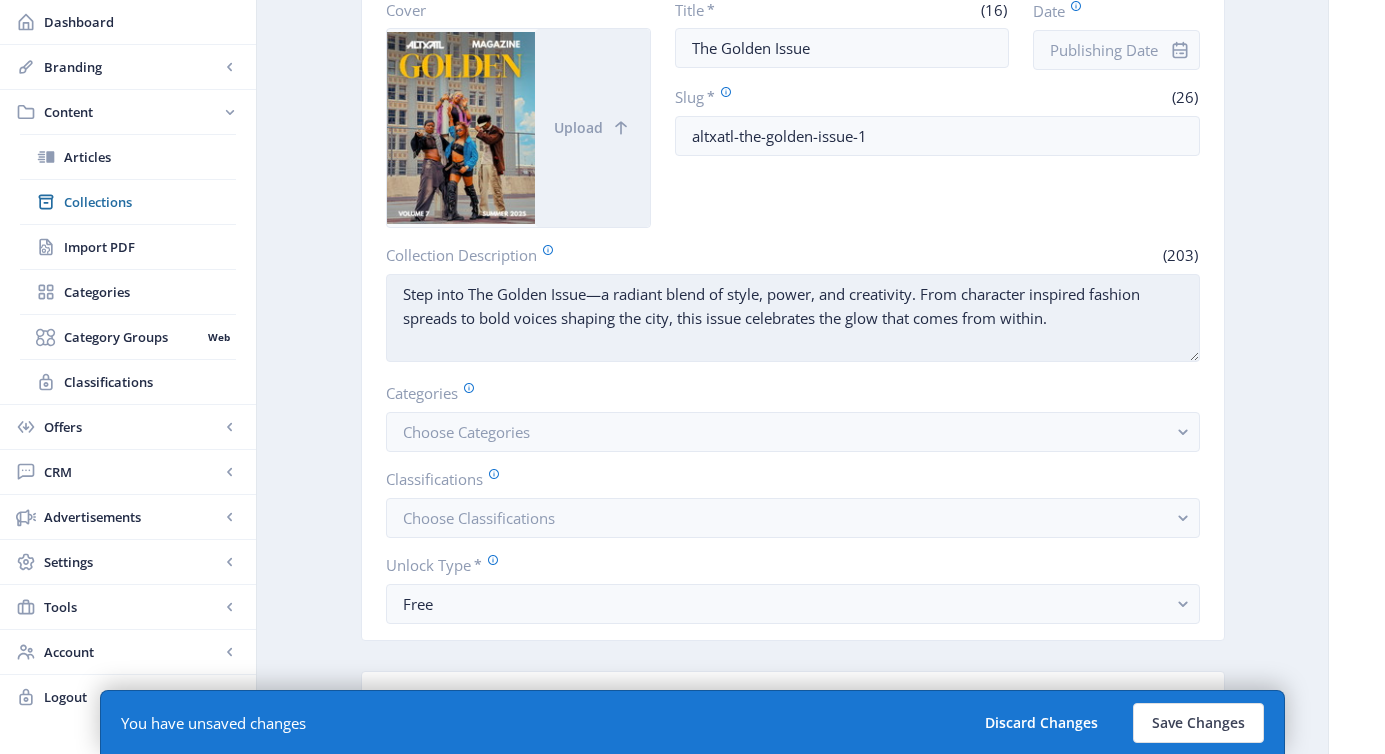 click on "Step into The Golden Issue—a radiant blend of style, power, and creativity. From character inspired fashion spreads to bold voices shaping the city, this issue celebrates the glow that comes from within." at bounding box center [793, 318] 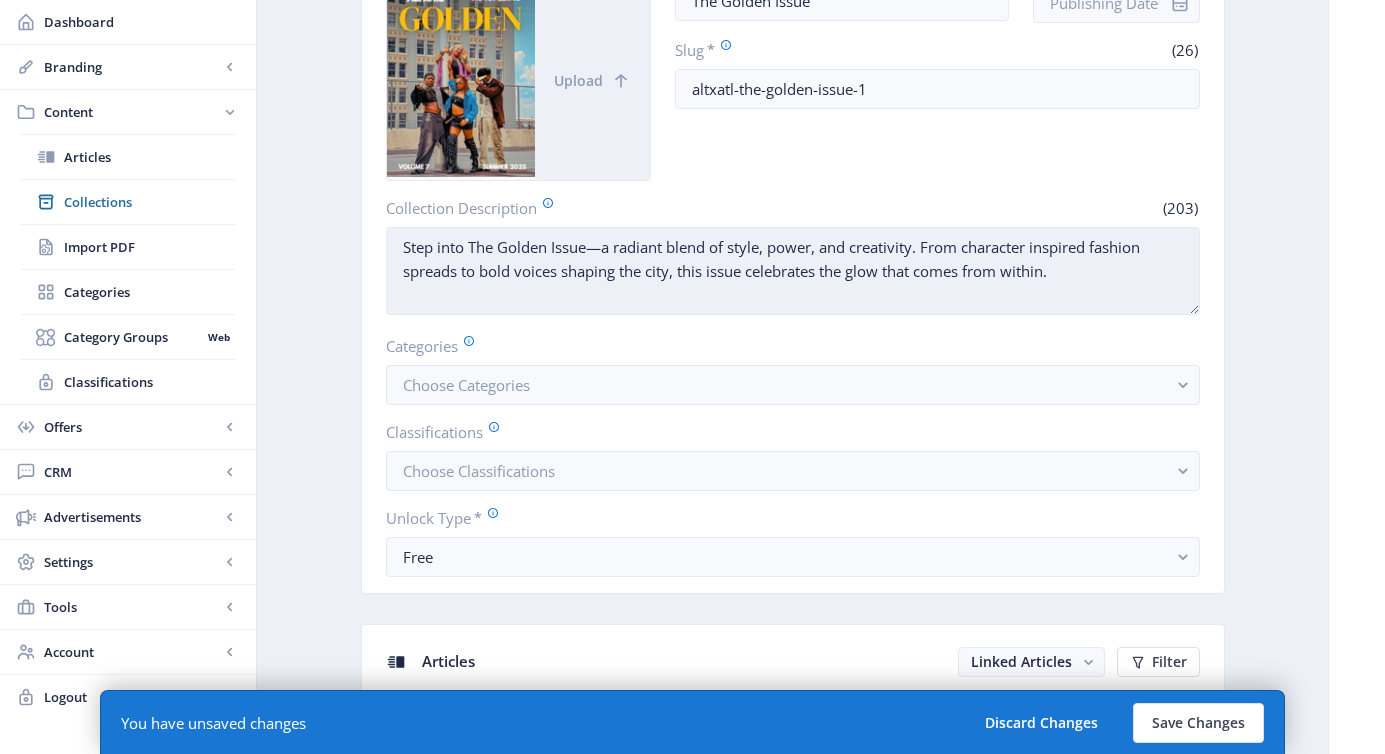 scroll, scrollTop: 280, scrollLeft: 0, axis: vertical 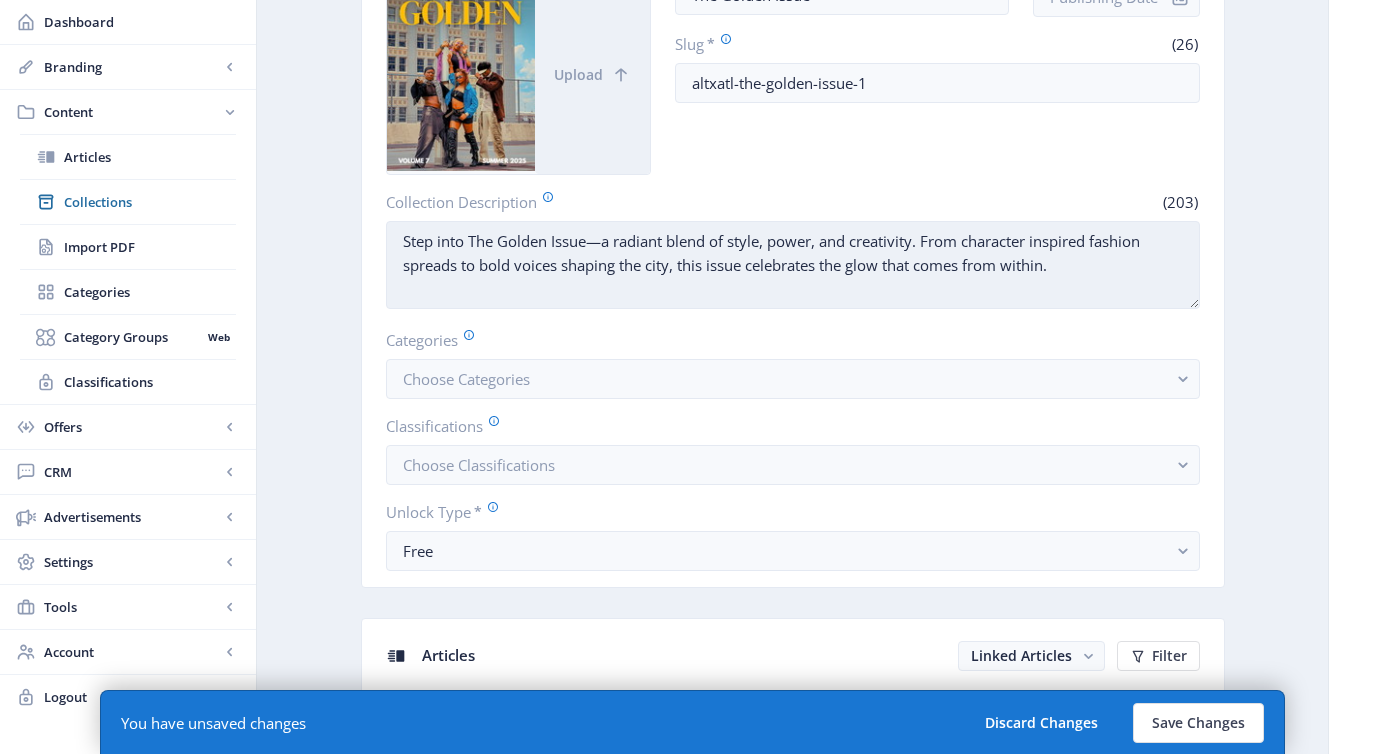 click on "Step into The Golden Issue—a radiant blend of style, power, and creativity. From character inspired fashion spreads to bold voices shaping the city, this issue celebrates the glow that comes from within." at bounding box center (793, 265) 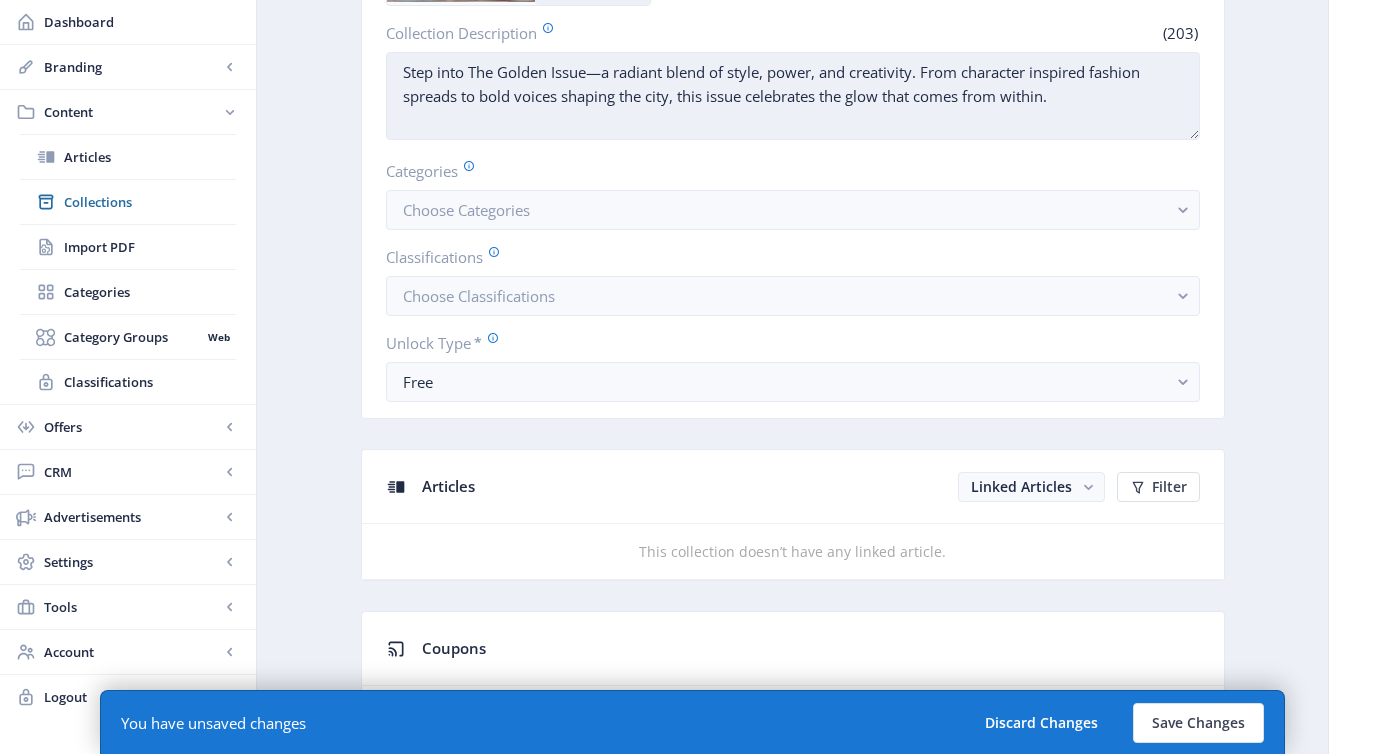 scroll, scrollTop: 469, scrollLeft: 0, axis: vertical 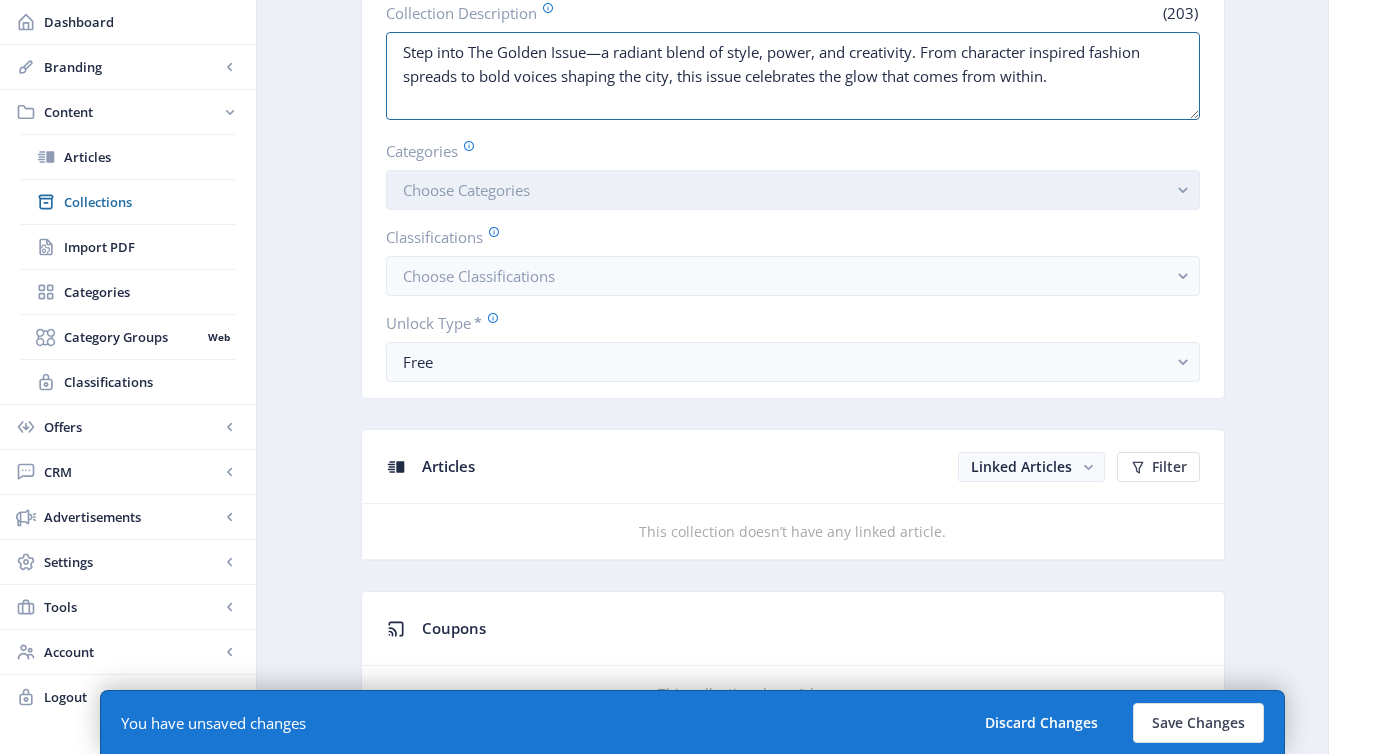 type on "Step into The Golden Issue—a radiant blend of style, power, and creativity. From character inspired fashion spreads to bold voices shaping the city, this issue celebrates the glow that comes from within." 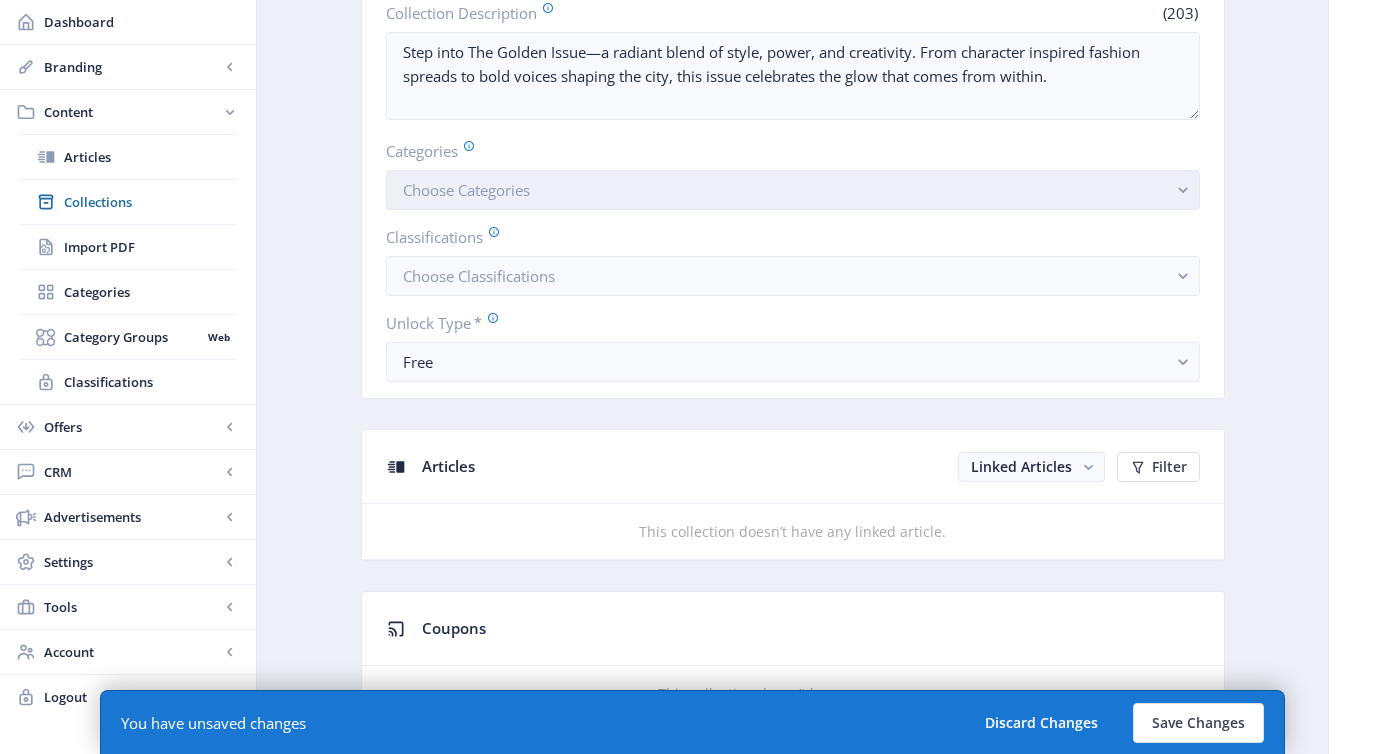 click on "Choose Categories" at bounding box center (793, 190) 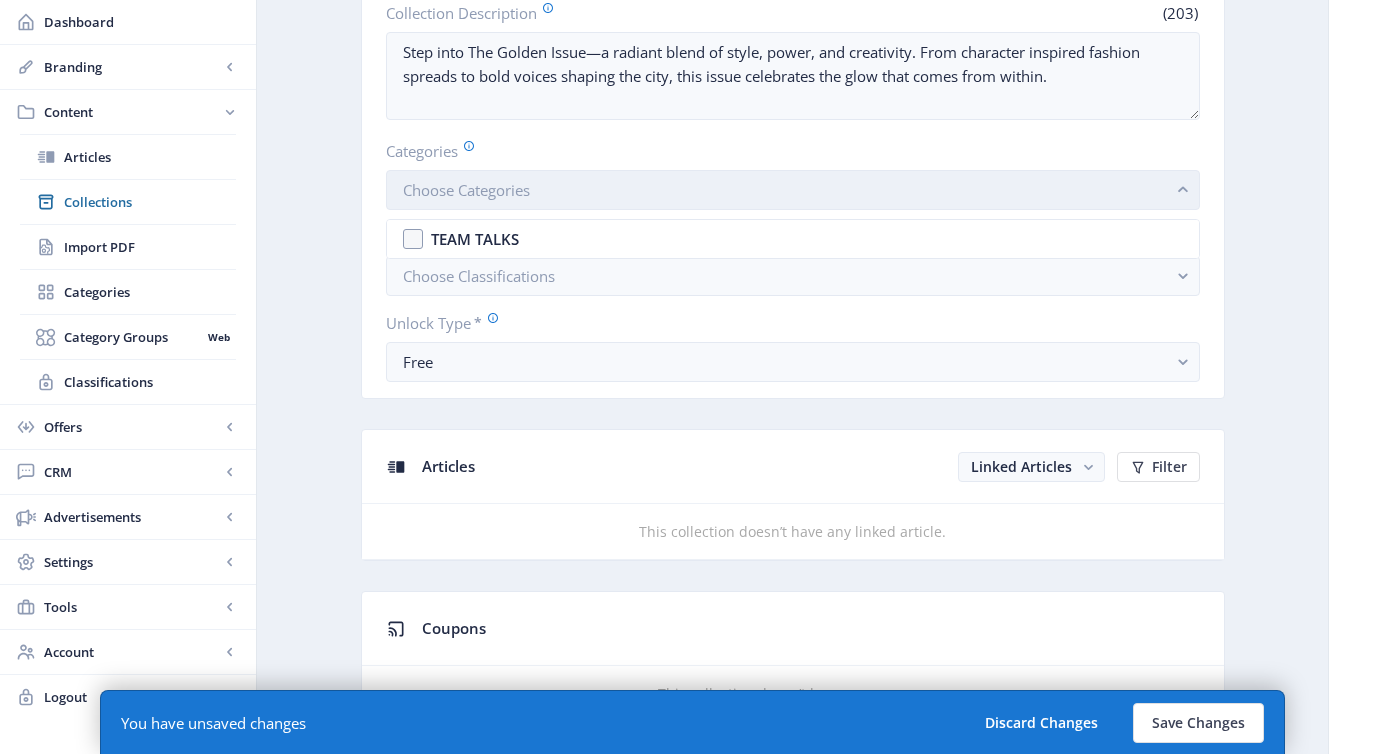 scroll, scrollTop: 0, scrollLeft: 0, axis: both 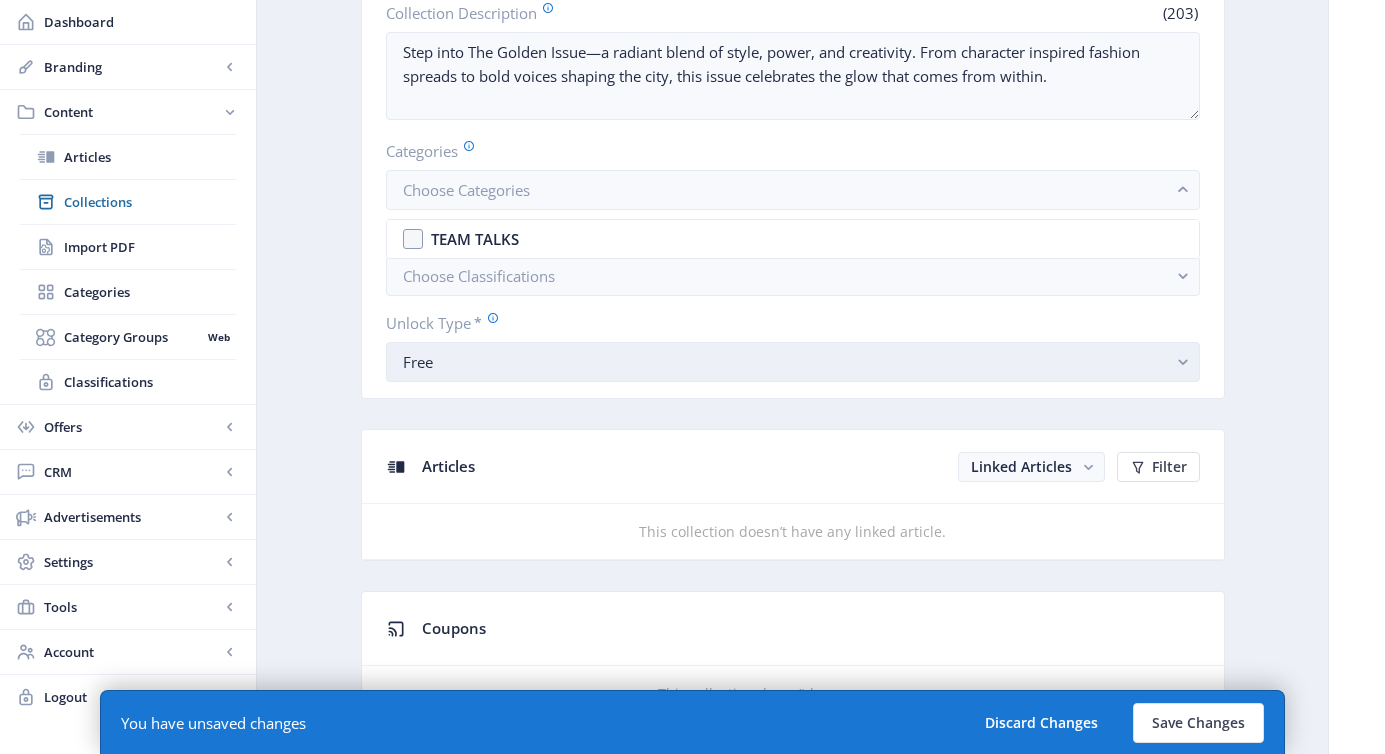 click on "Free" at bounding box center [785, 362] 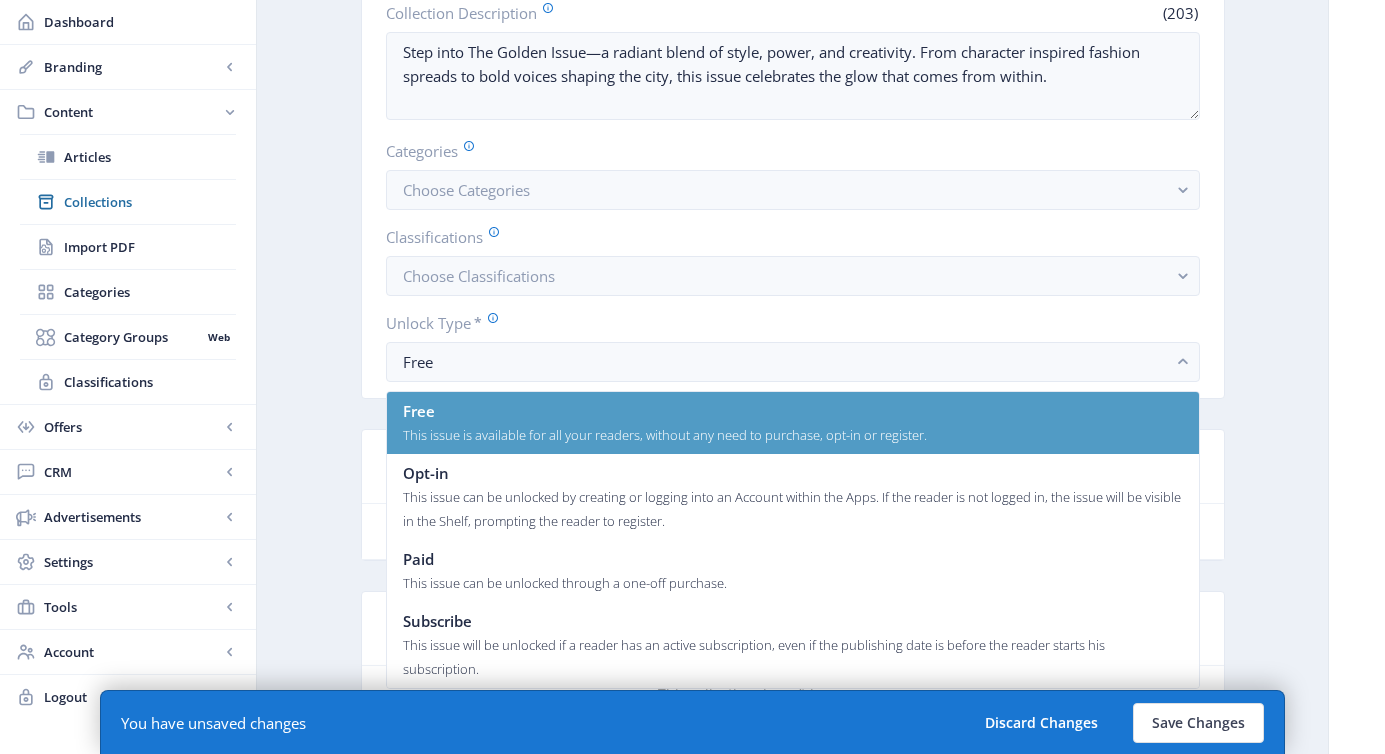 click on "Free" at bounding box center (665, 411) 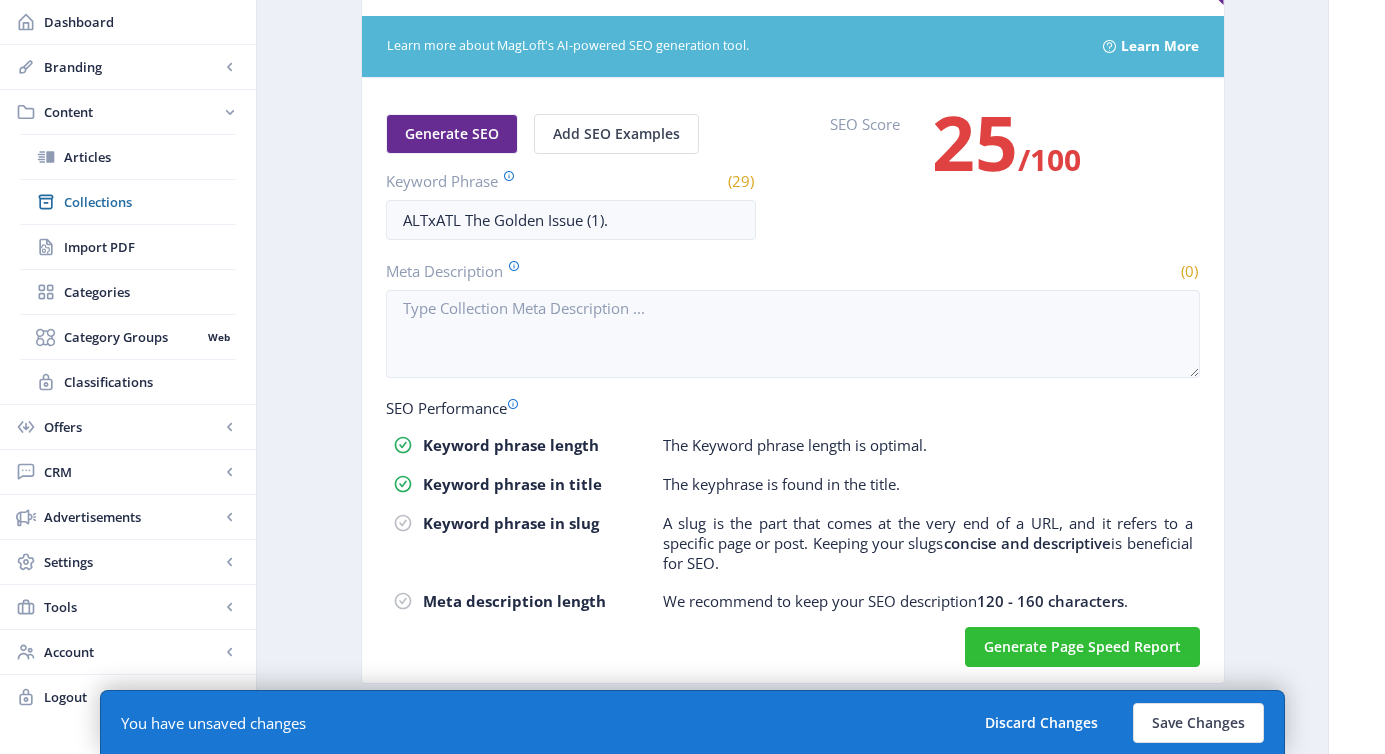 scroll, scrollTop: 3975, scrollLeft: 0, axis: vertical 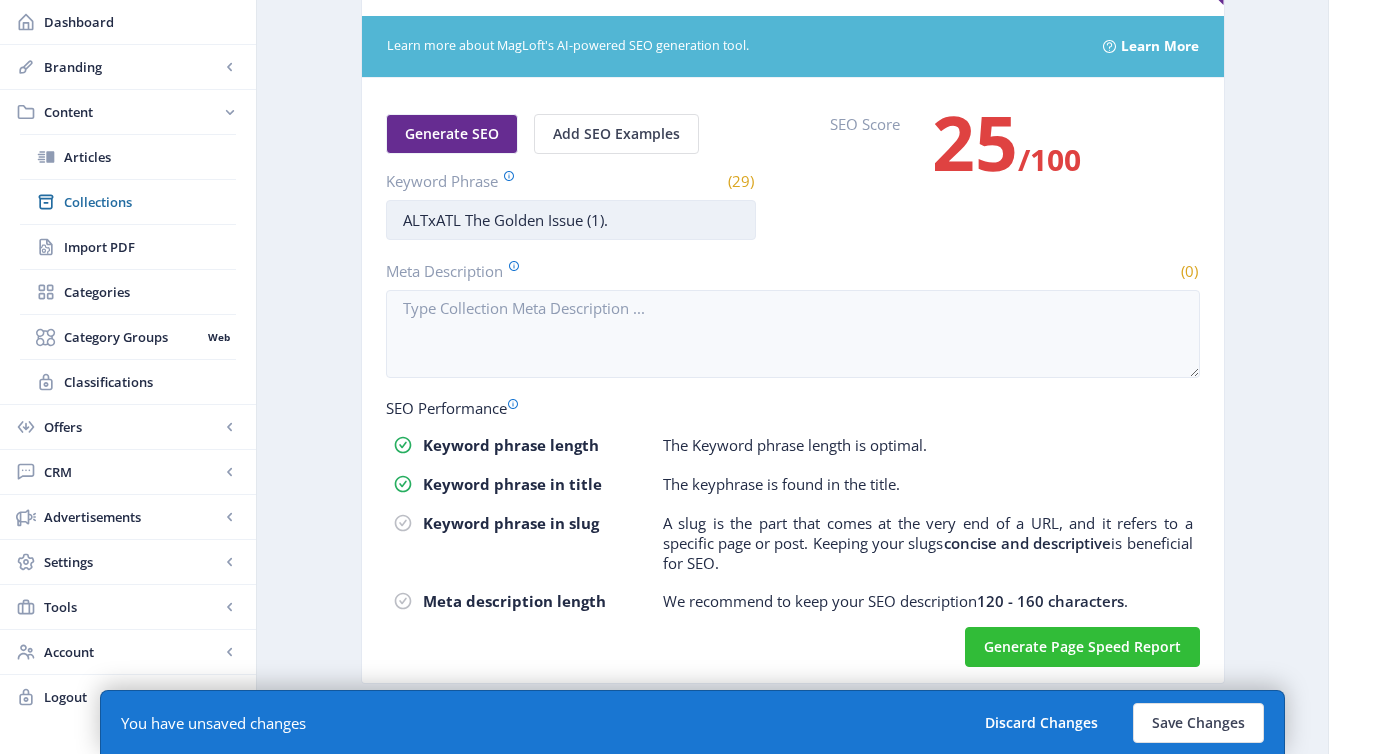 click on "ALTxATL The Golden Issue (1)." at bounding box center (571, 220) 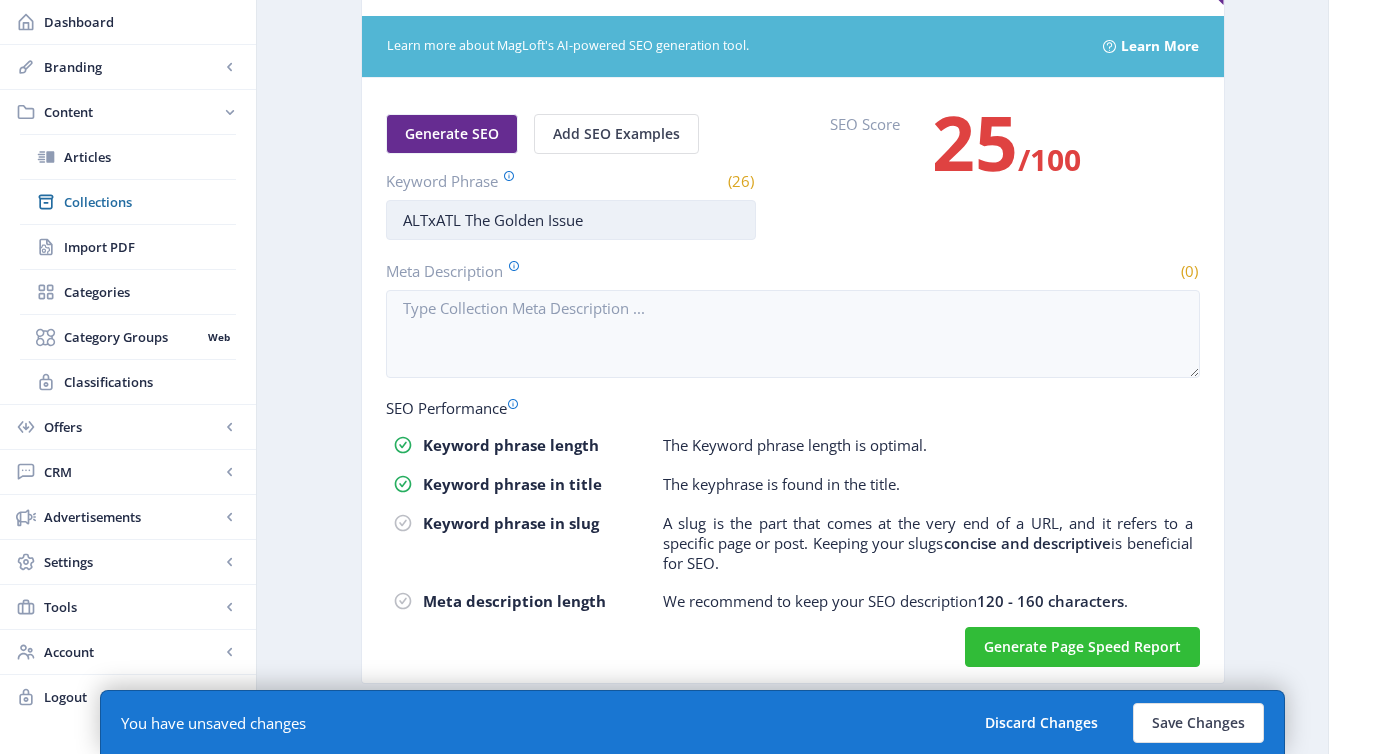 scroll, scrollTop: 3937, scrollLeft: 0, axis: vertical 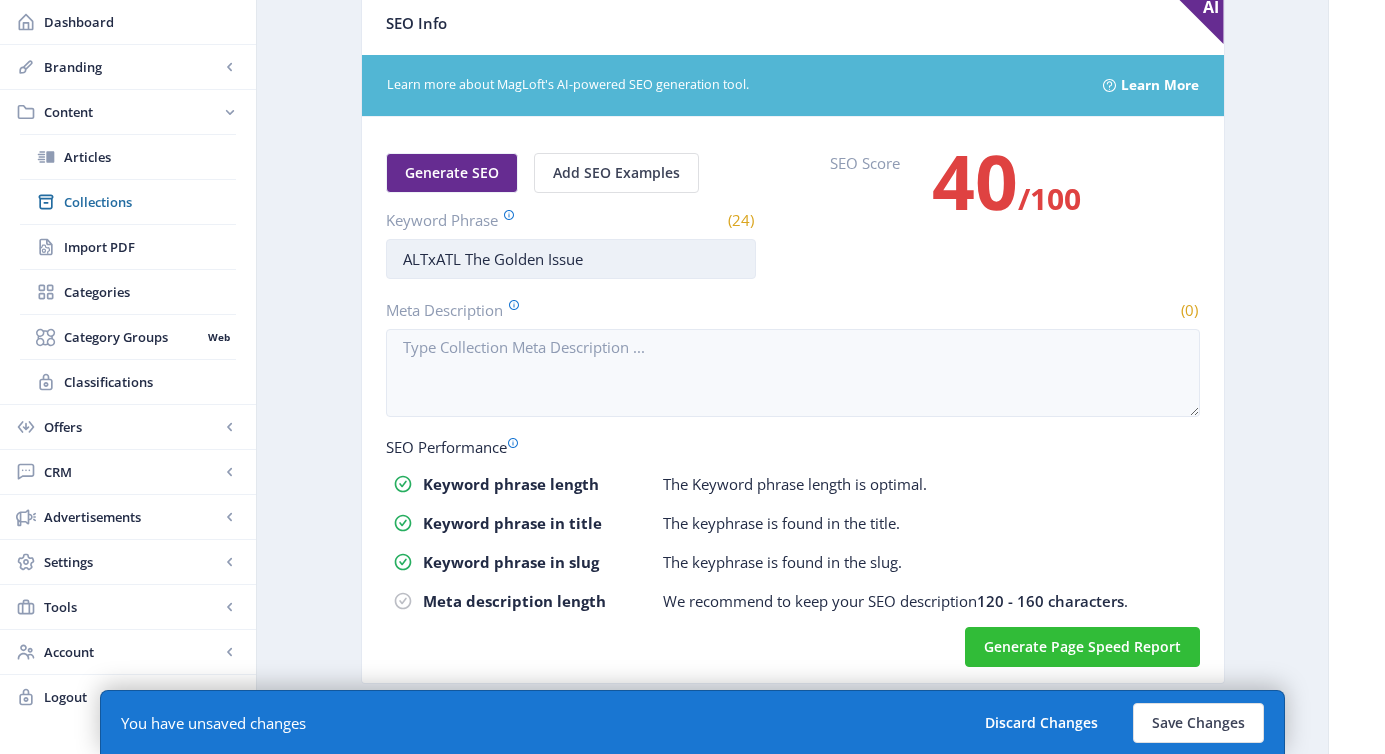 click on "ALTxATL The Golden Issue" at bounding box center [571, 259] 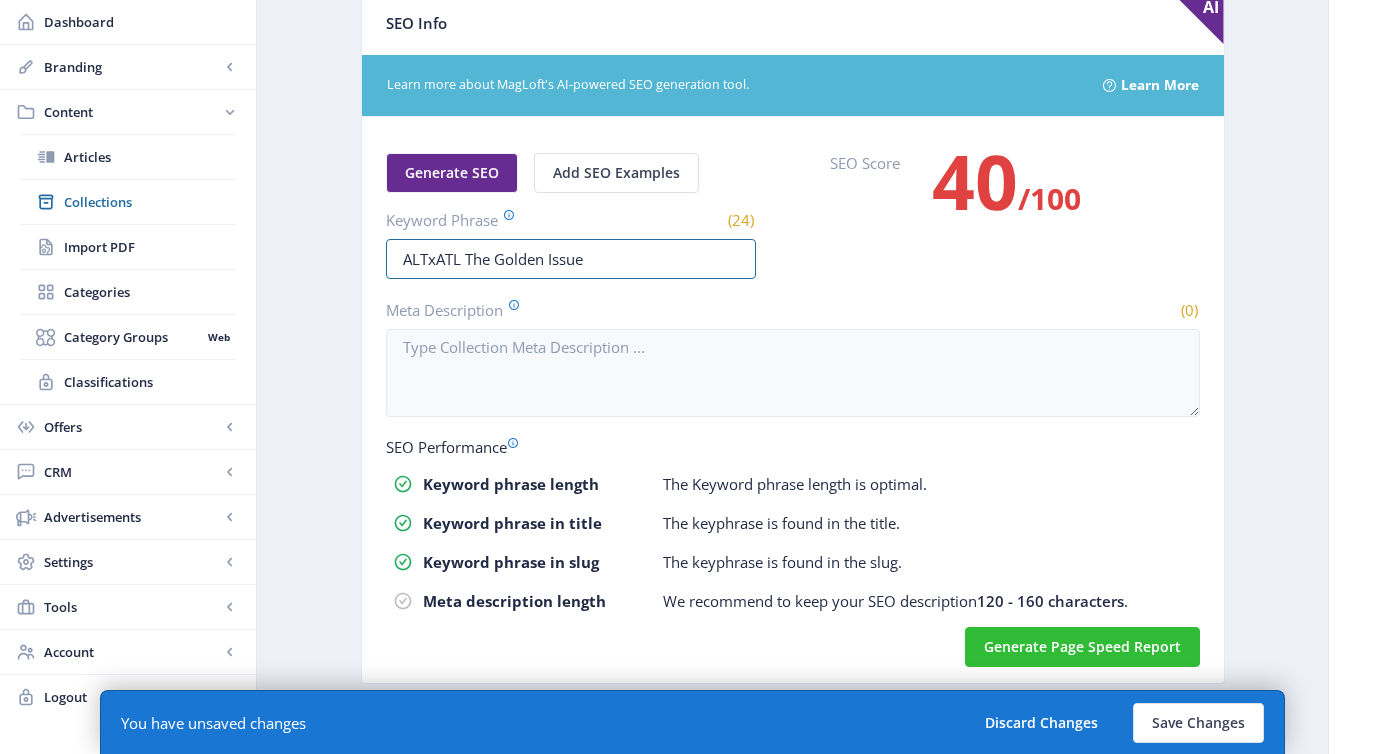 drag, startPoint x: 465, startPoint y: 256, endPoint x: 331, endPoint y: 261, distance: 134.09325 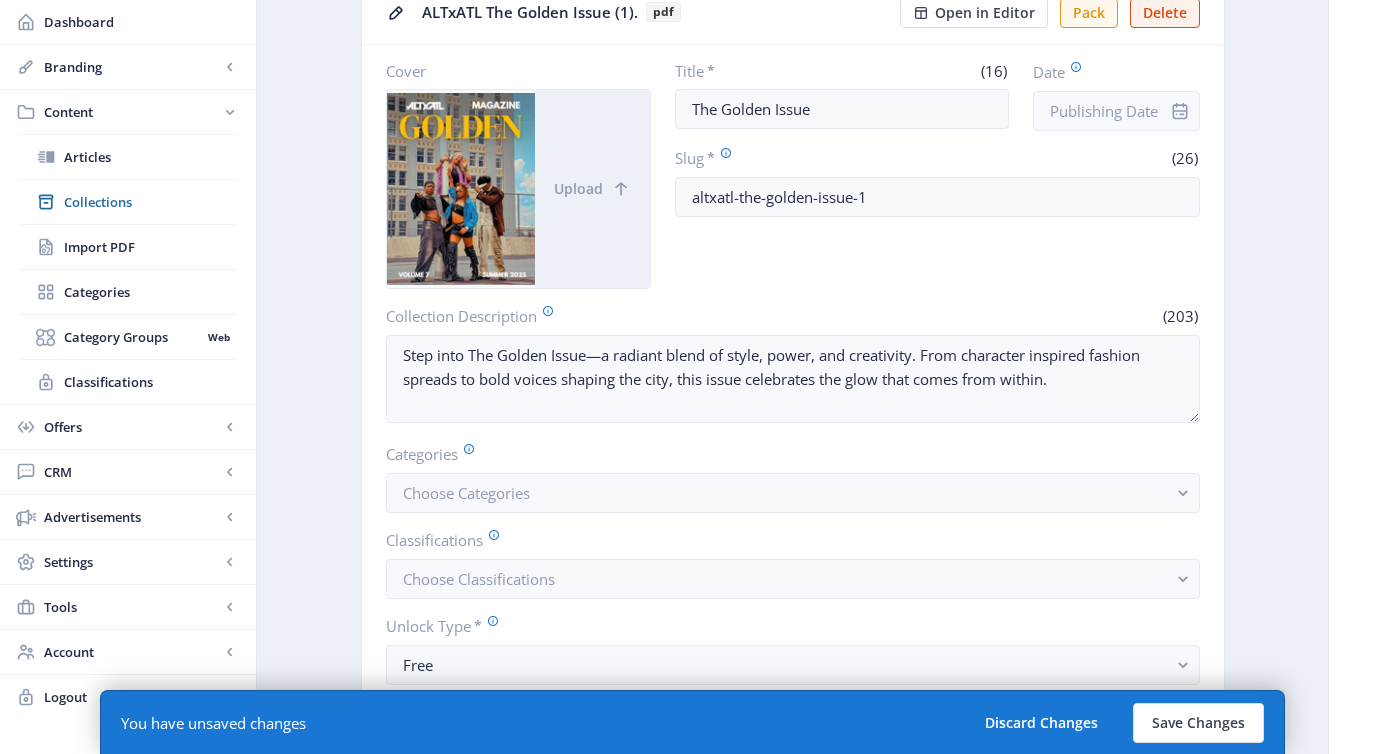 scroll, scrollTop: 224, scrollLeft: 0, axis: vertical 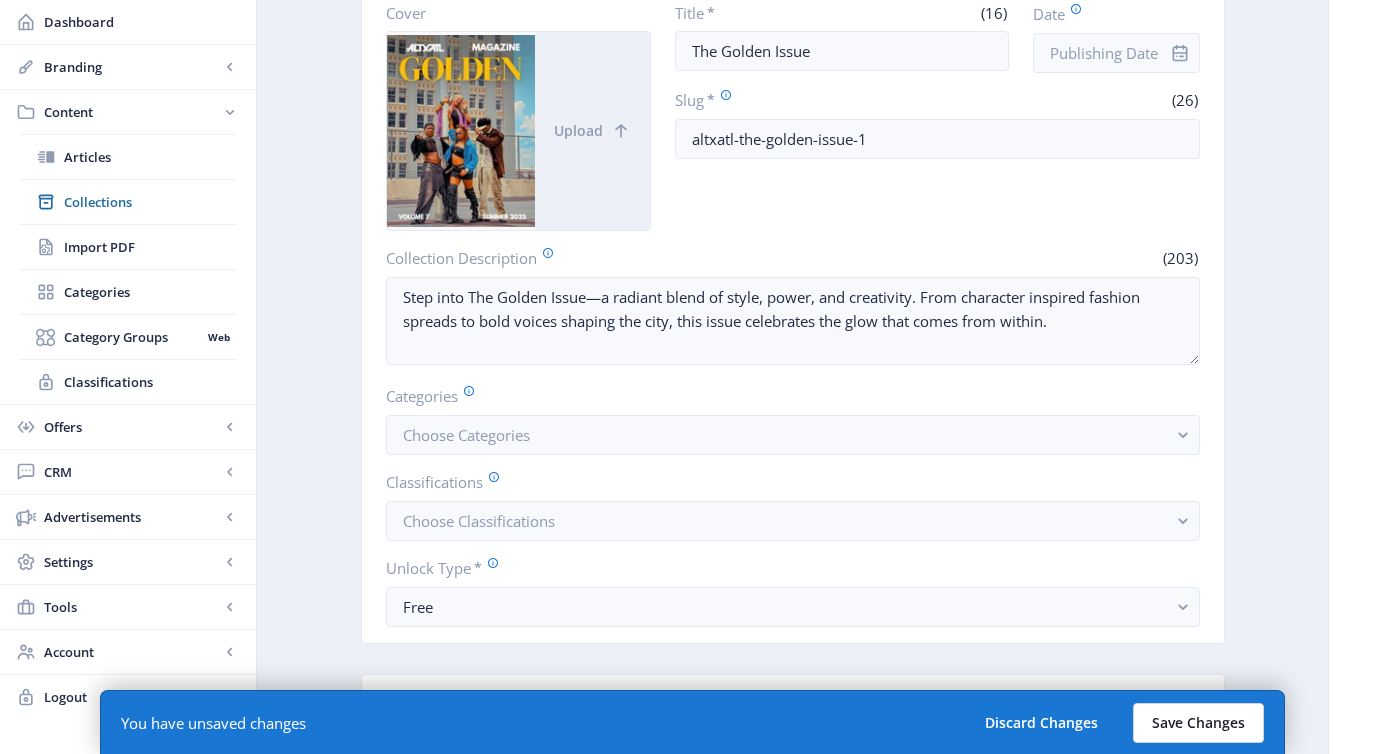 type on "ALTxATL The Golden Issue" 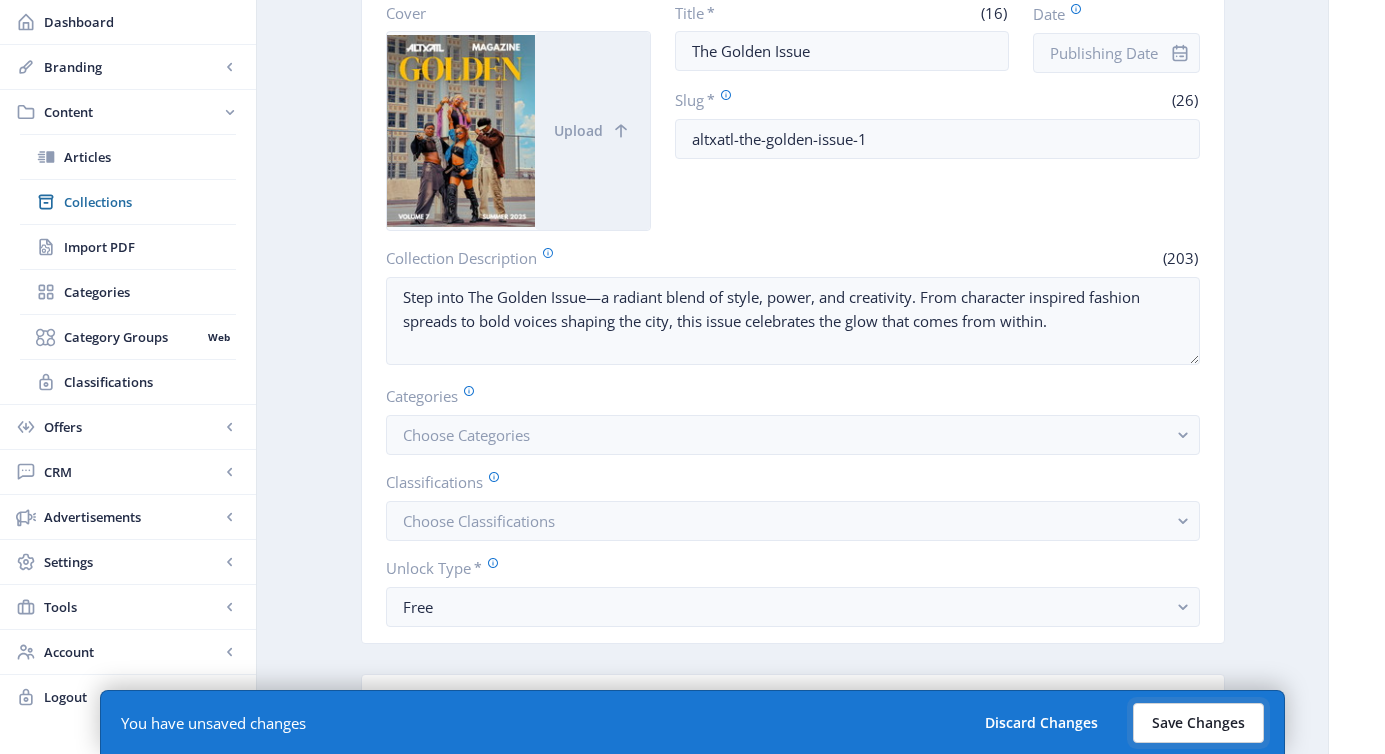 click on "Save Changes" 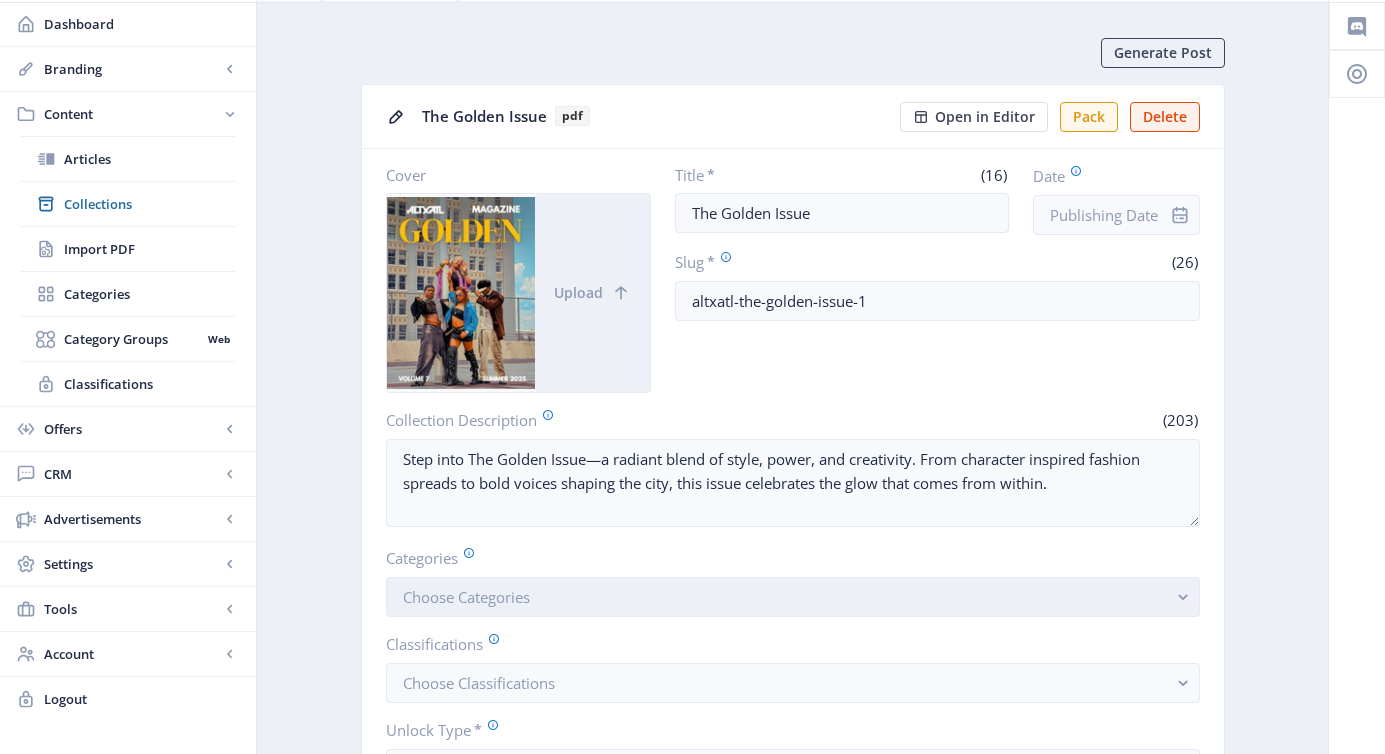 scroll, scrollTop: 0, scrollLeft: 0, axis: both 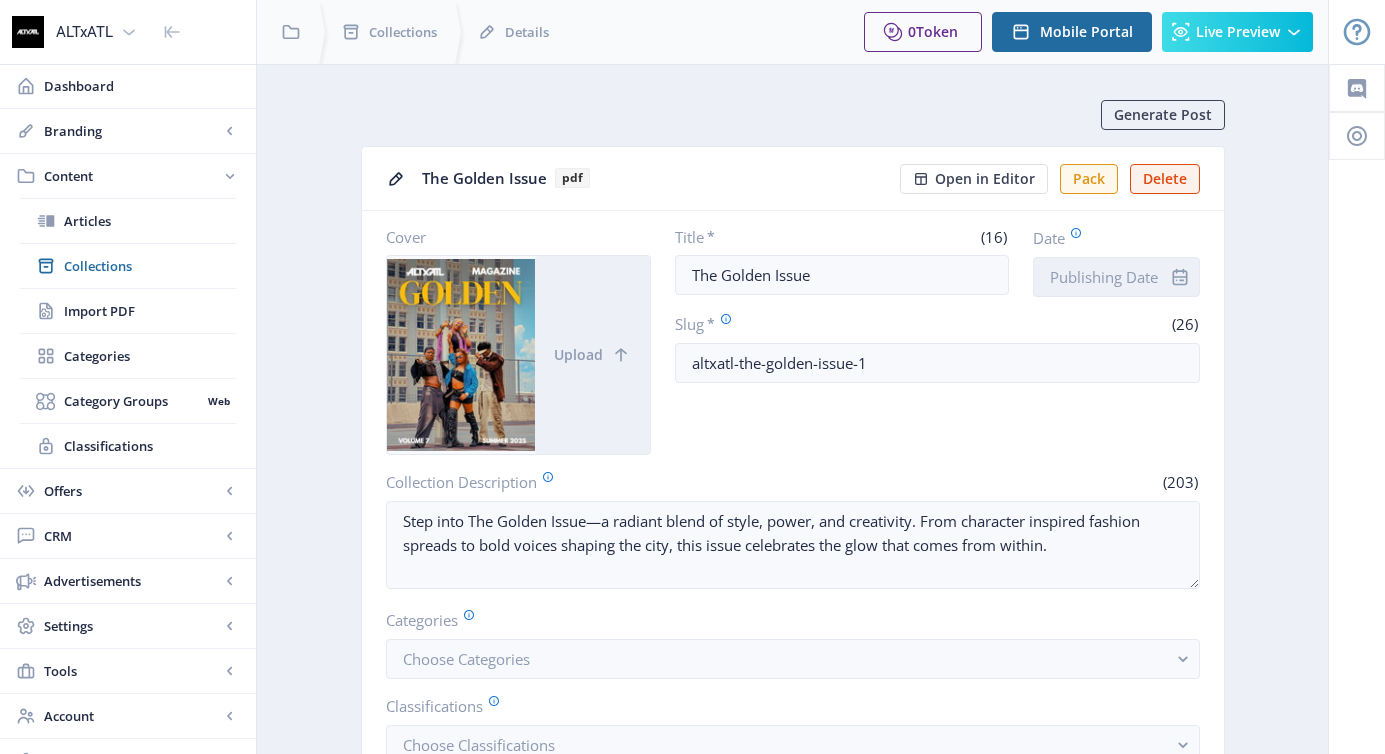 click on "Date" at bounding box center (1116, 277) 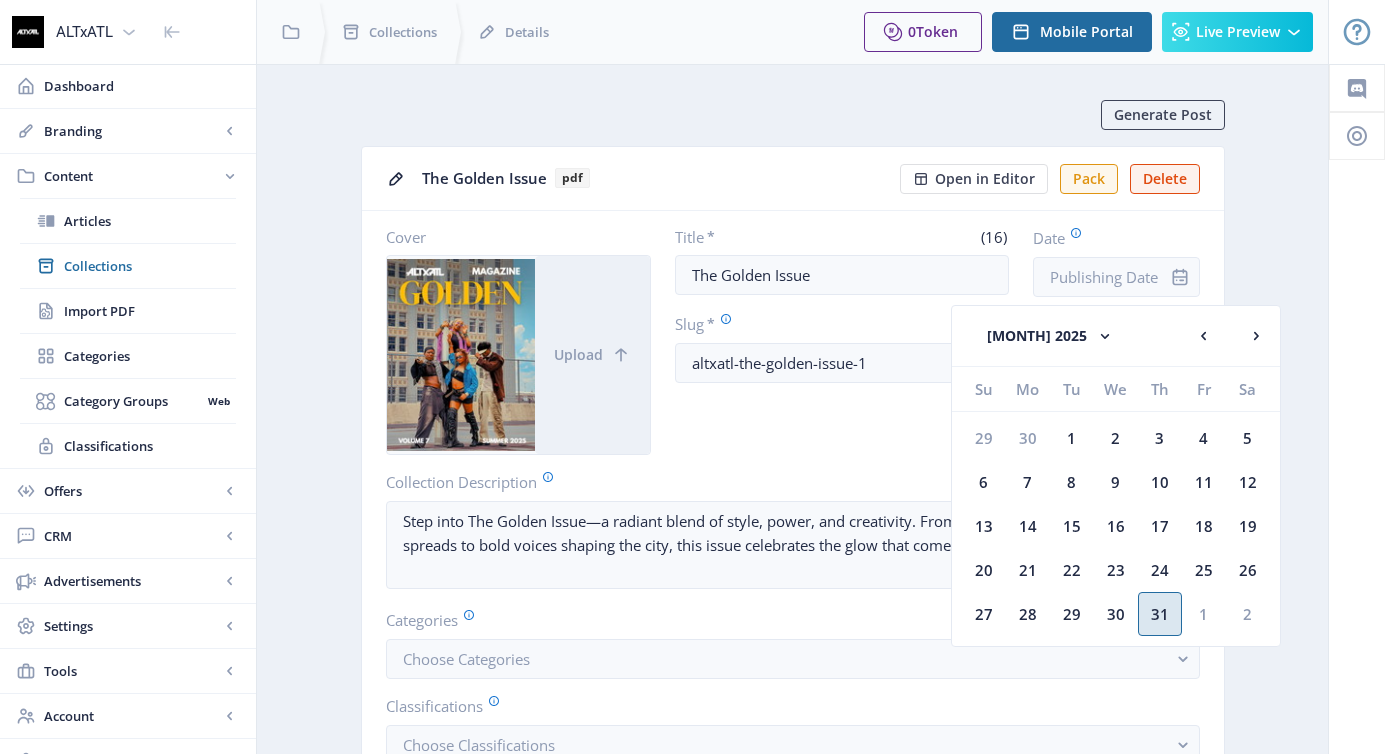 click on "31" 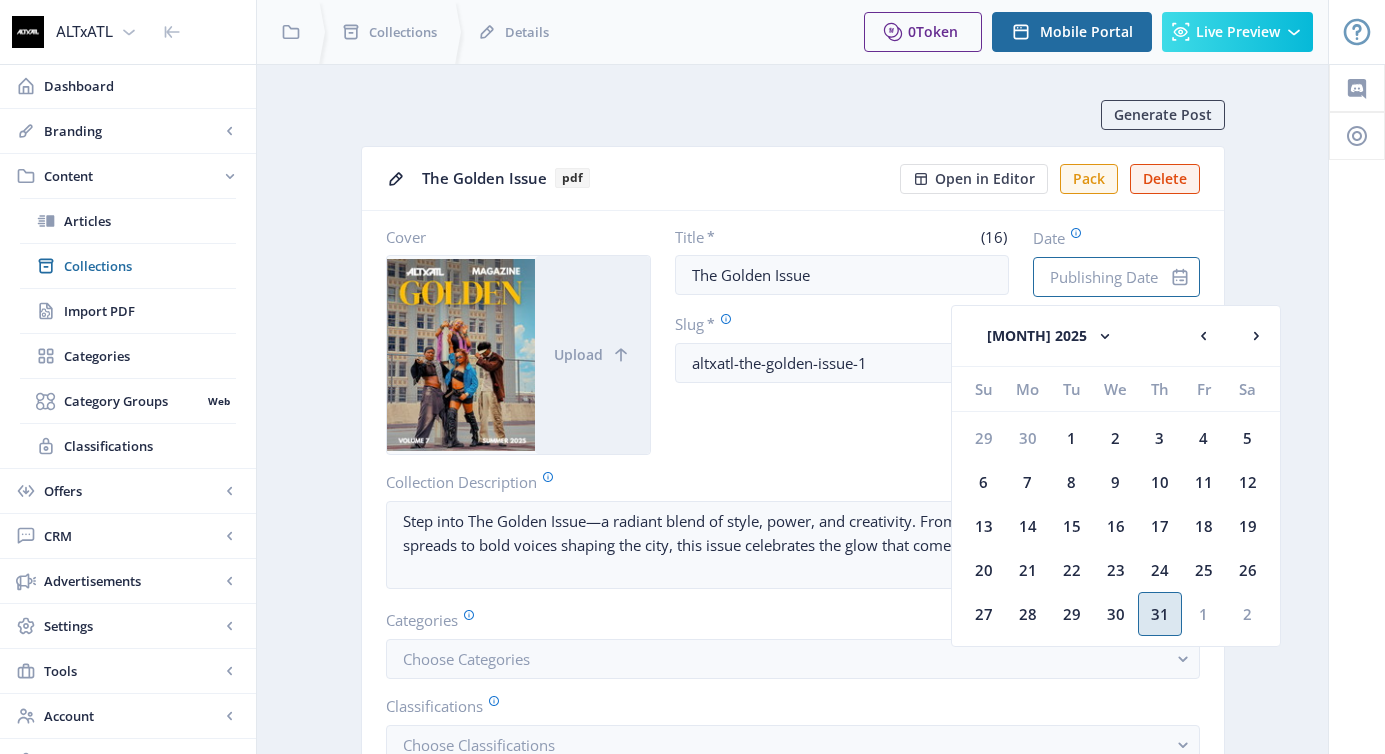 type on "Jul 31, 2025" 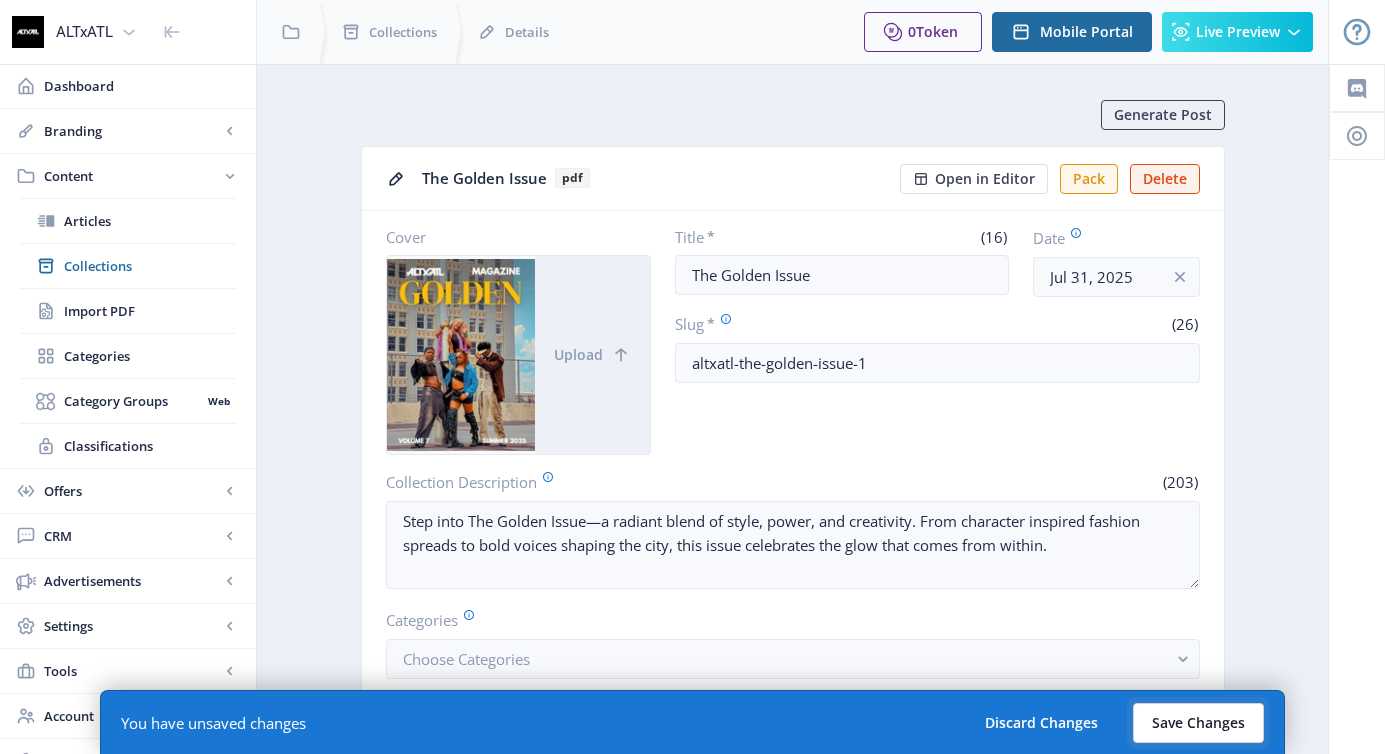 click on "Save Changes" 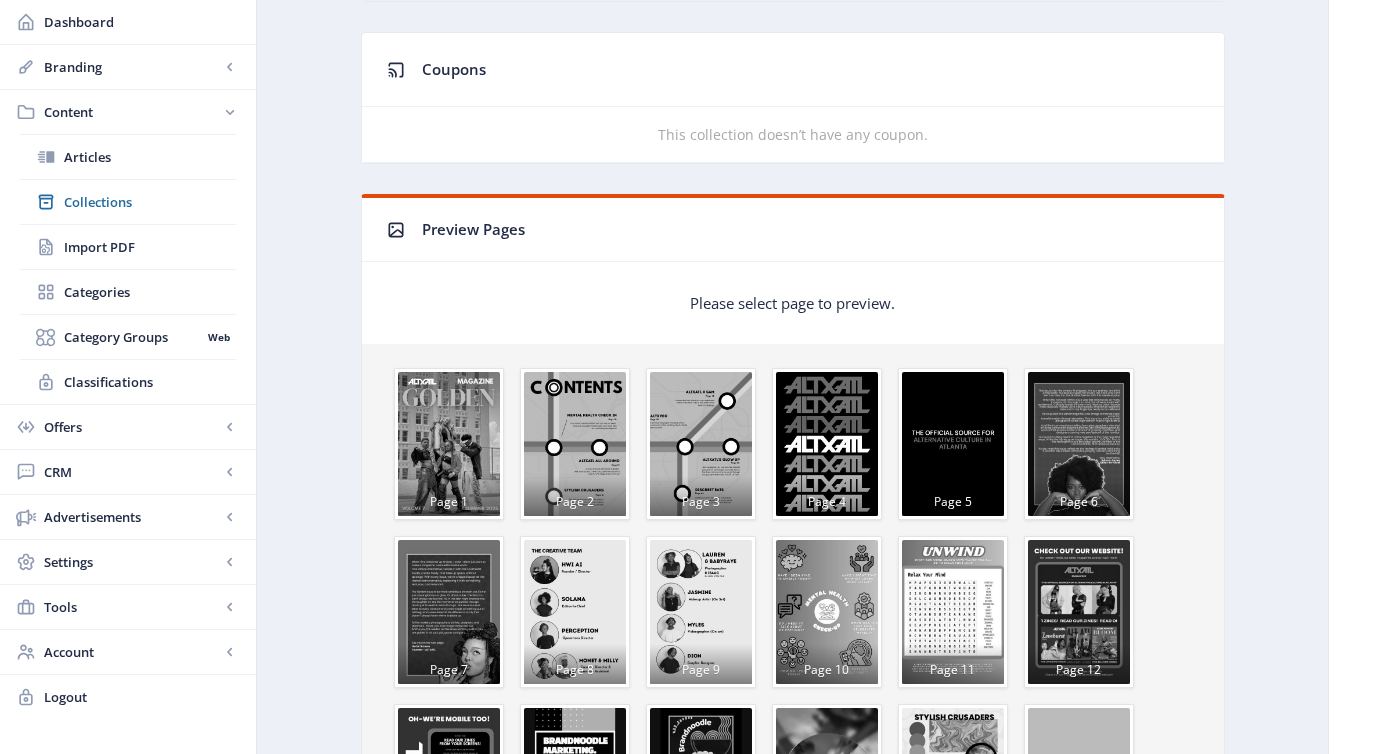 scroll, scrollTop: 1031, scrollLeft: 0, axis: vertical 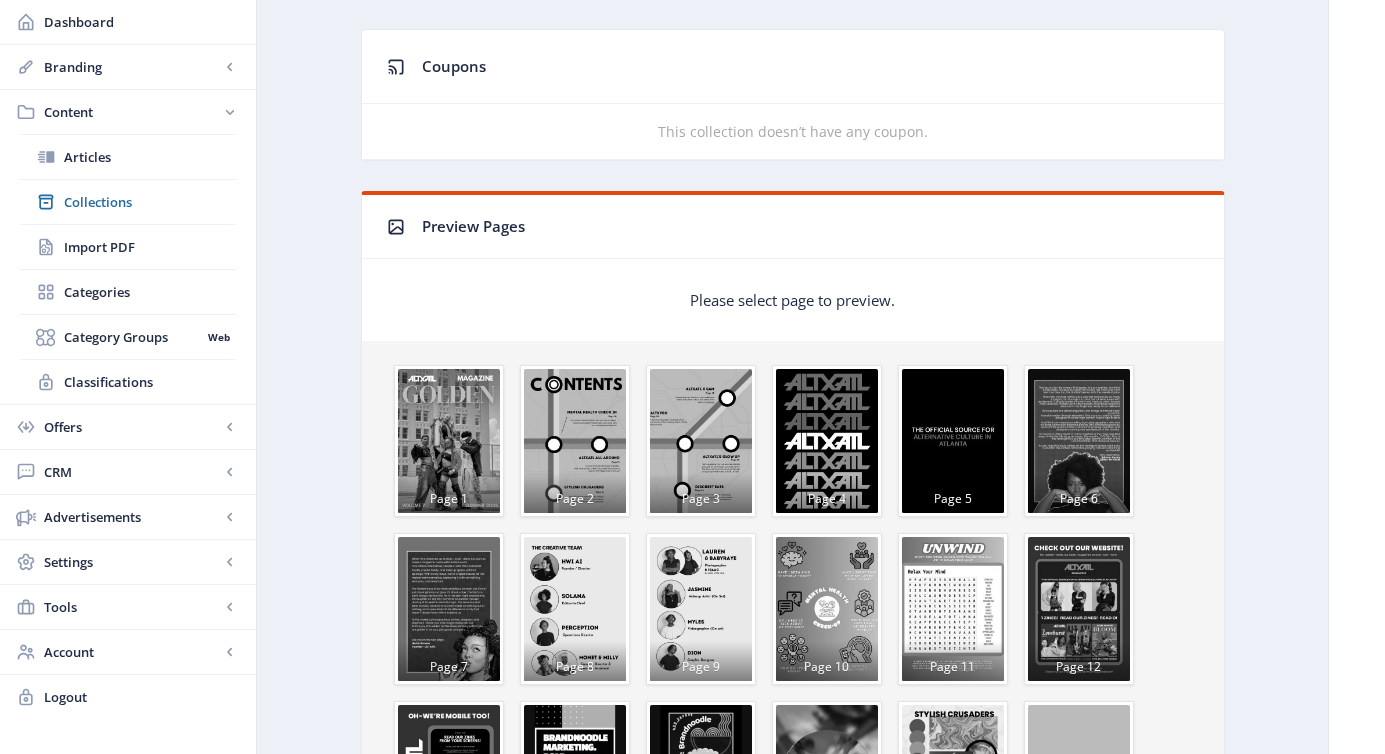 click on "This collection doesn’t have any coupon." 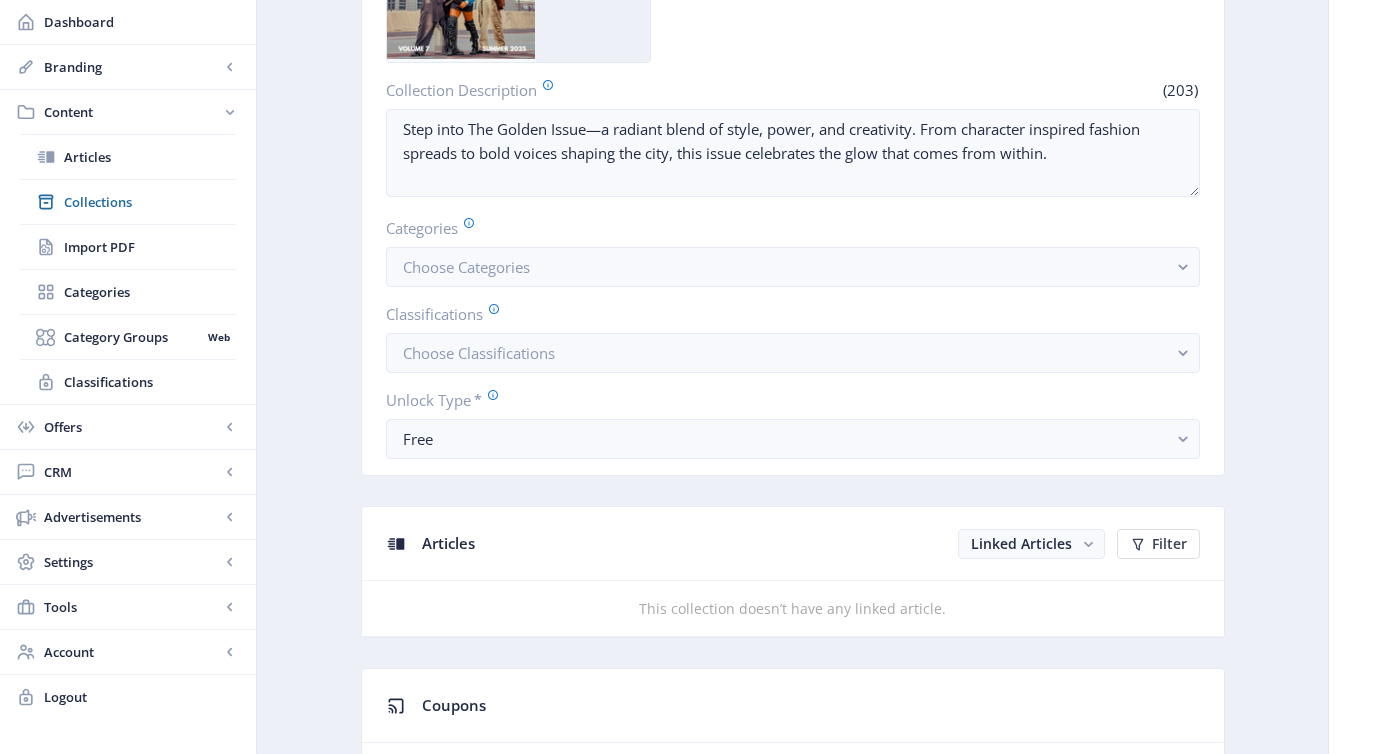 scroll, scrollTop: 0, scrollLeft: 0, axis: both 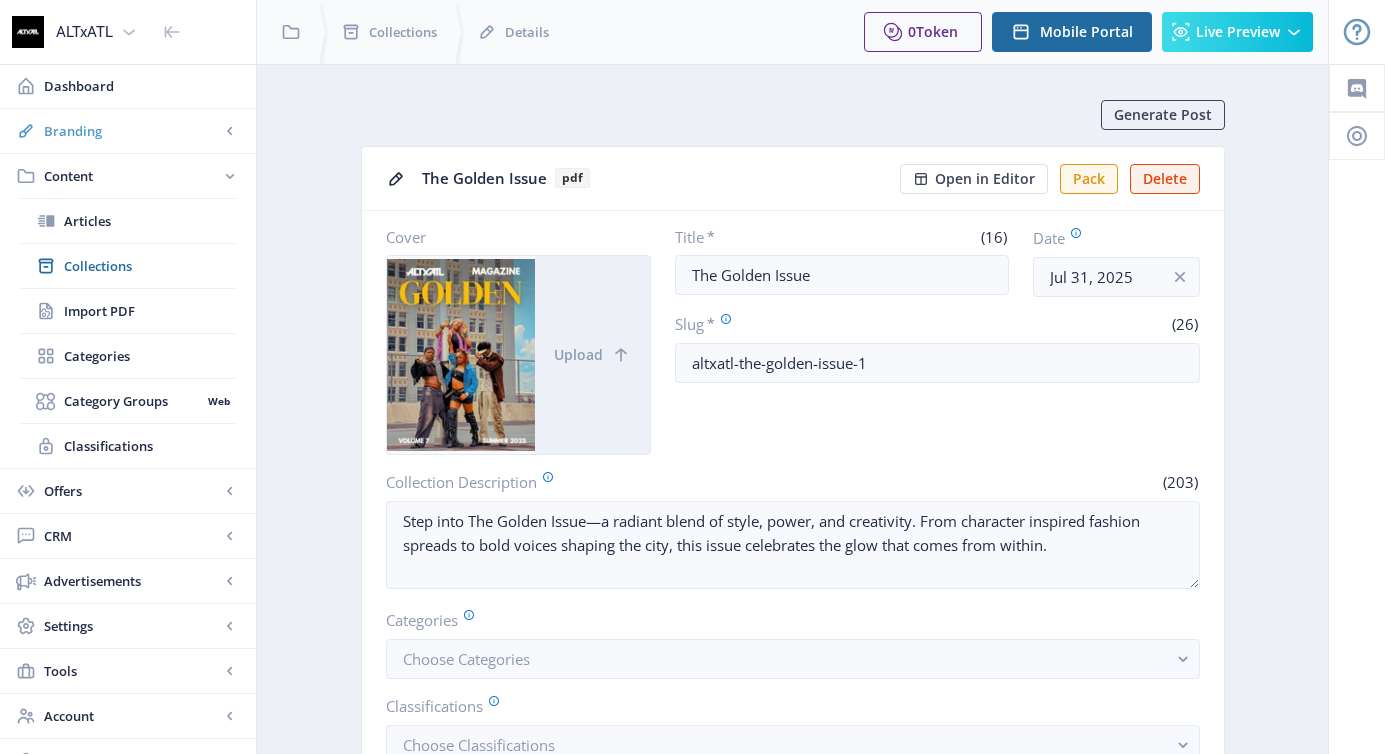 click on "Branding" at bounding box center [132, 131] 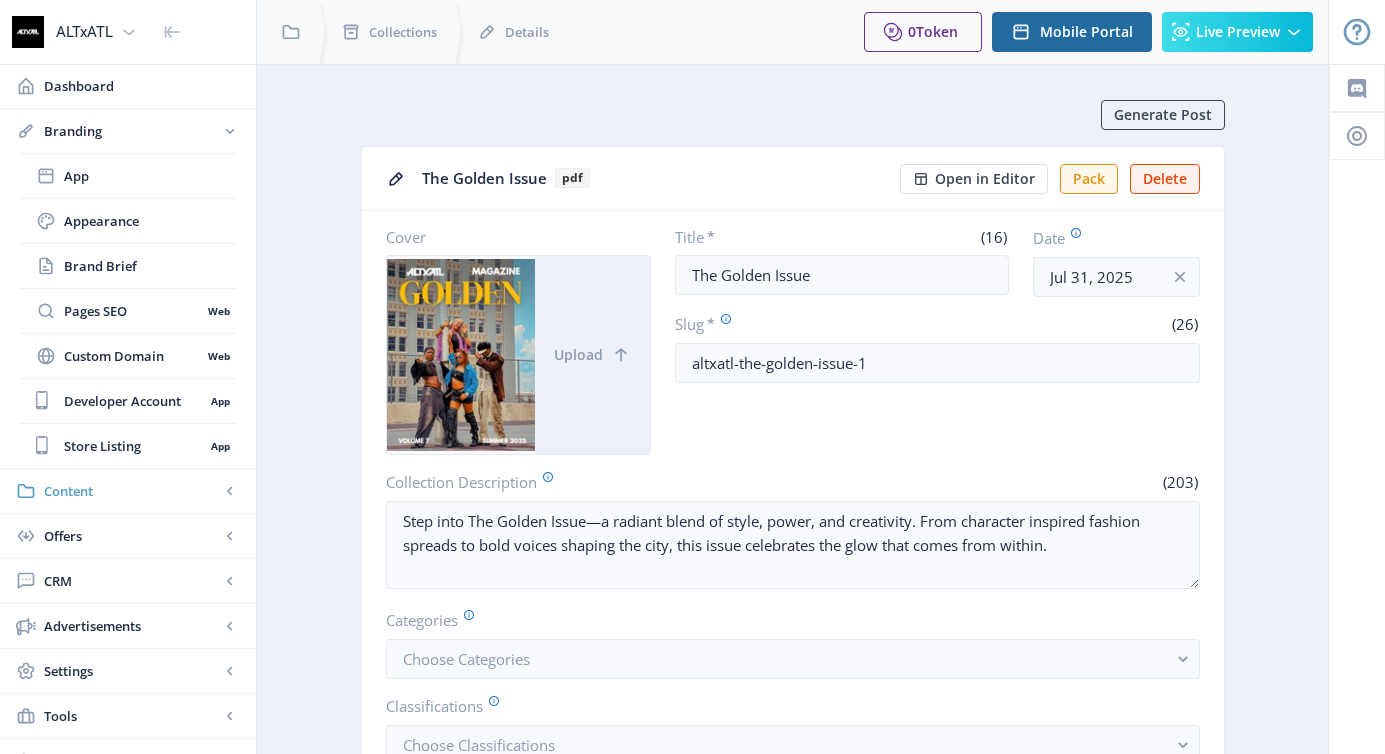 click on "Content" at bounding box center [132, 491] 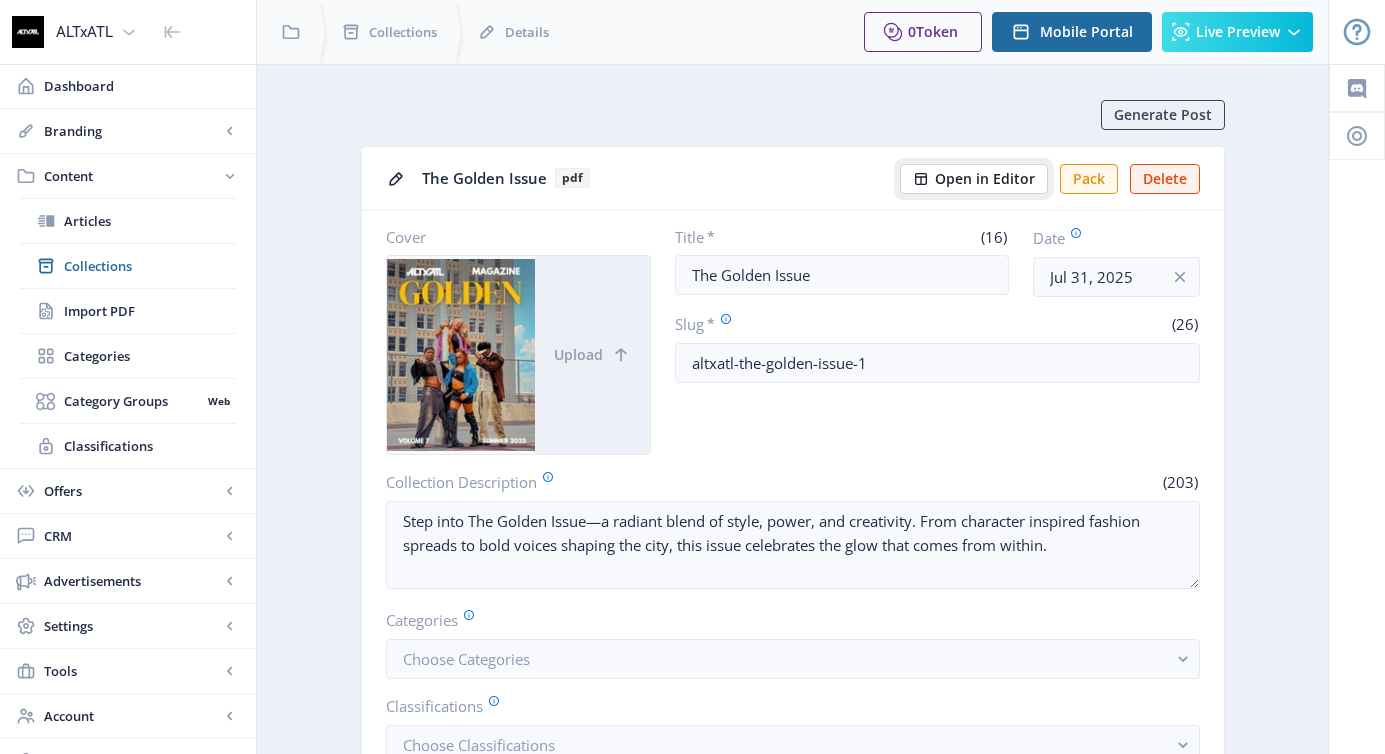 click on "Open in Editor" 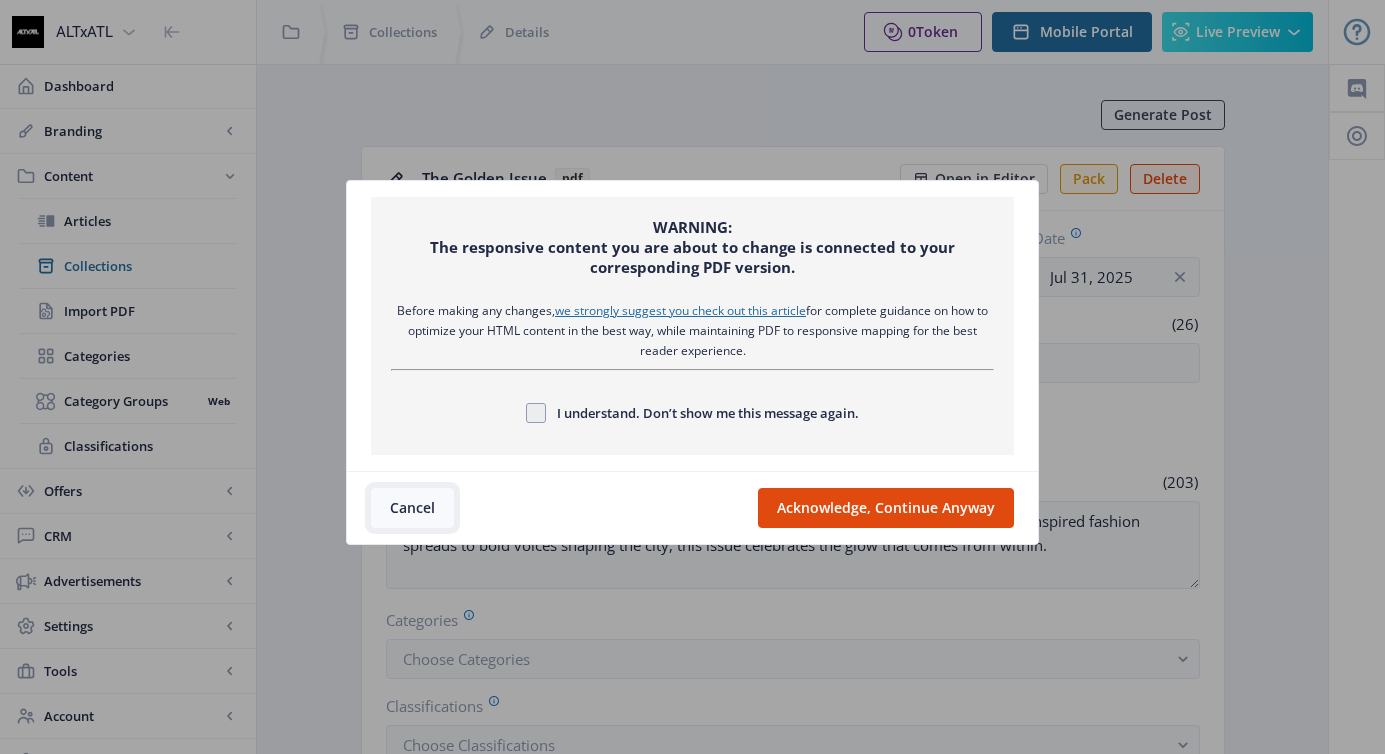 click on "Cancel" 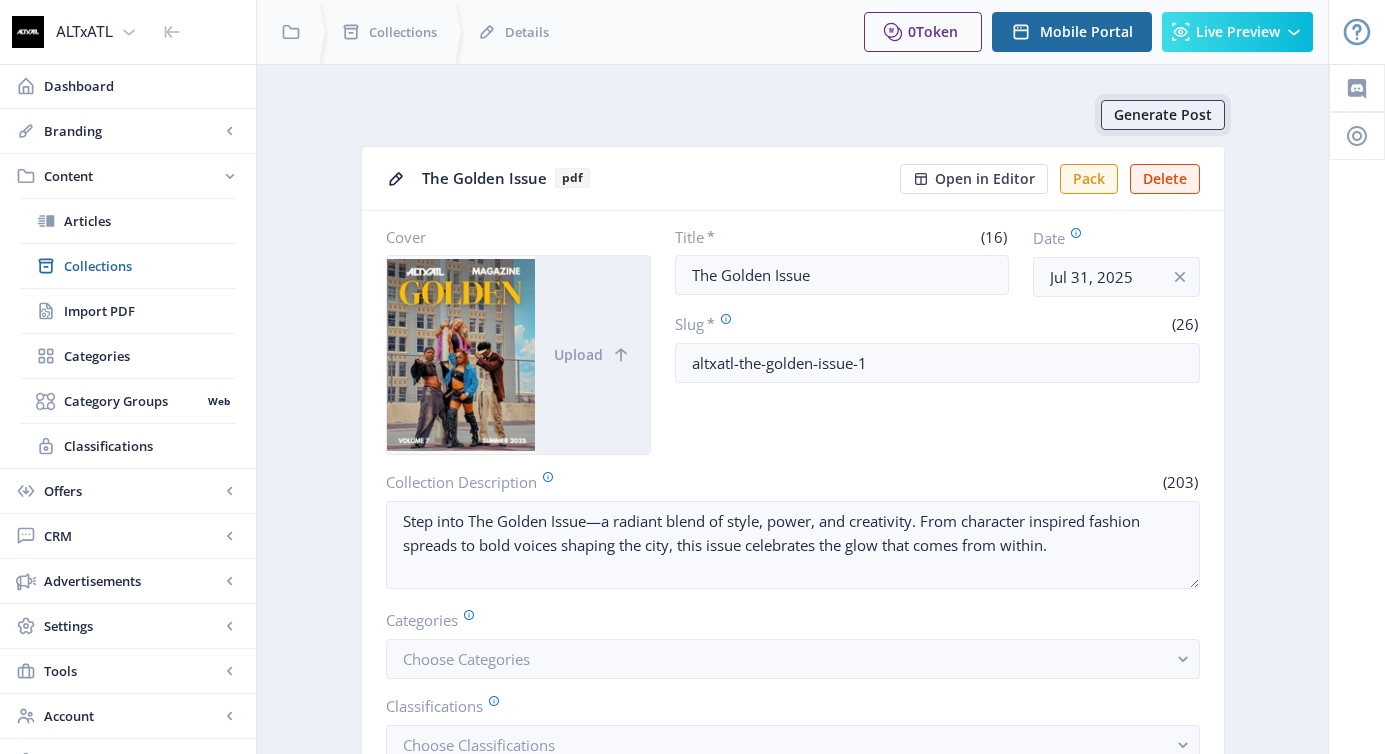 click on "Generate Post" 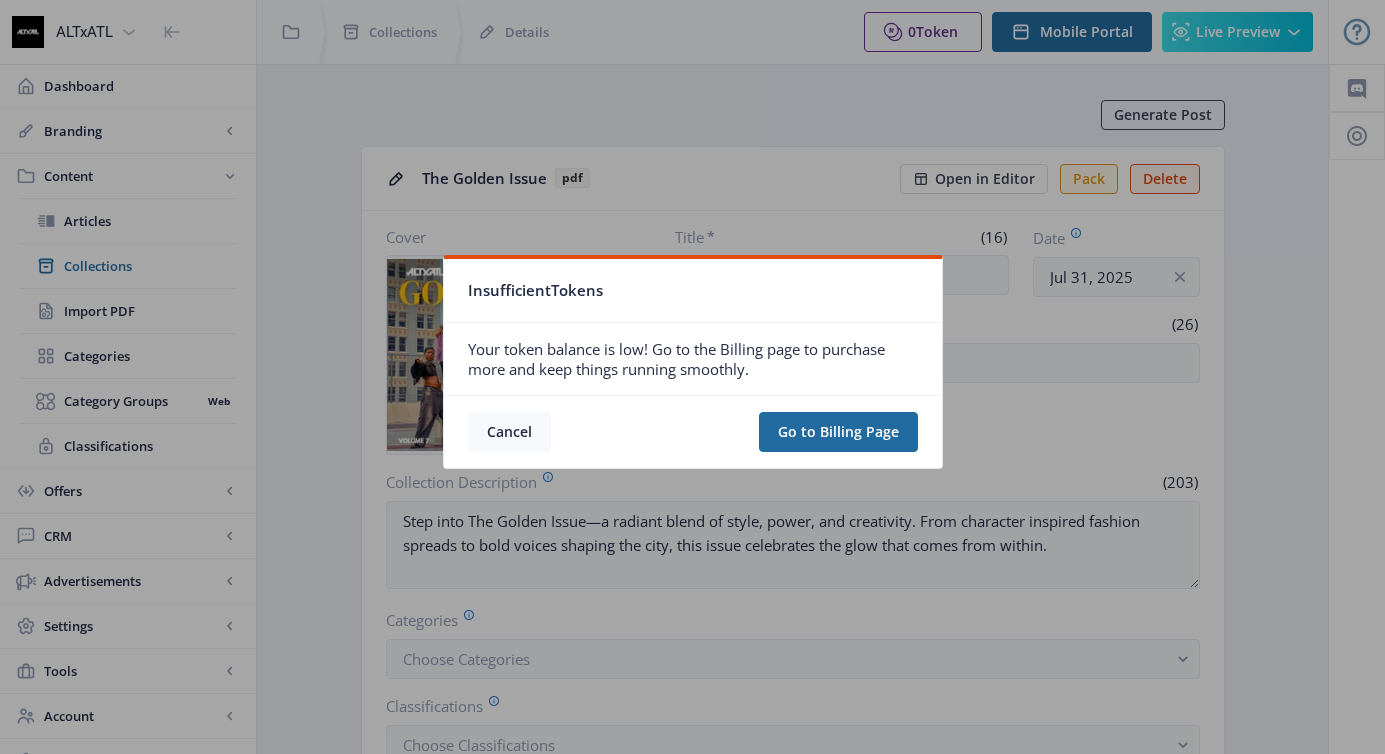 click on "Cancel" 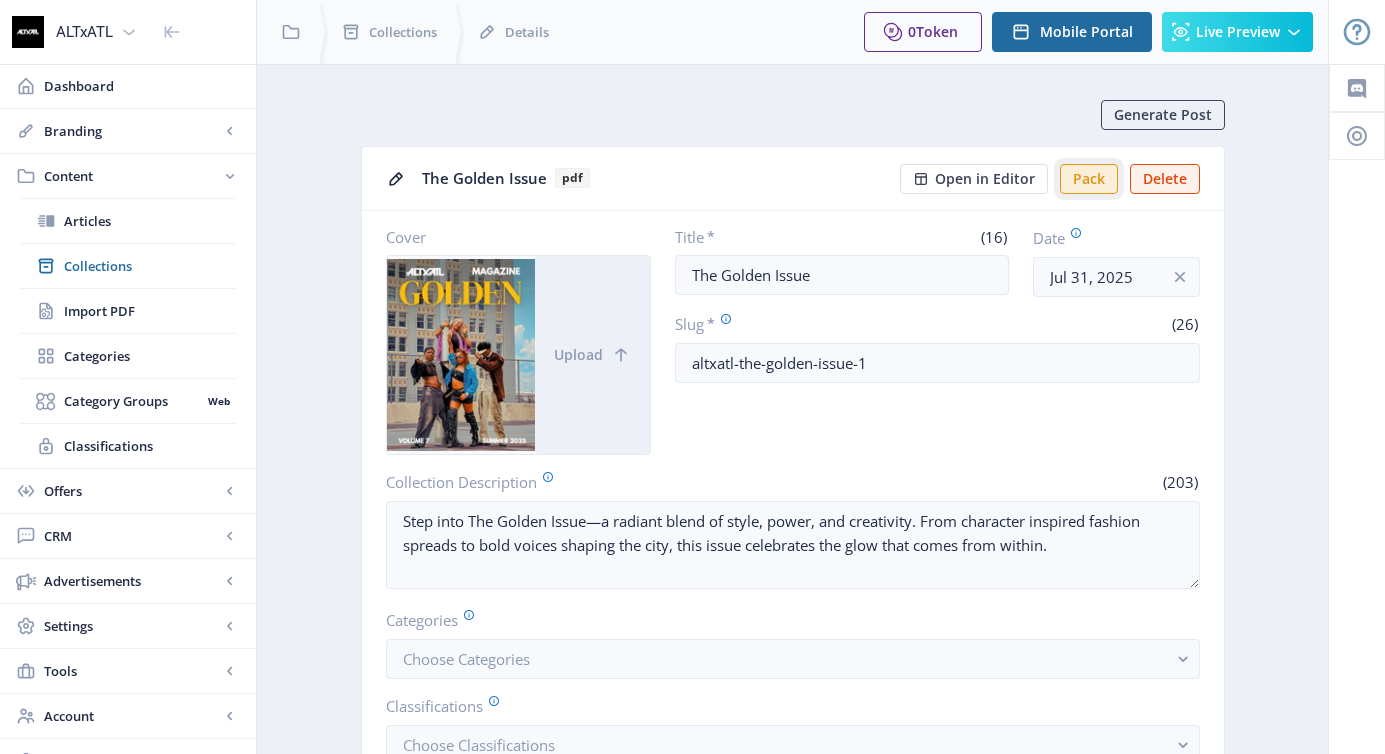click on "Pack" 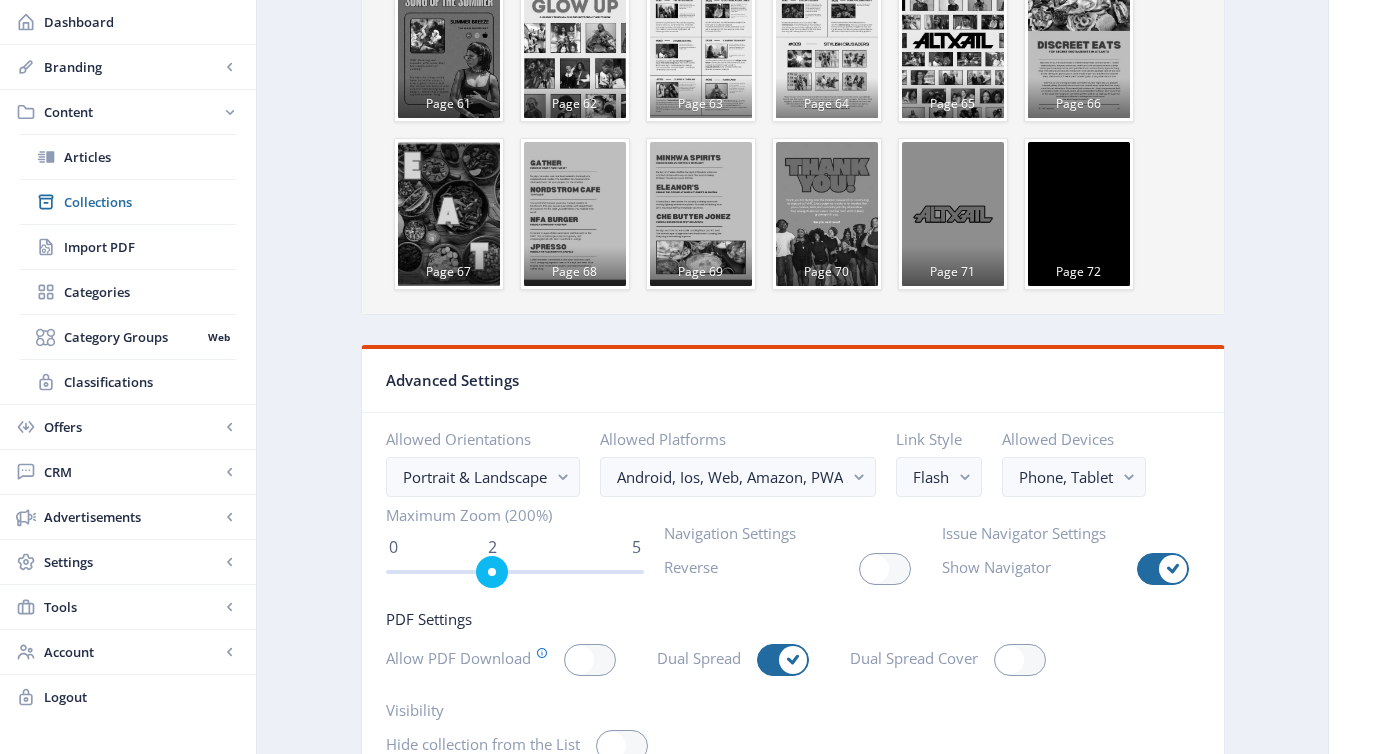 scroll, scrollTop: 3103, scrollLeft: 0, axis: vertical 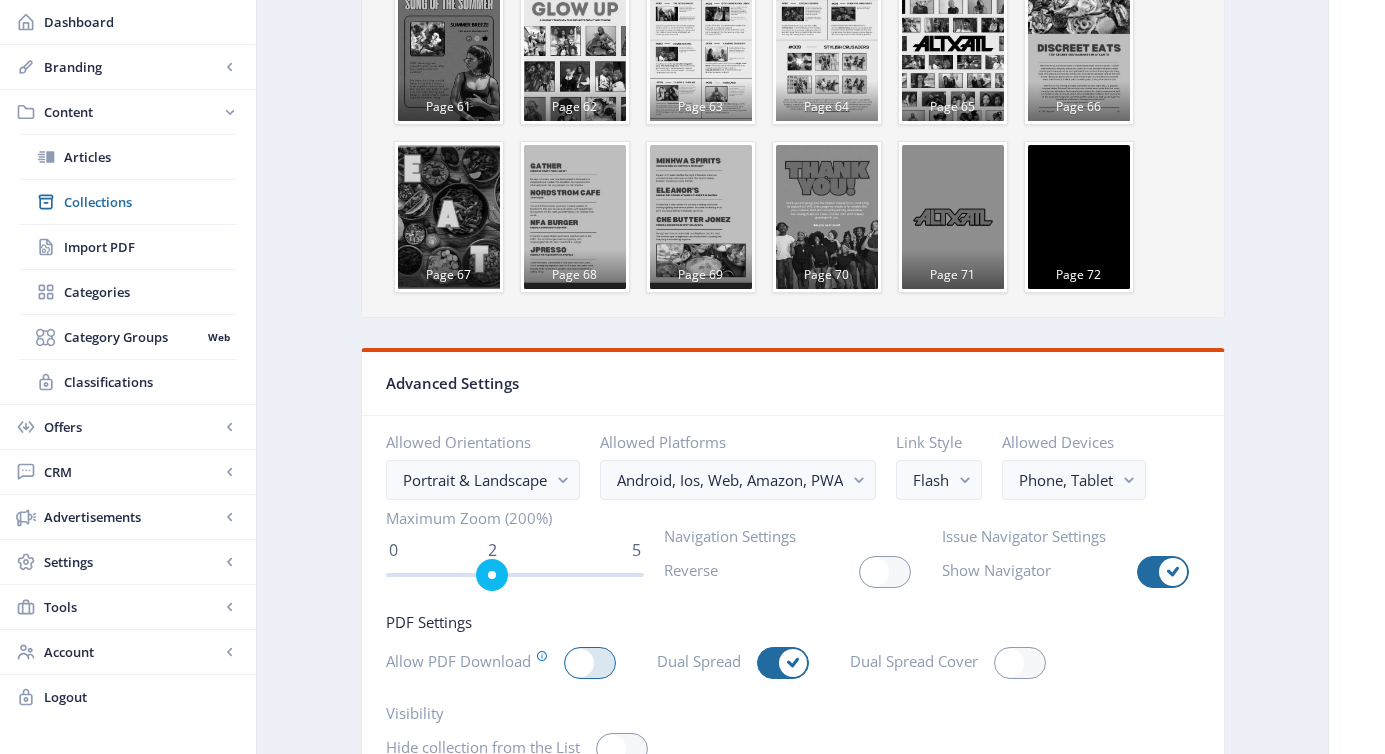click at bounding box center [580, 663] 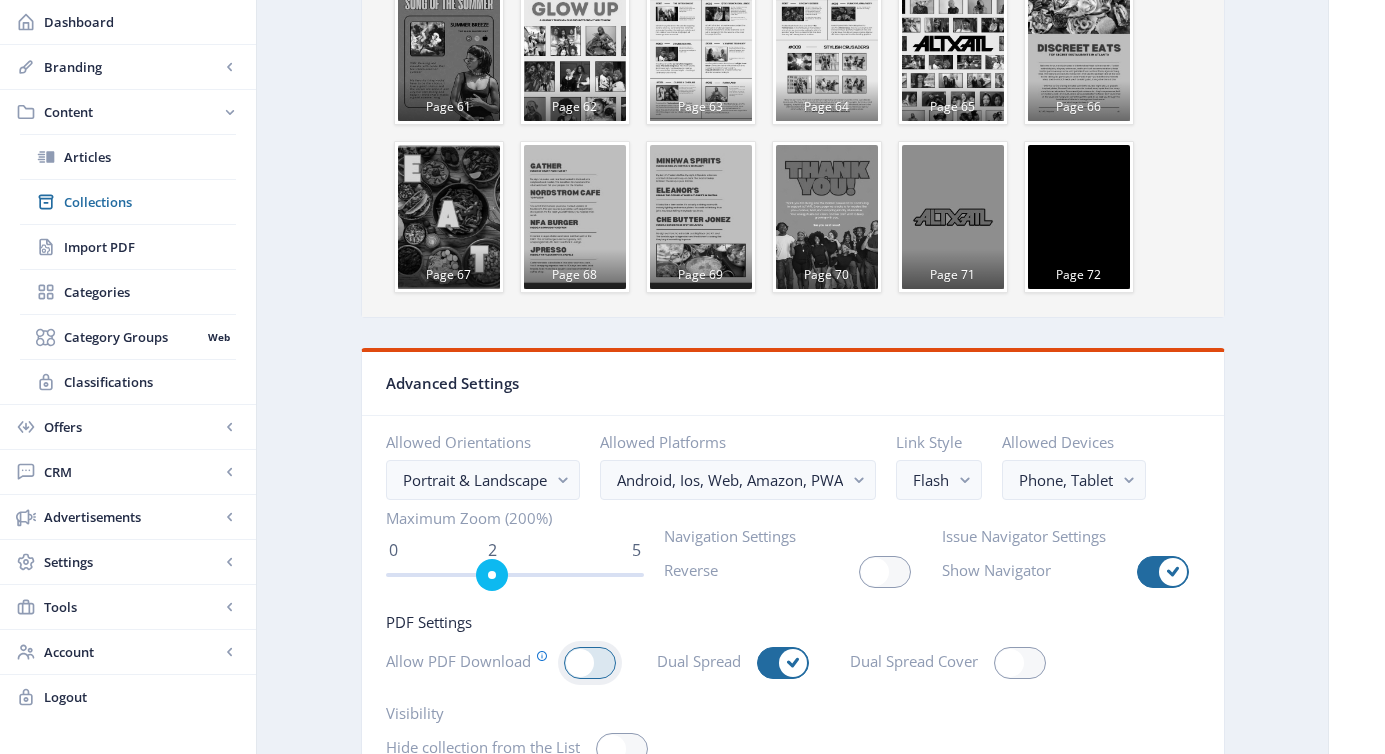 click at bounding box center (564, 663) 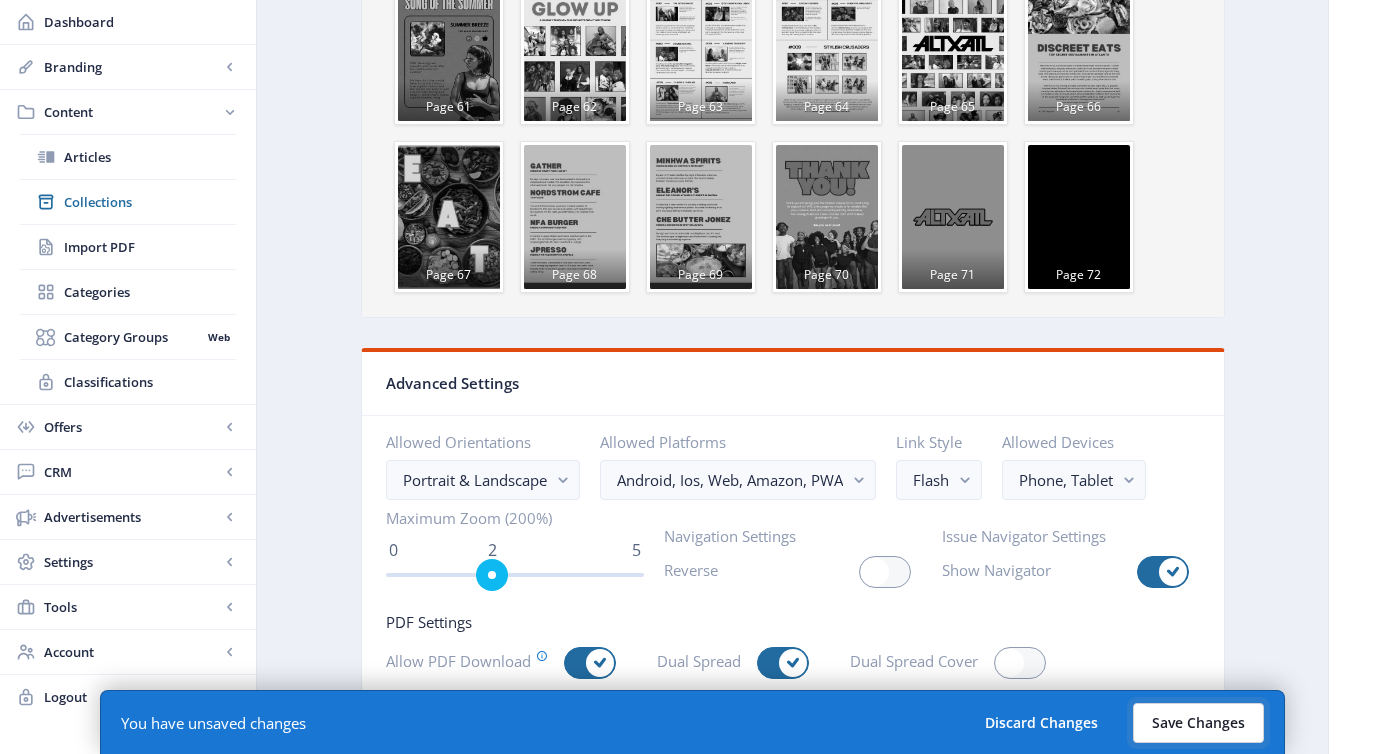 click on "Save Changes" 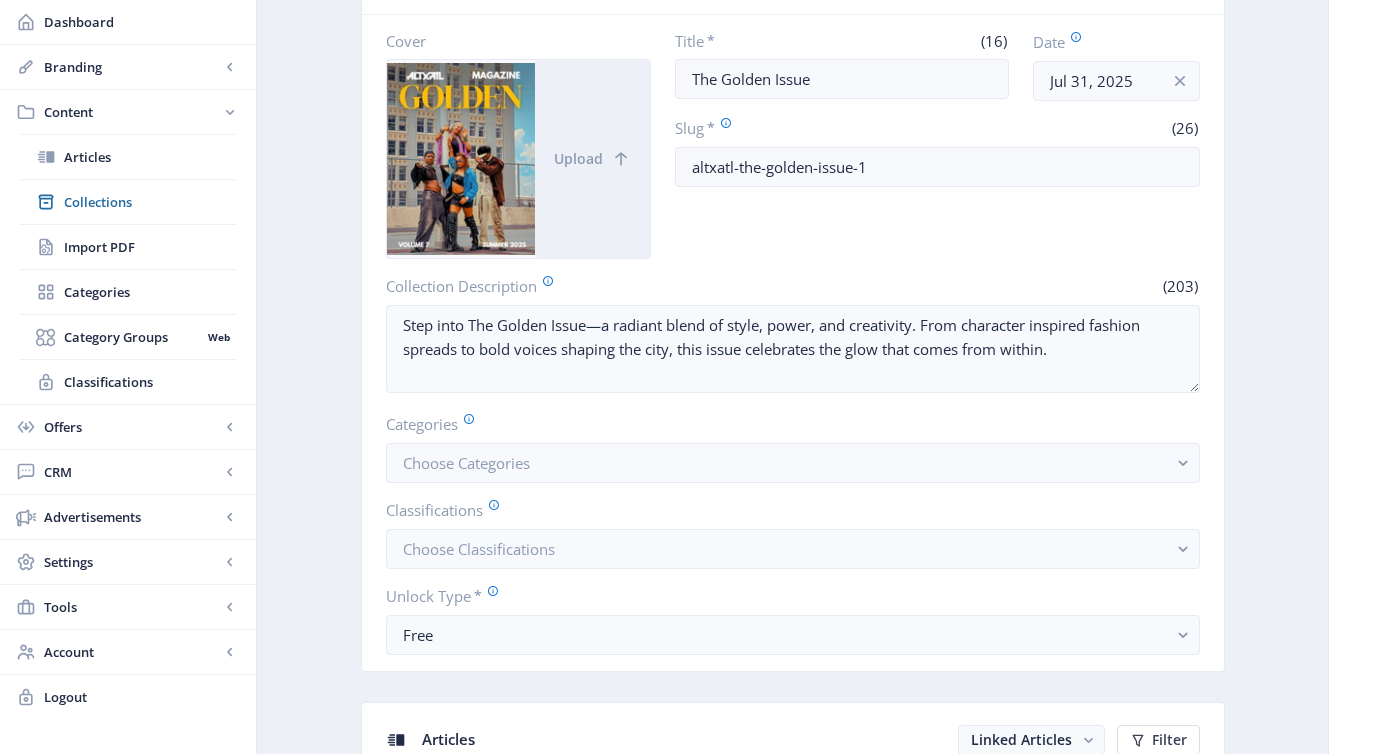 scroll, scrollTop: 0, scrollLeft: 0, axis: both 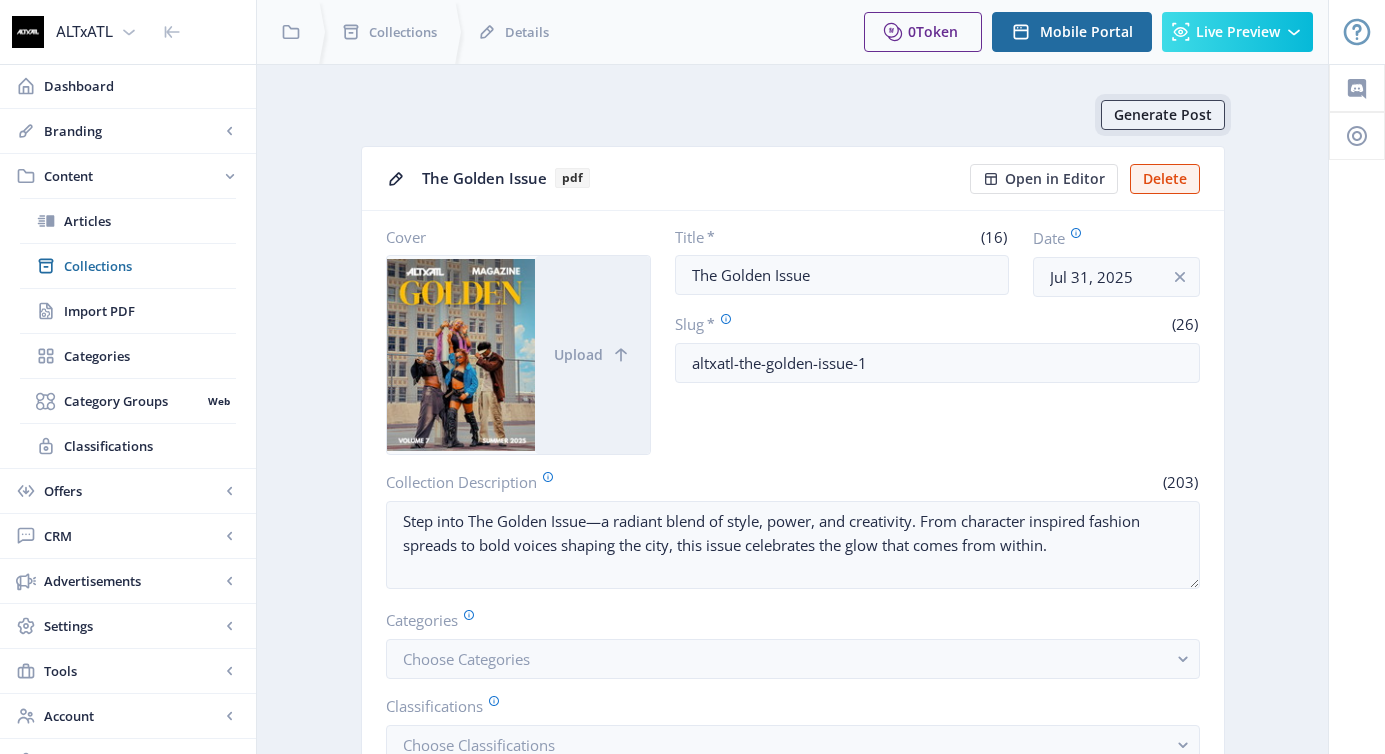 click on "Generate Post" 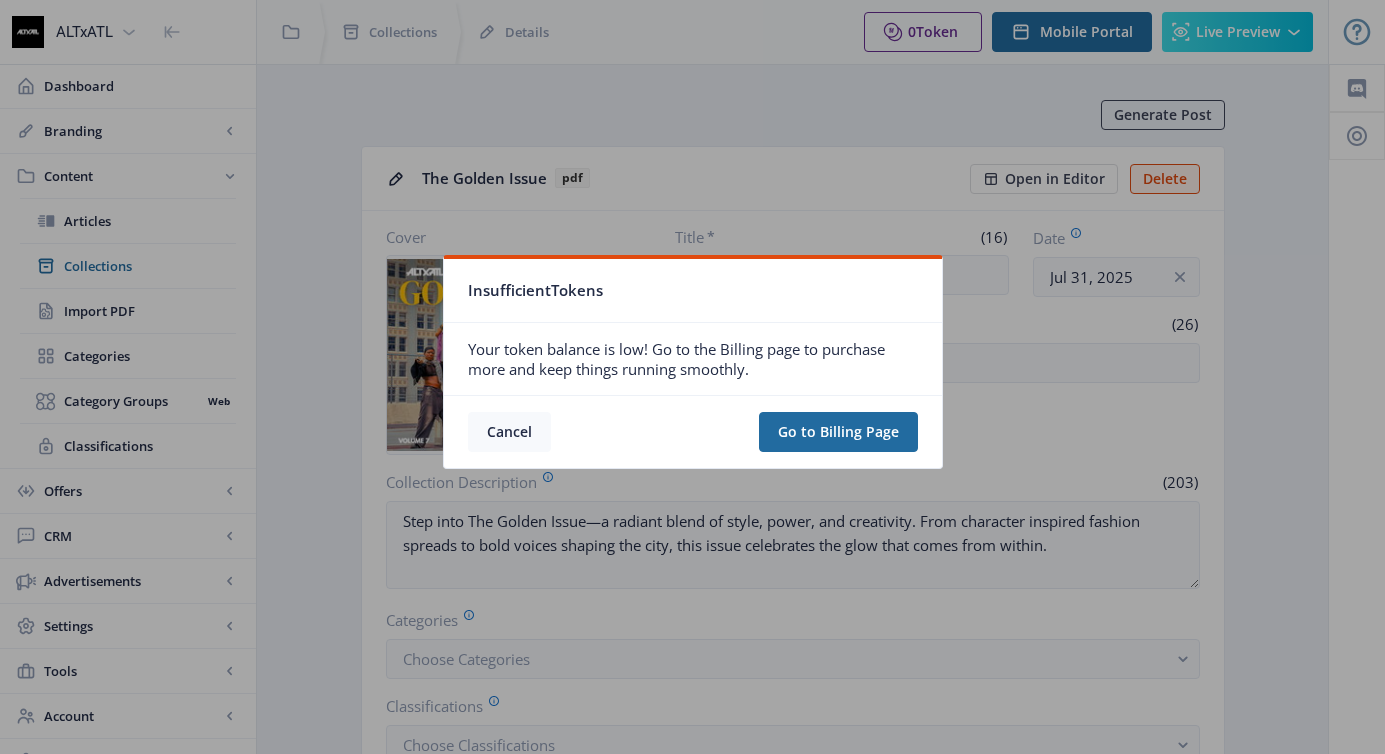 click on "Cancel" 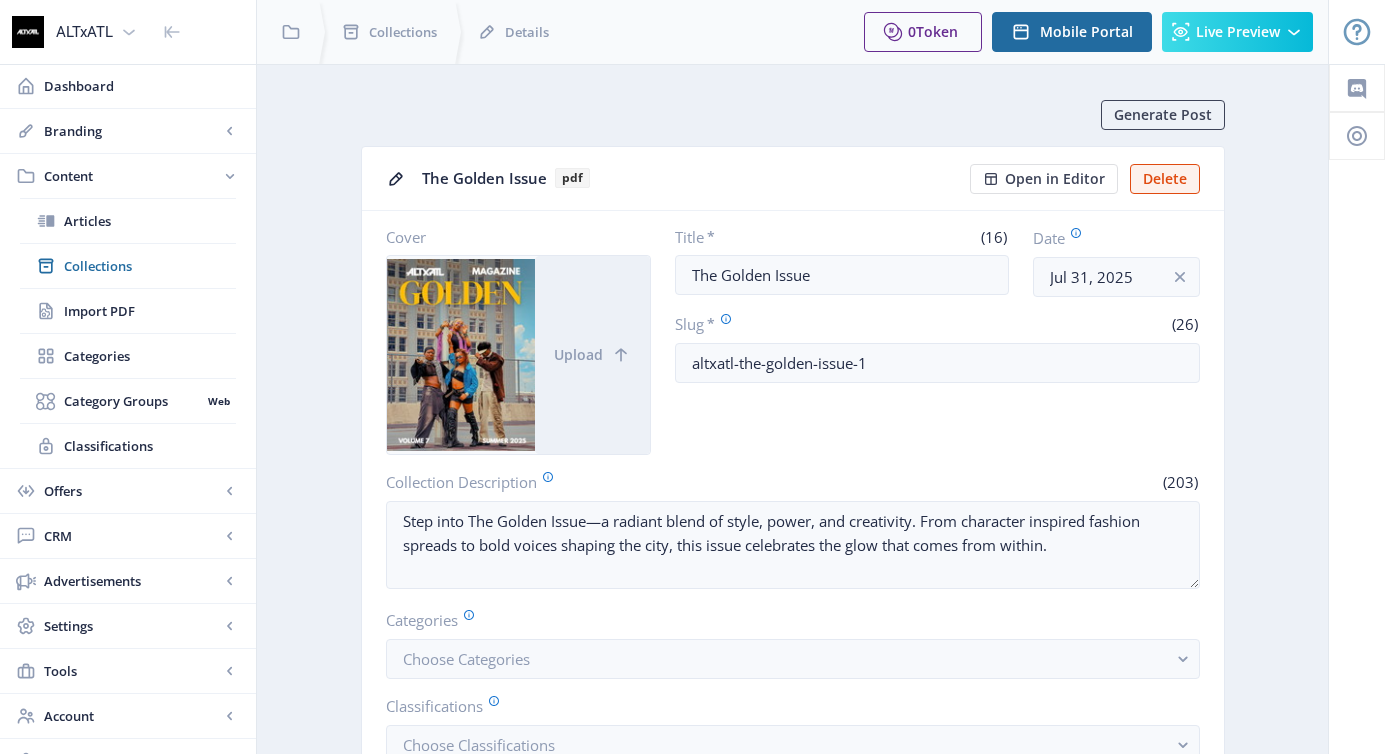 click on "Title   *   (16)  The Golden Issue  Date  Jul 31, 2025  Slug   *   (26)  altxatl-the-golden-issue-1" 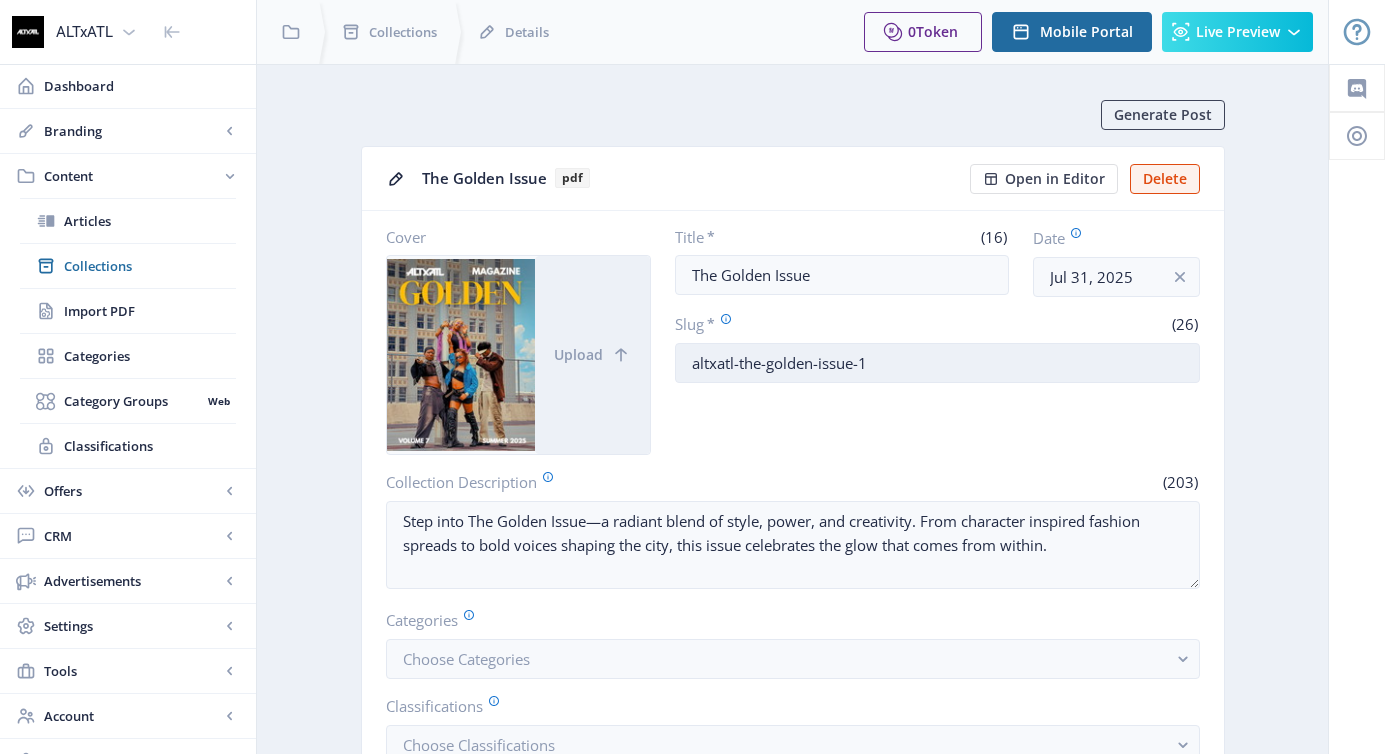click on "altxatl-the-golden-issue-1" at bounding box center (937, 363) 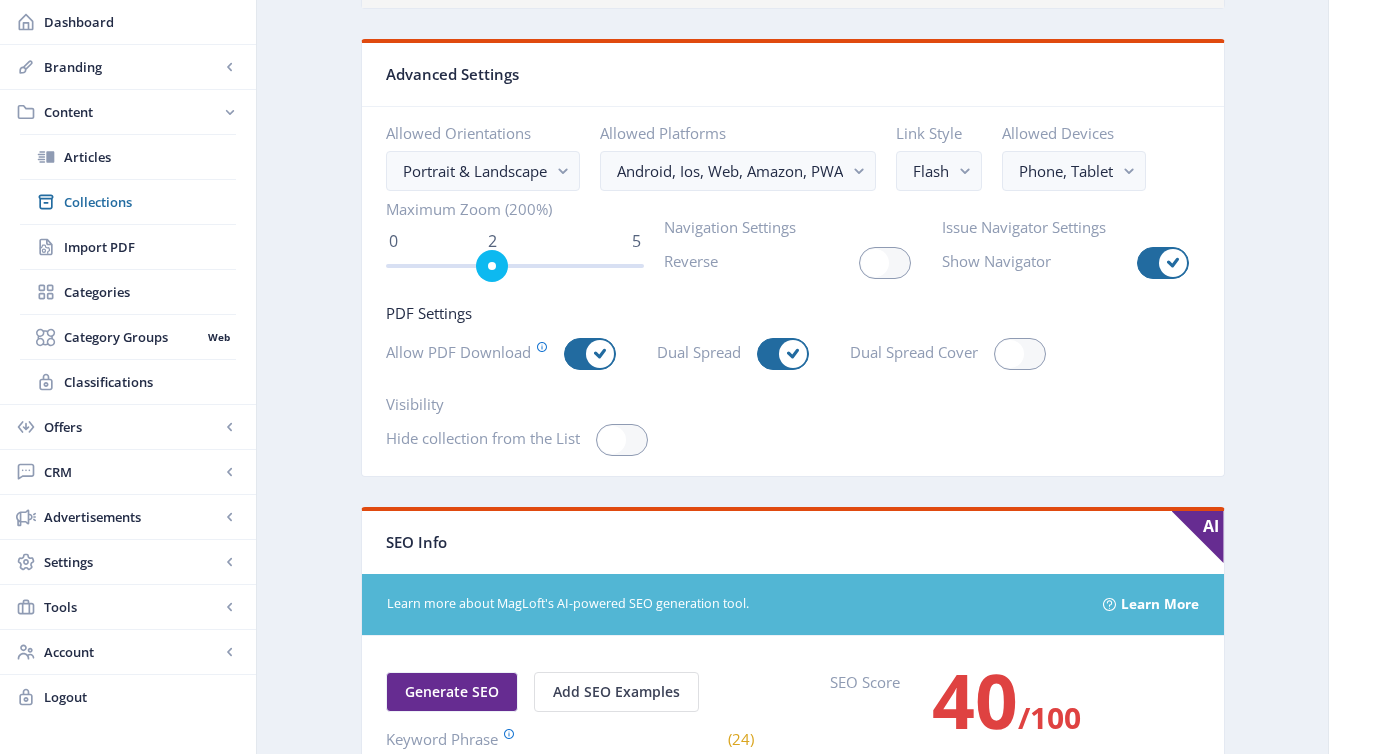 scroll, scrollTop: 3937, scrollLeft: 0, axis: vertical 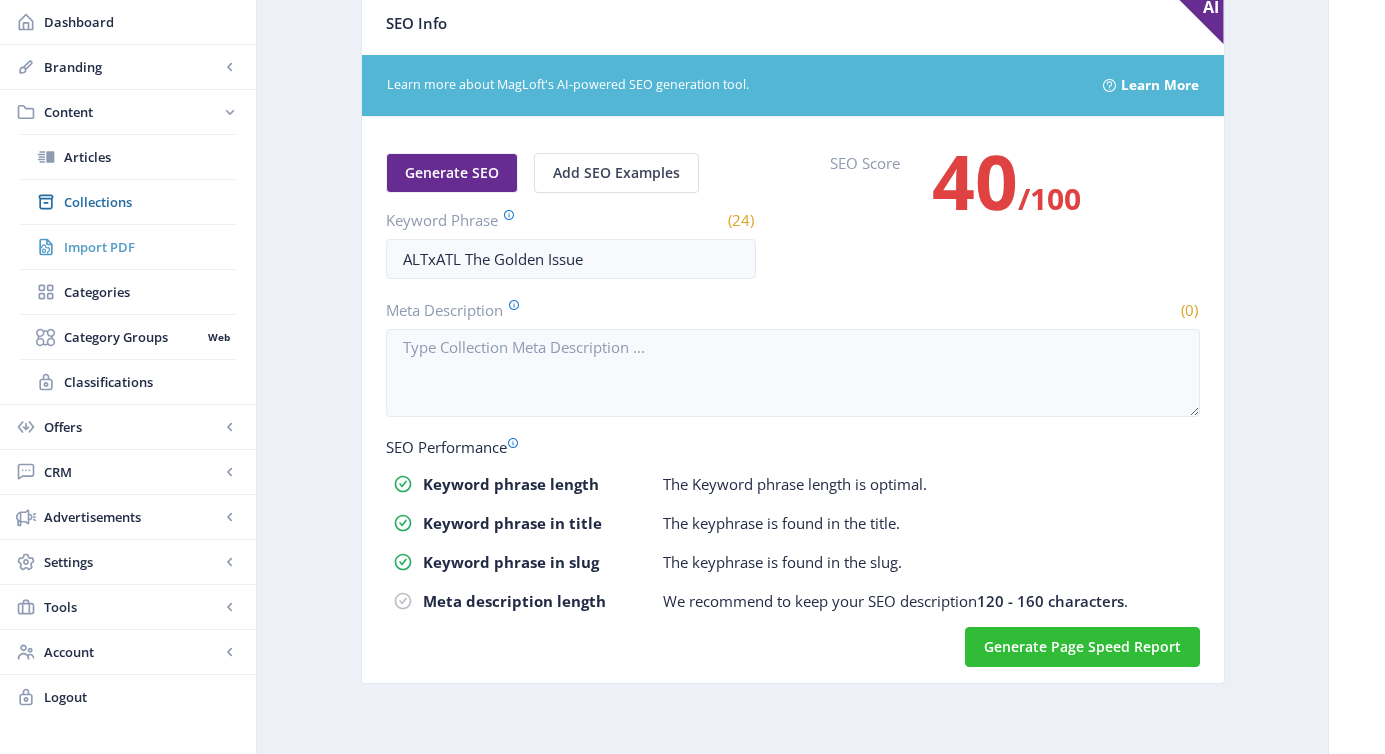 click on "Import PDF" at bounding box center (128, 247) 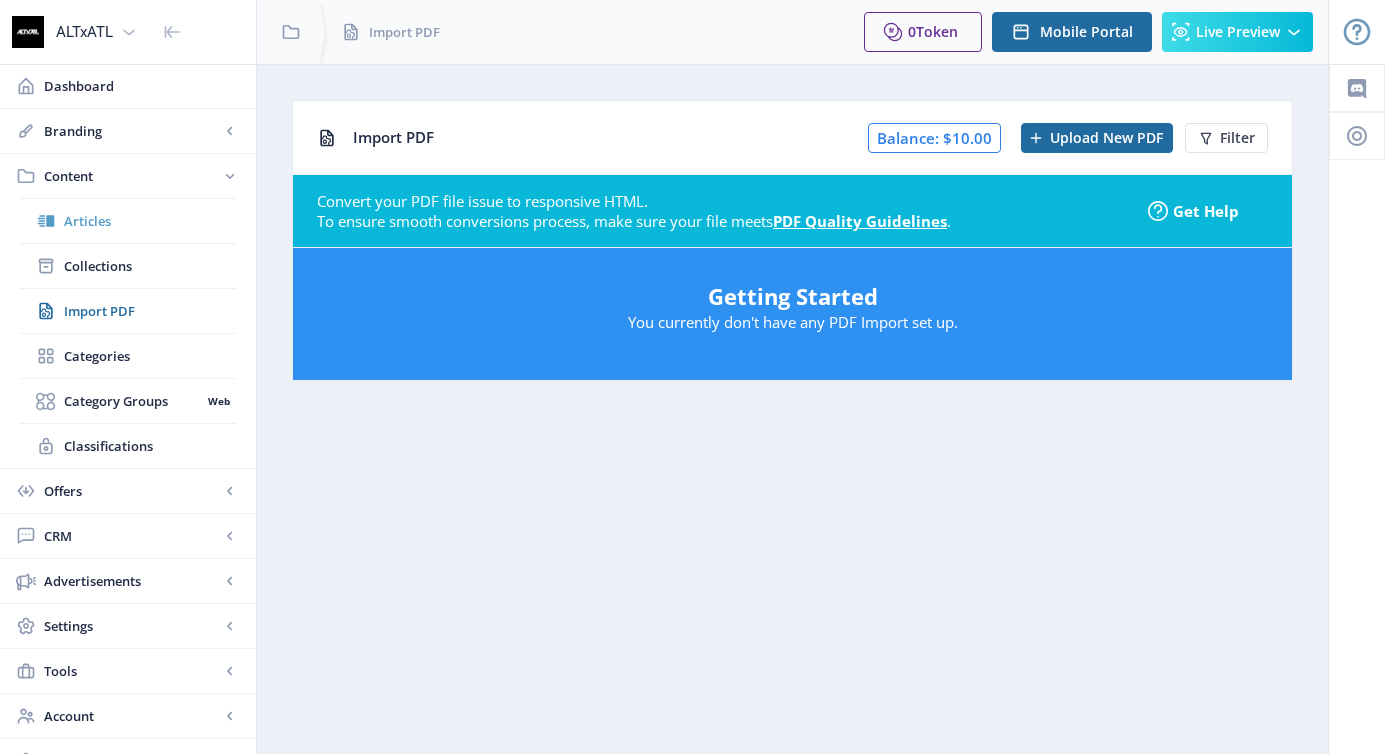 click on "Articles" at bounding box center [150, 221] 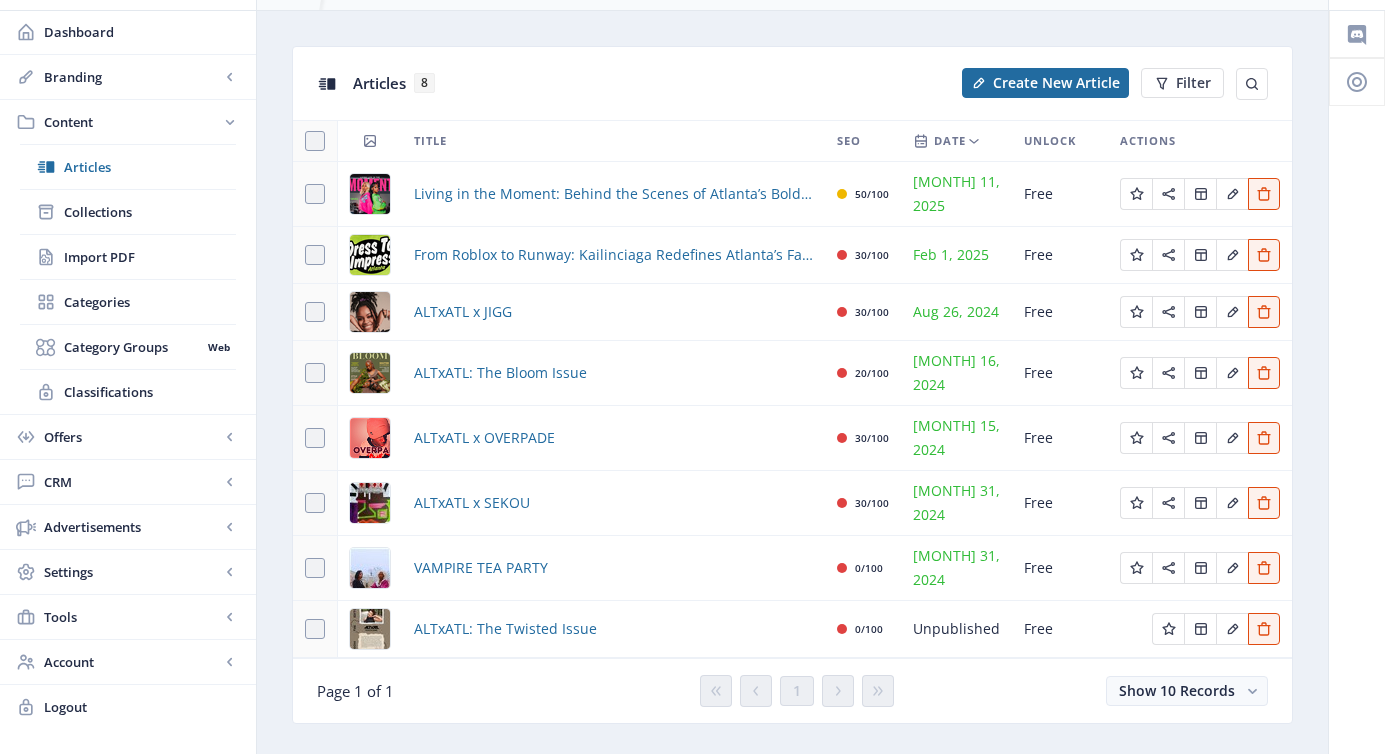 scroll, scrollTop: 0, scrollLeft: 0, axis: both 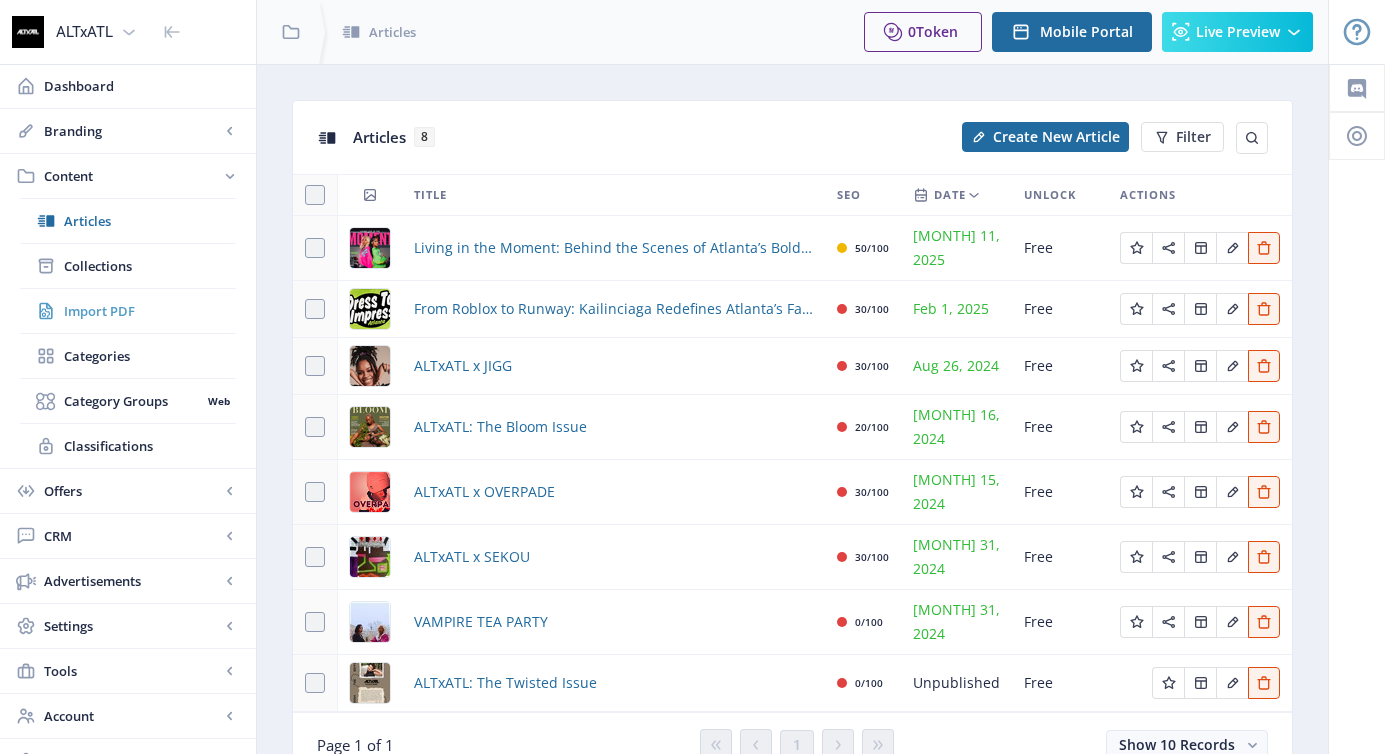 click on "Import PDF" at bounding box center [150, 311] 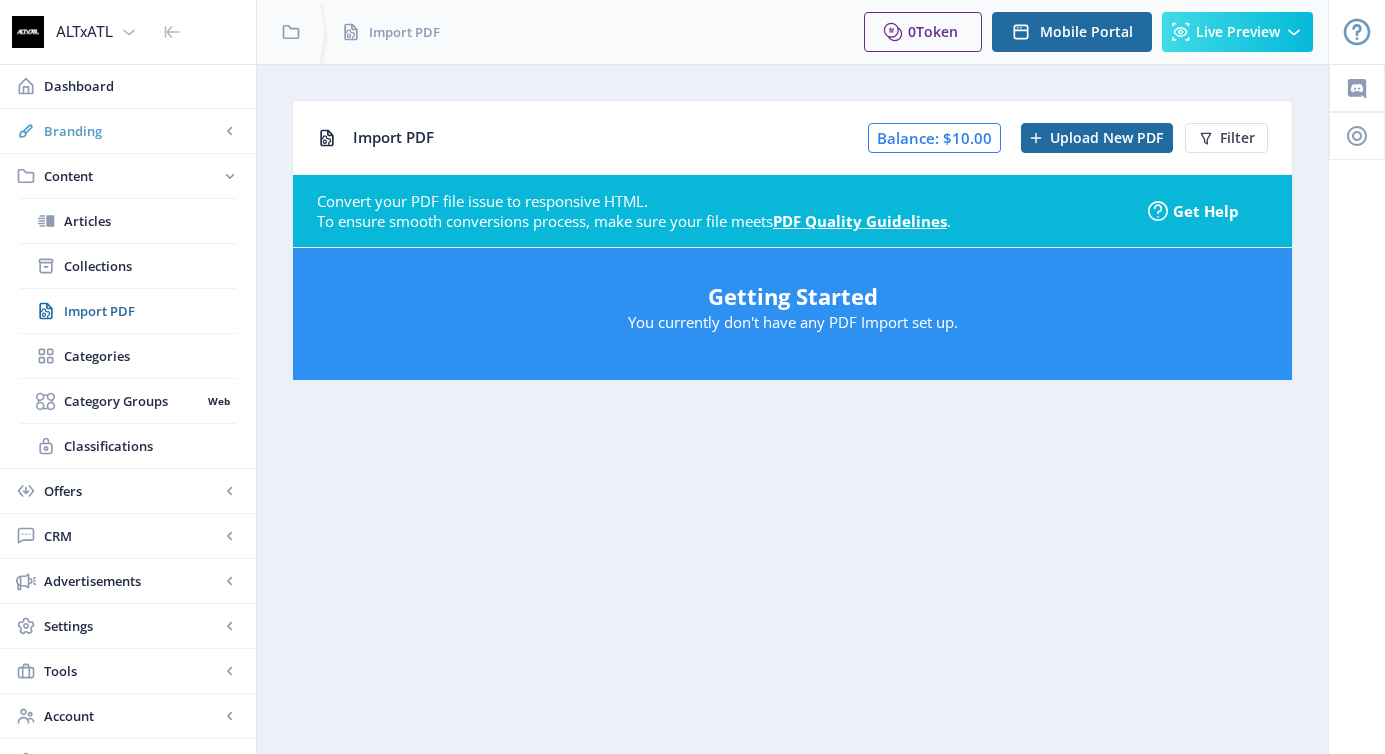 click on "Branding" at bounding box center (132, 131) 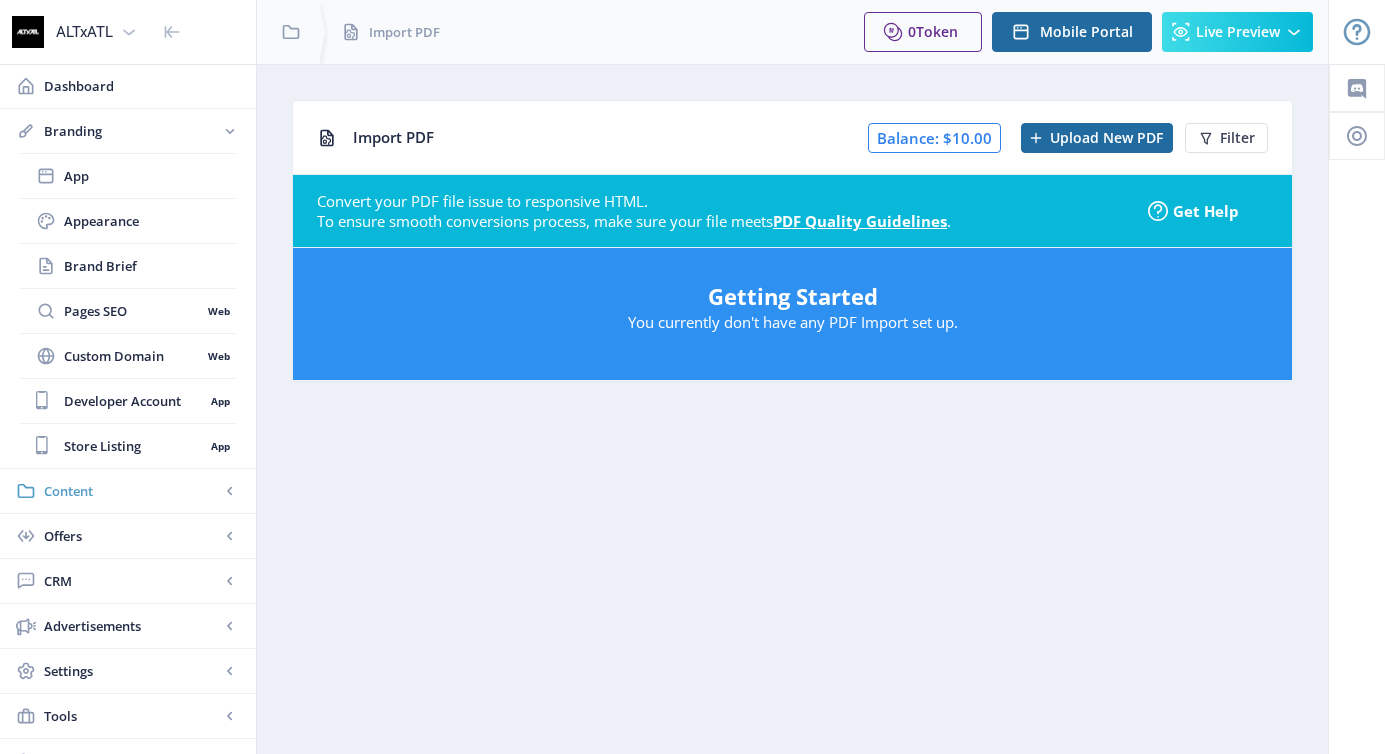 click on "Content" at bounding box center [132, 491] 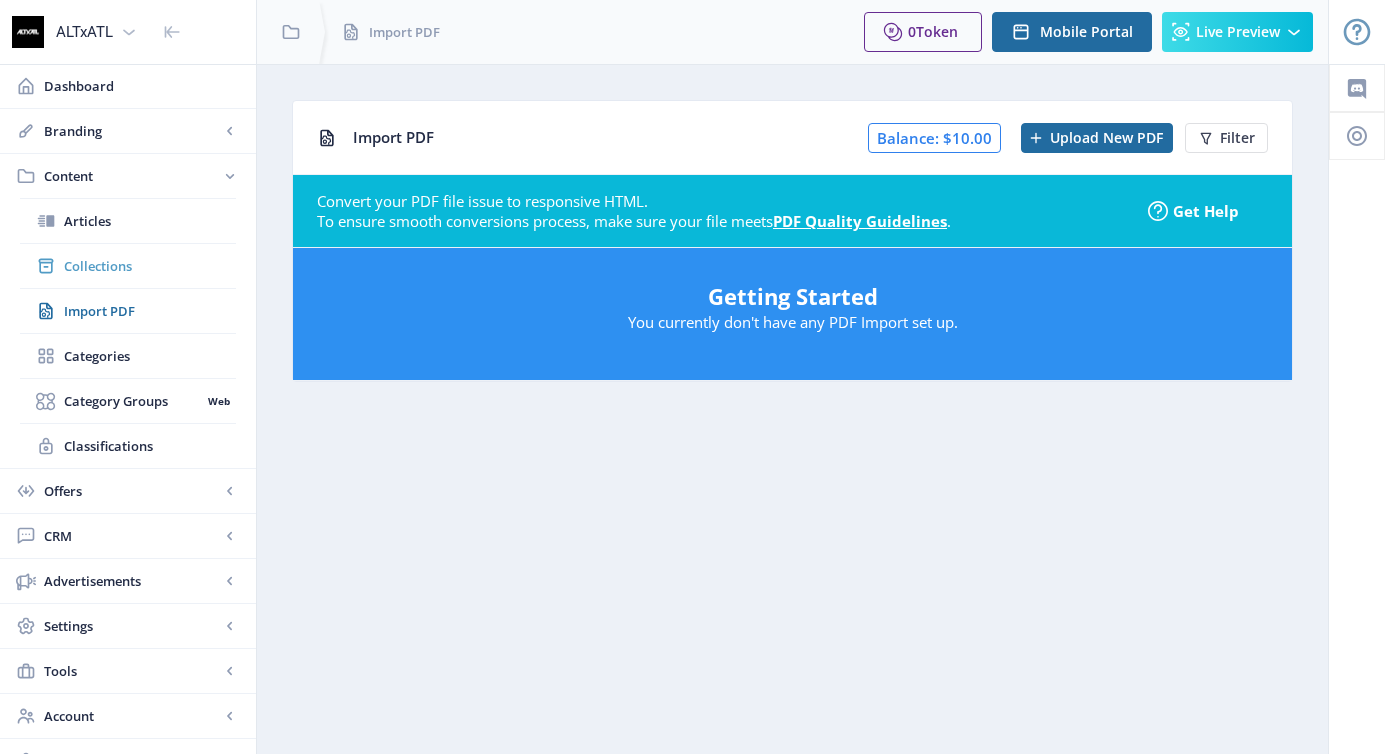 click on "Collections" at bounding box center (150, 266) 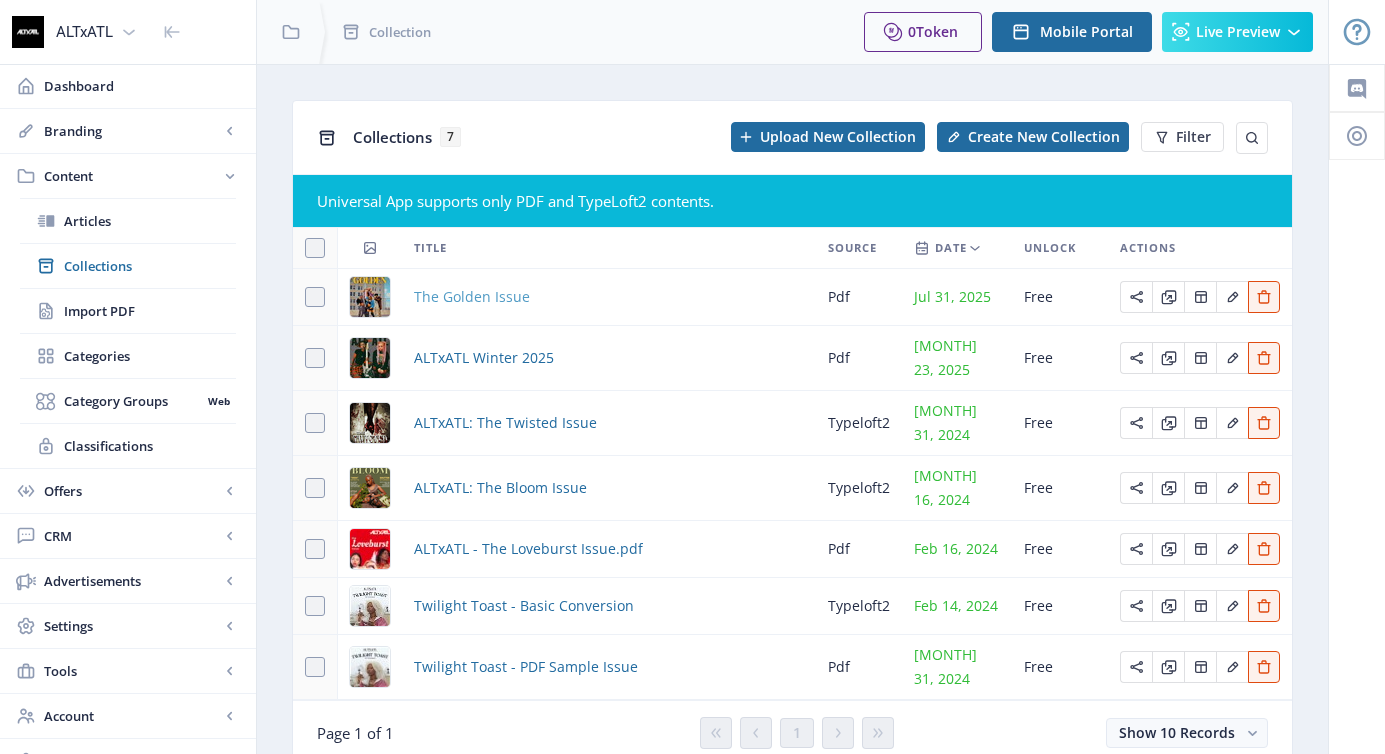 click on "The Golden Issue" at bounding box center [472, 297] 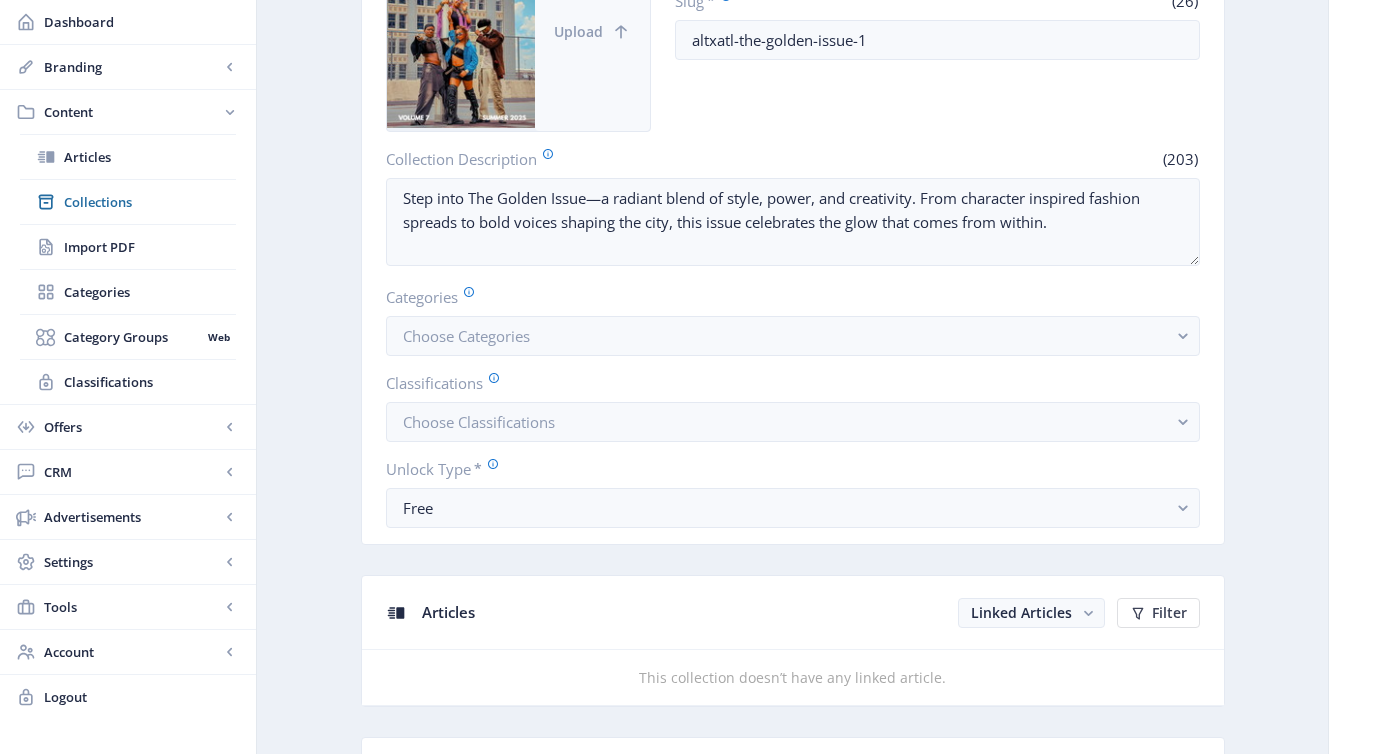 scroll, scrollTop: 0, scrollLeft: 0, axis: both 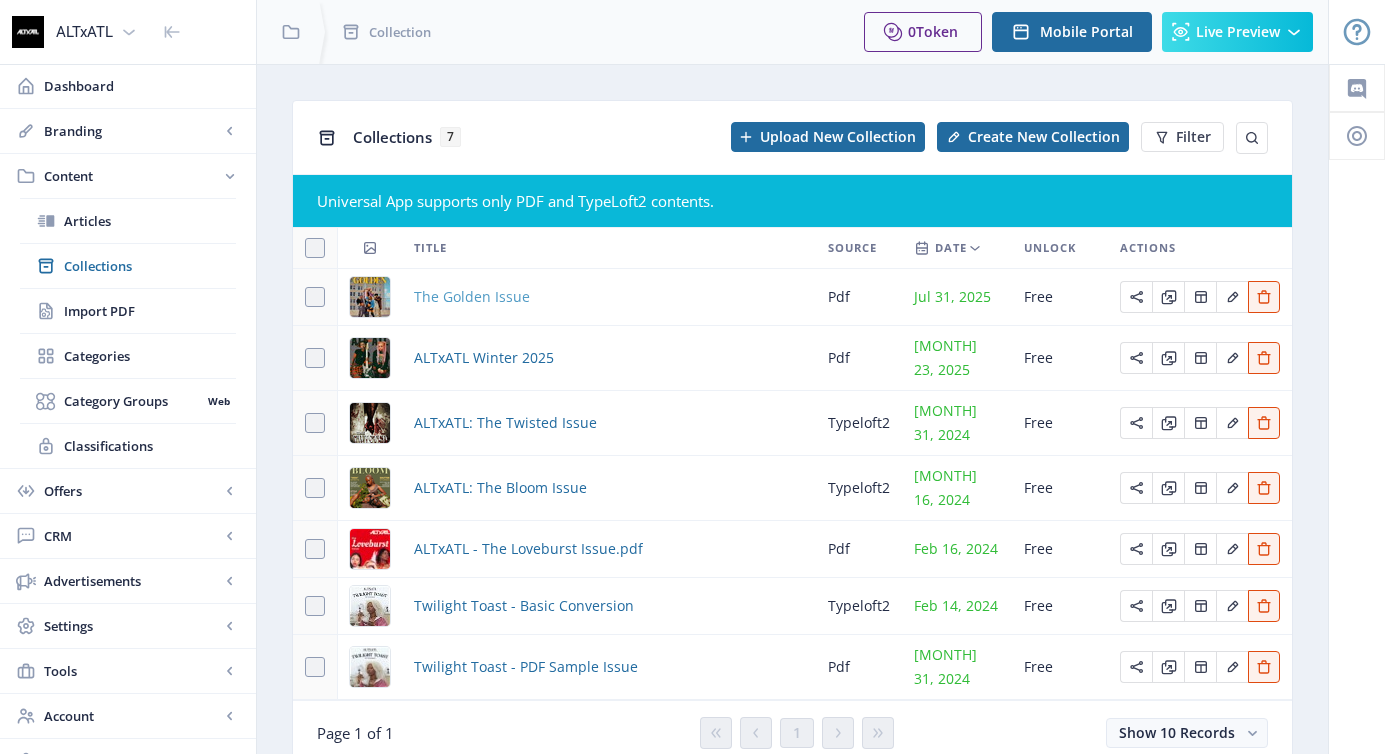 click on "The Golden Issue" at bounding box center [472, 297] 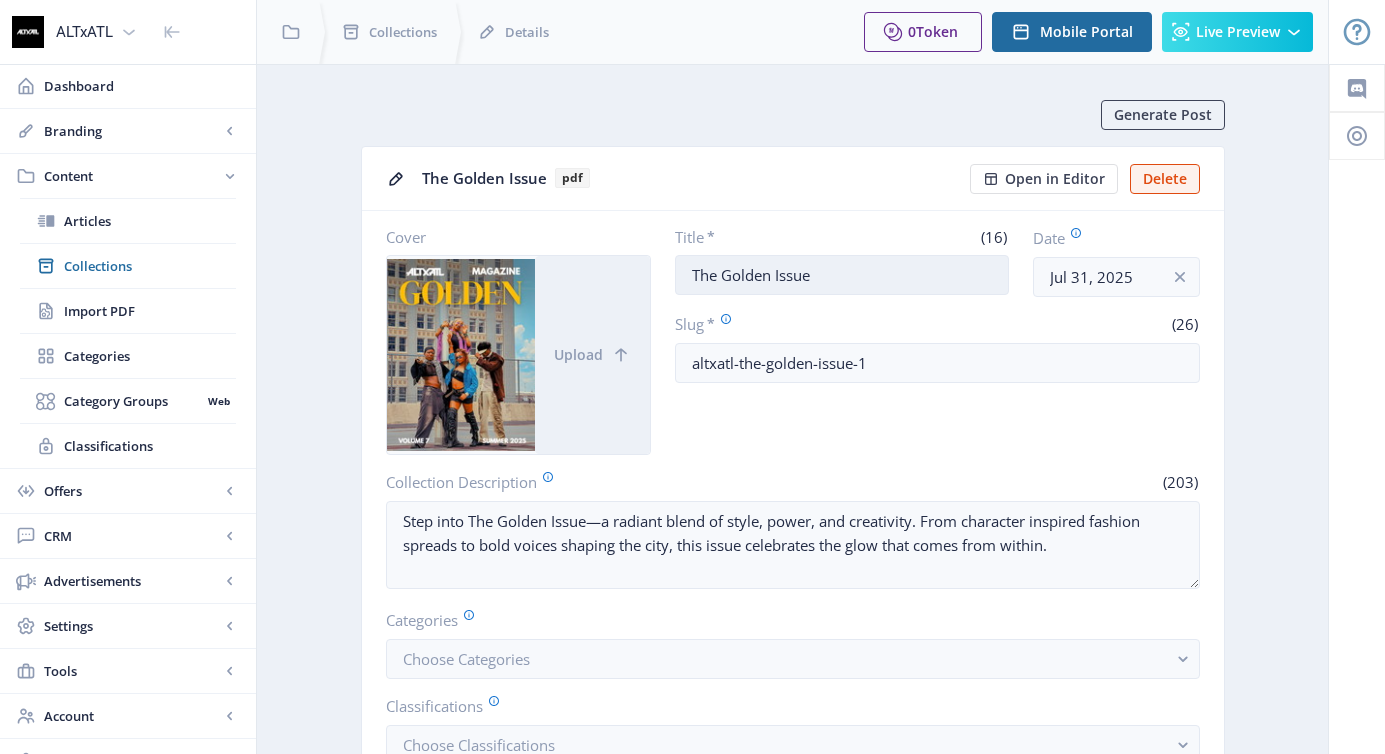 click on "The Golden Issue" at bounding box center (842, 275) 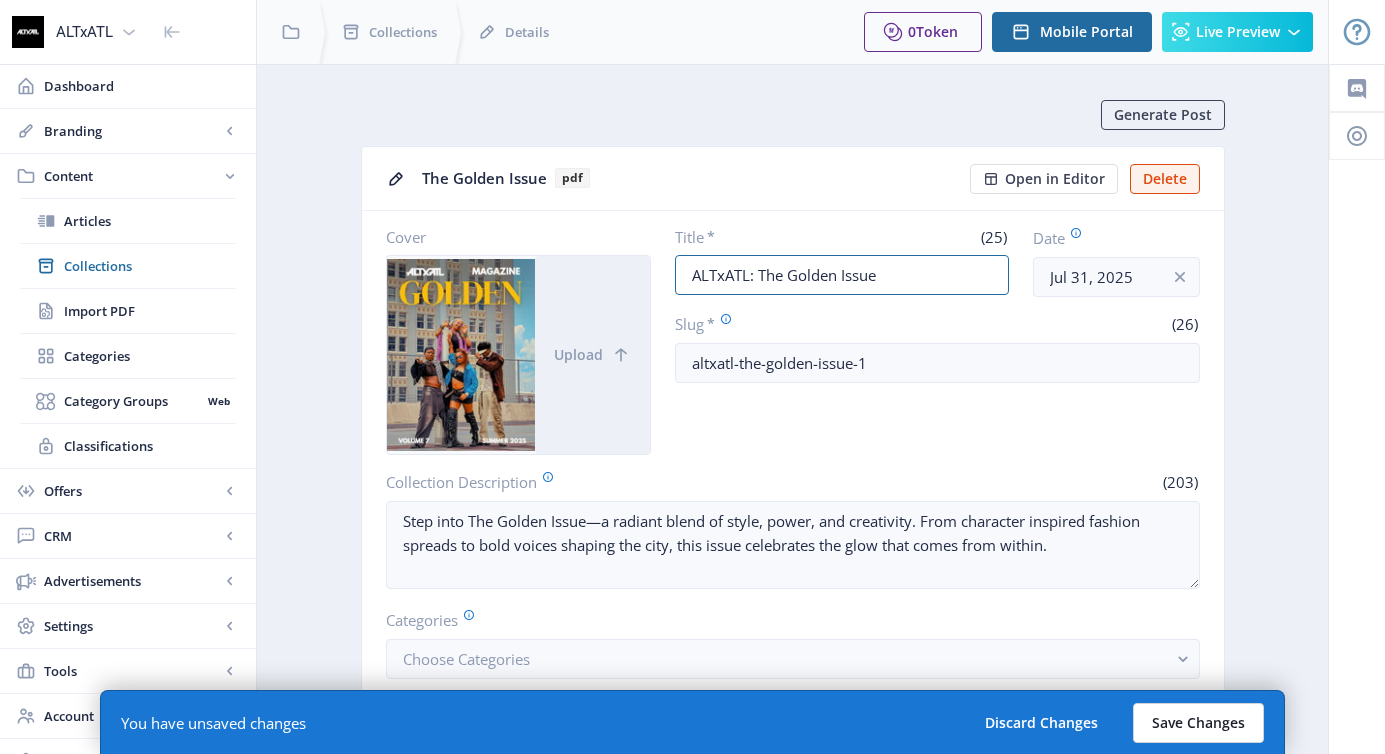 type on "ALTxATL: The Golden Issue" 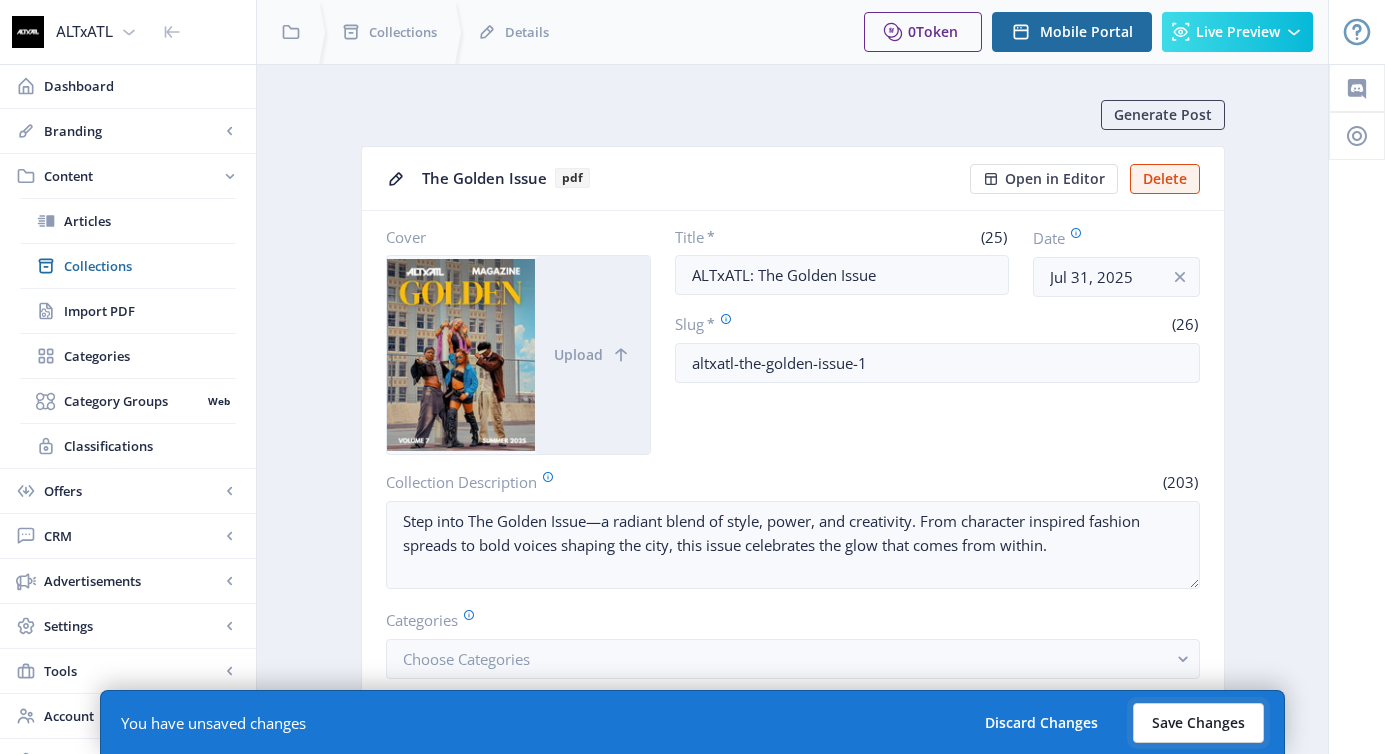 click on "Save Changes" 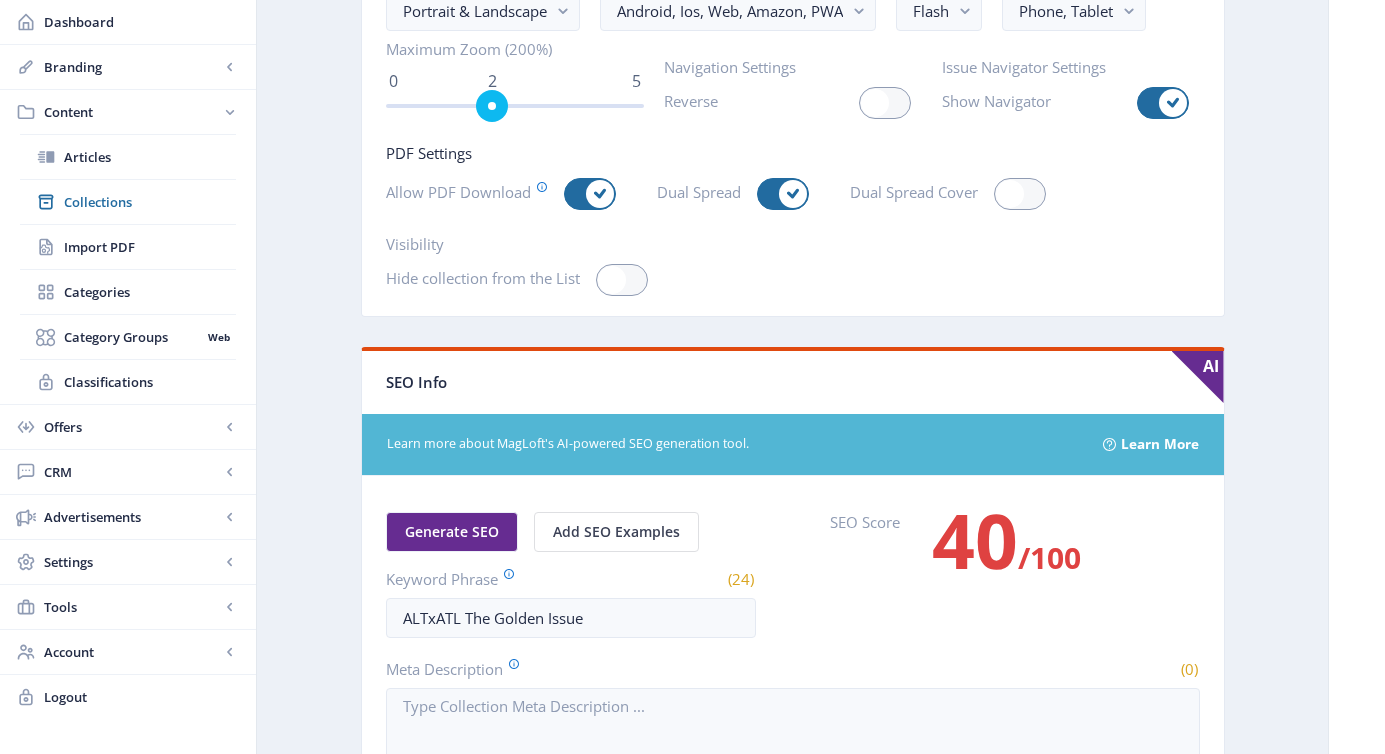 scroll, scrollTop: 3571, scrollLeft: 0, axis: vertical 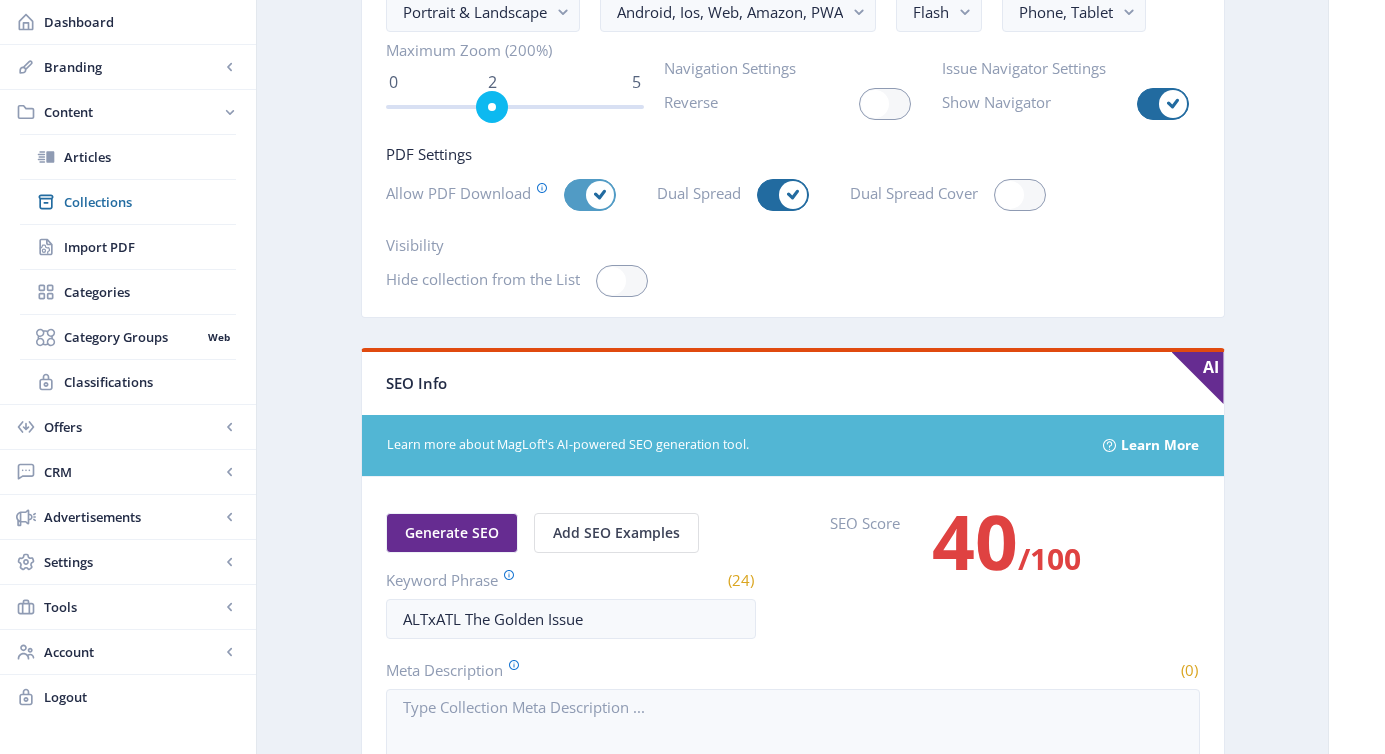 click at bounding box center (590, 195) 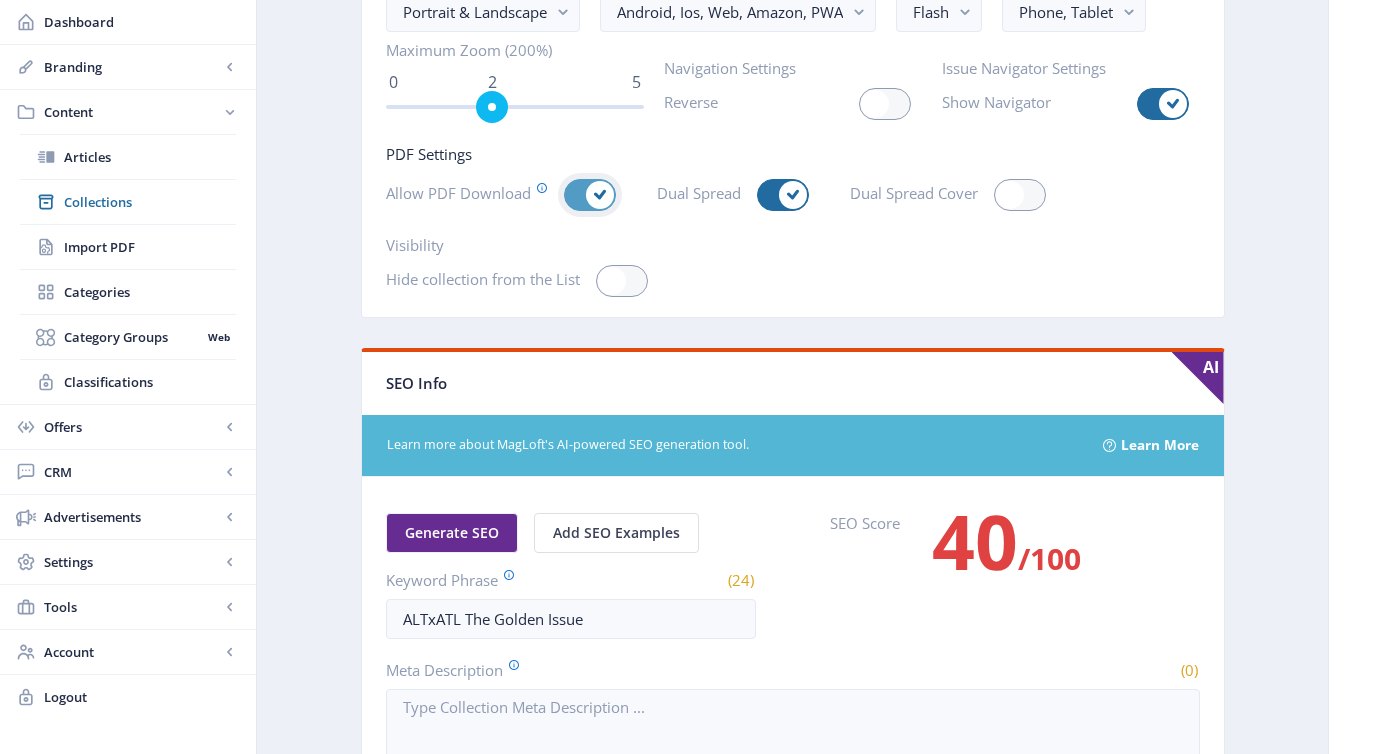 click at bounding box center (564, 195) 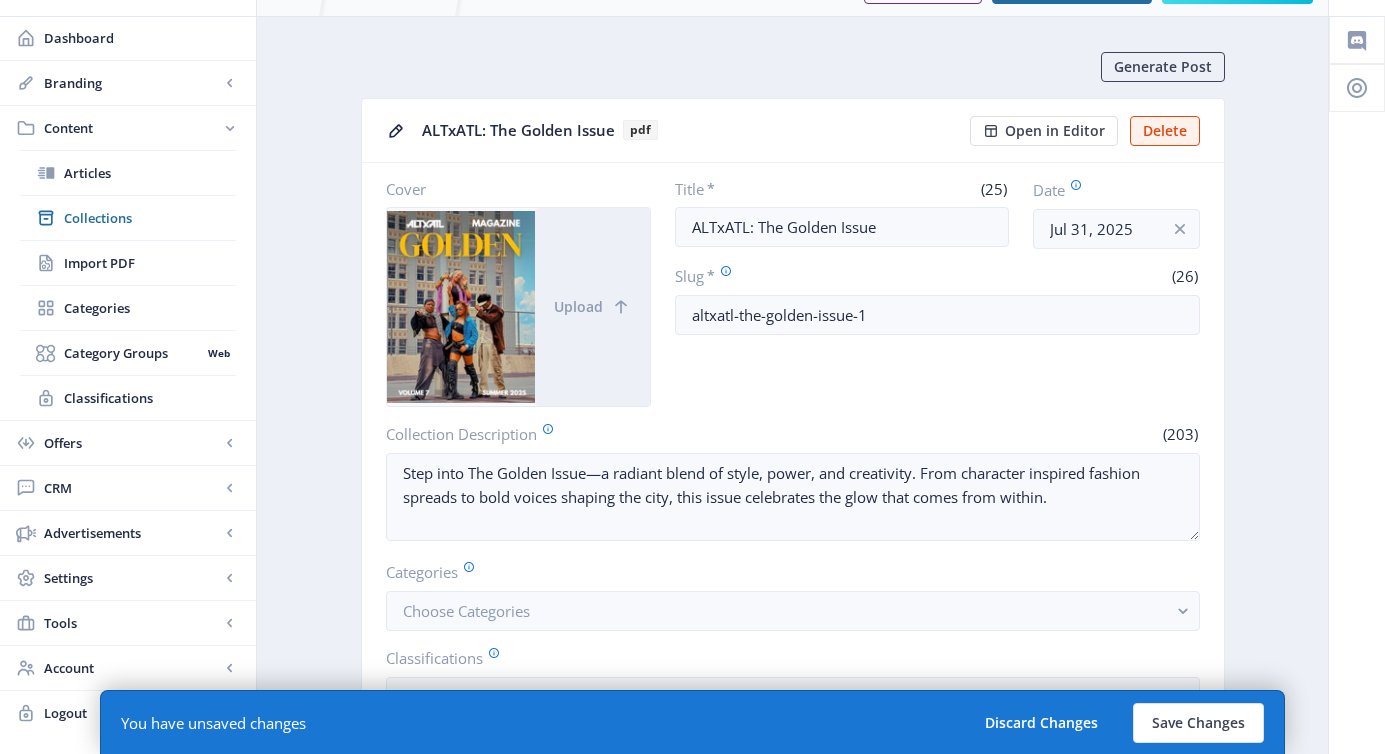 scroll, scrollTop: 0, scrollLeft: 0, axis: both 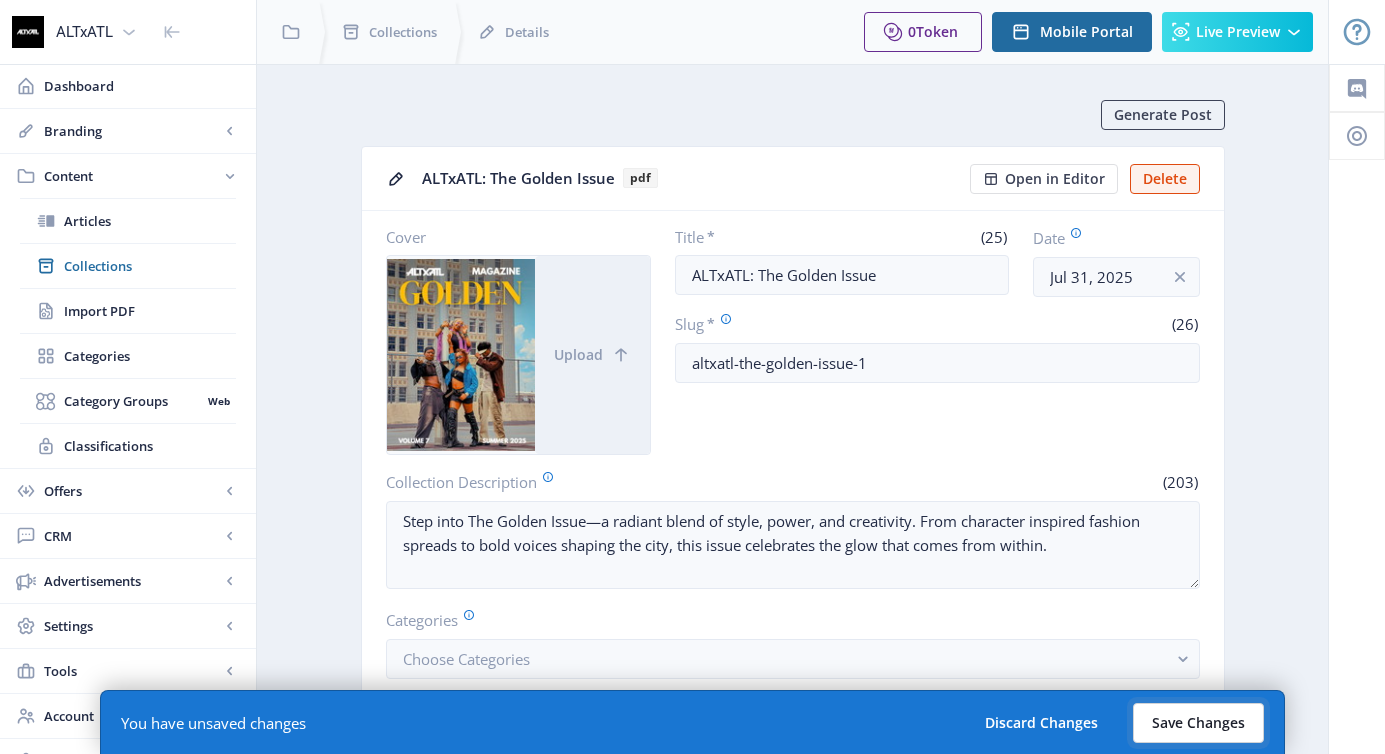 click on "Save Changes" 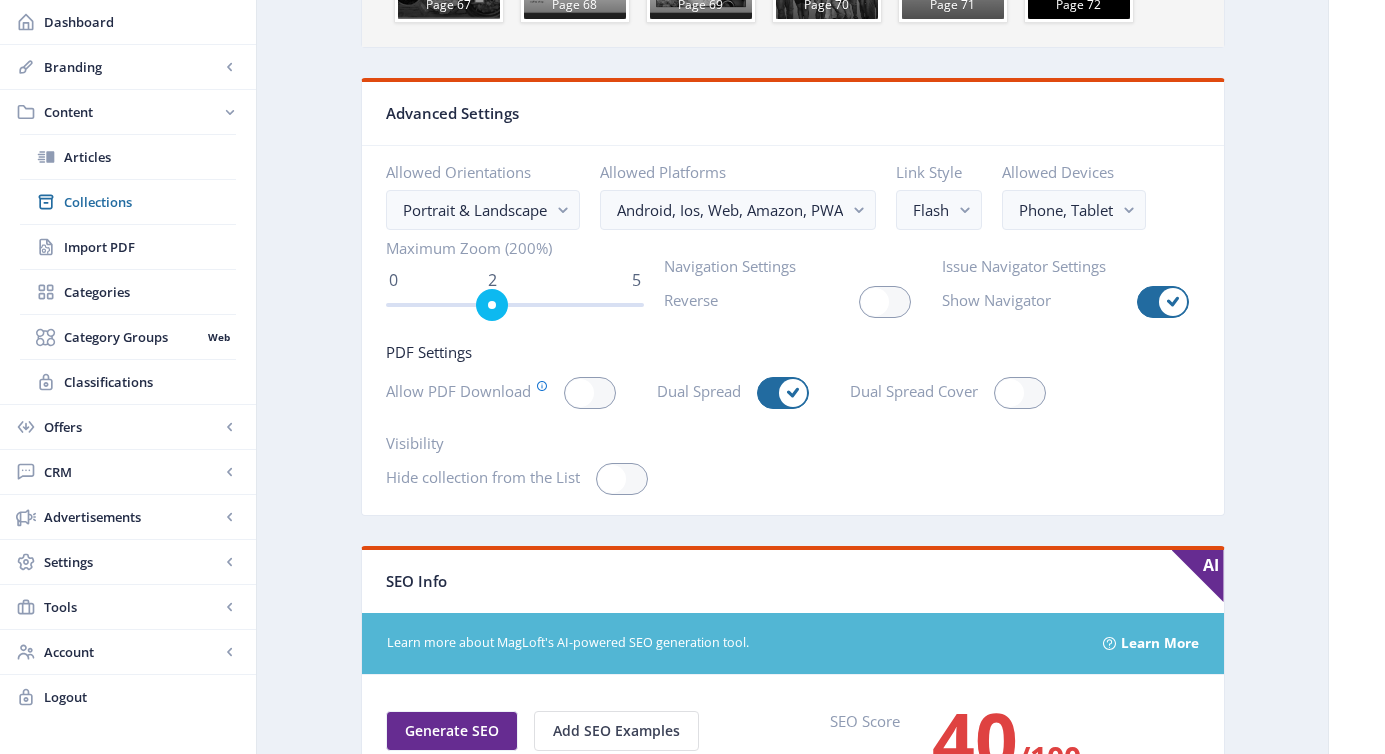 scroll, scrollTop: 3607, scrollLeft: 0, axis: vertical 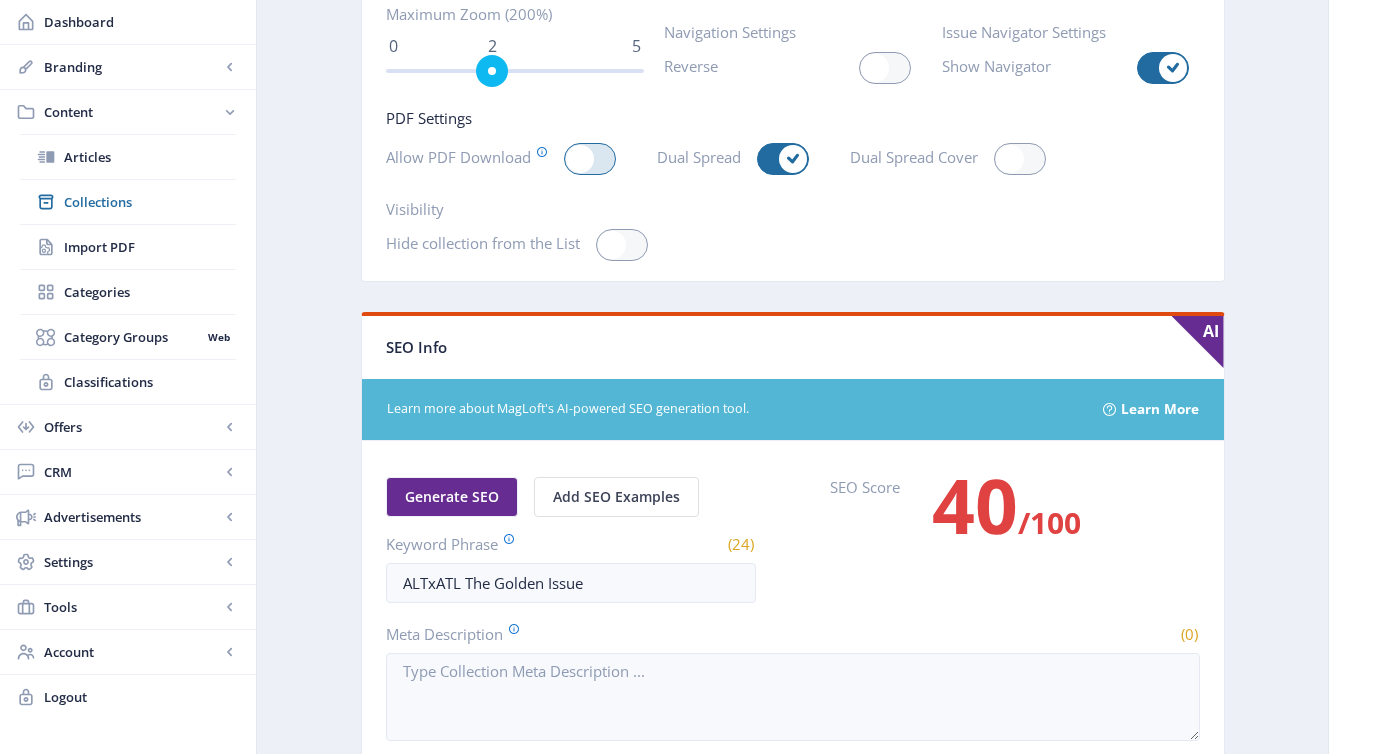 click at bounding box center [590, 159] 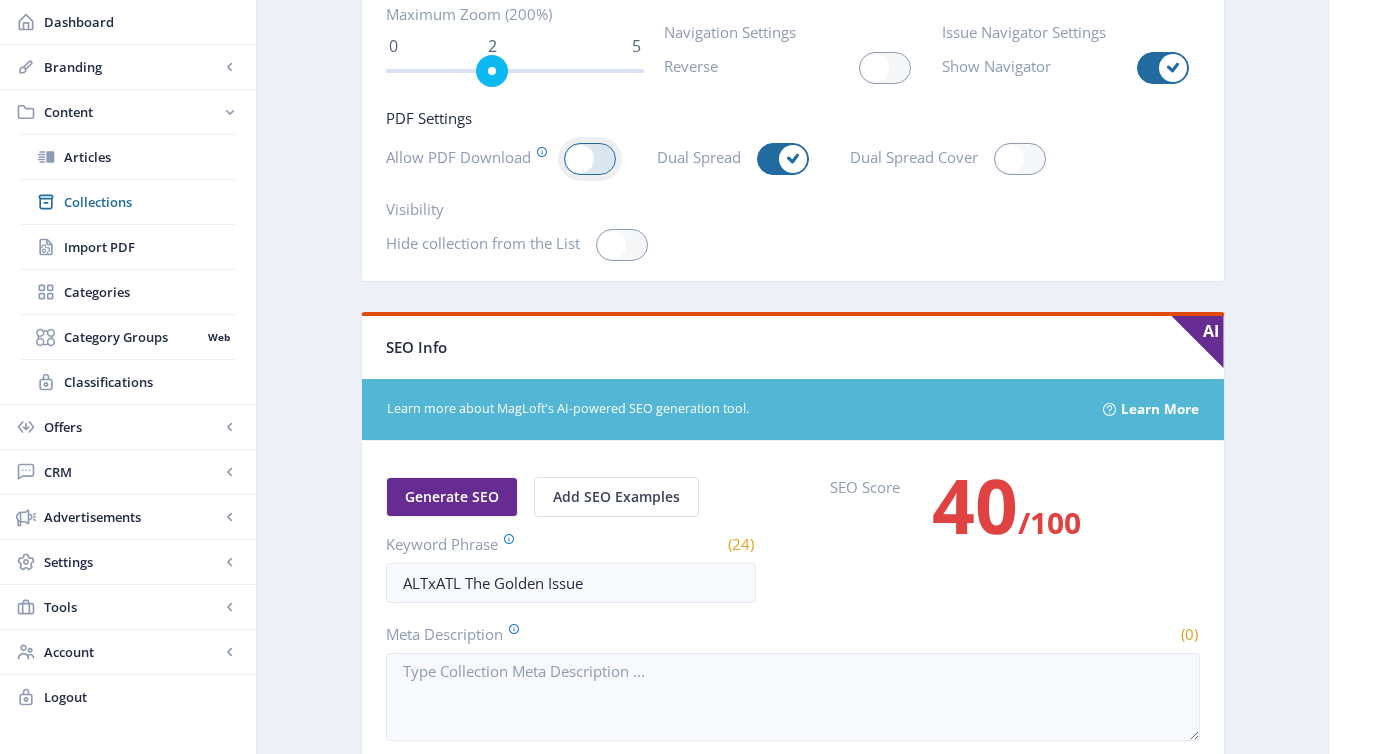 click at bounding box center (564, 159) 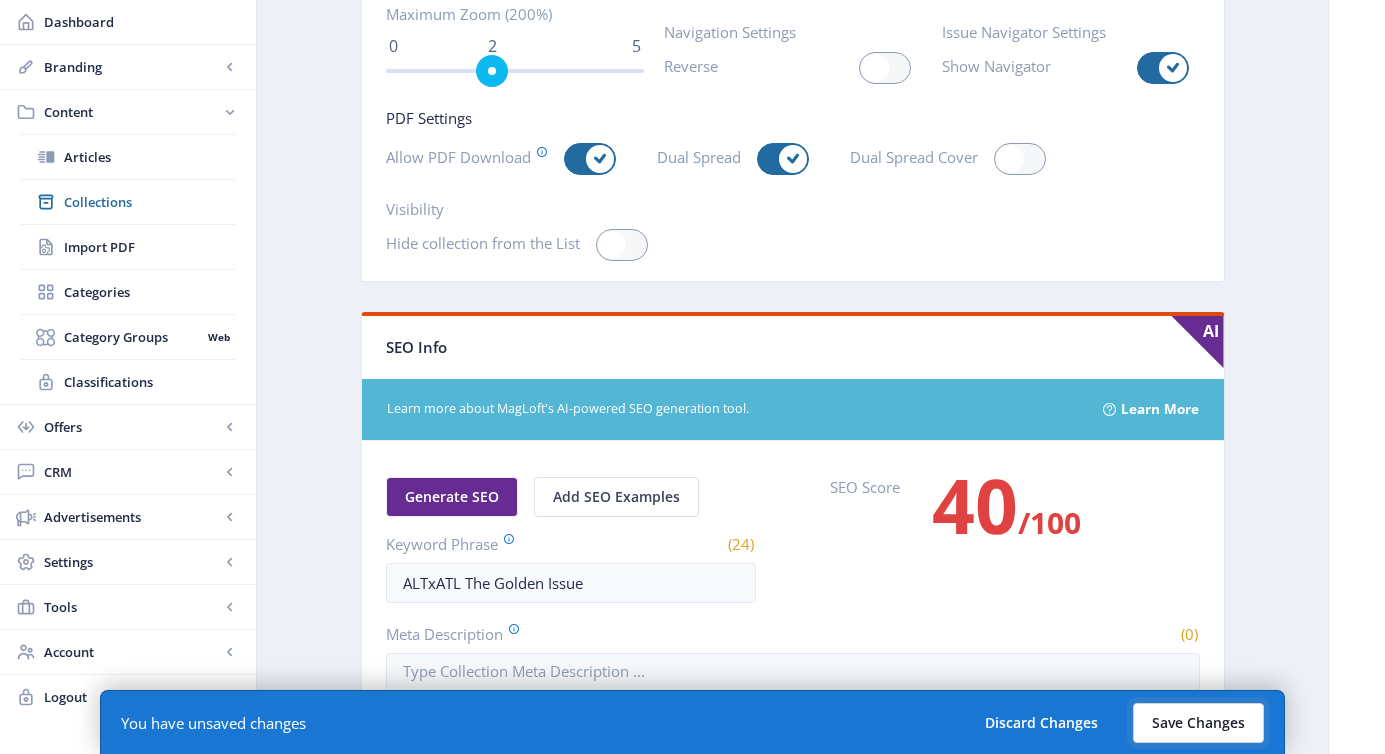 click on "Save Changes" 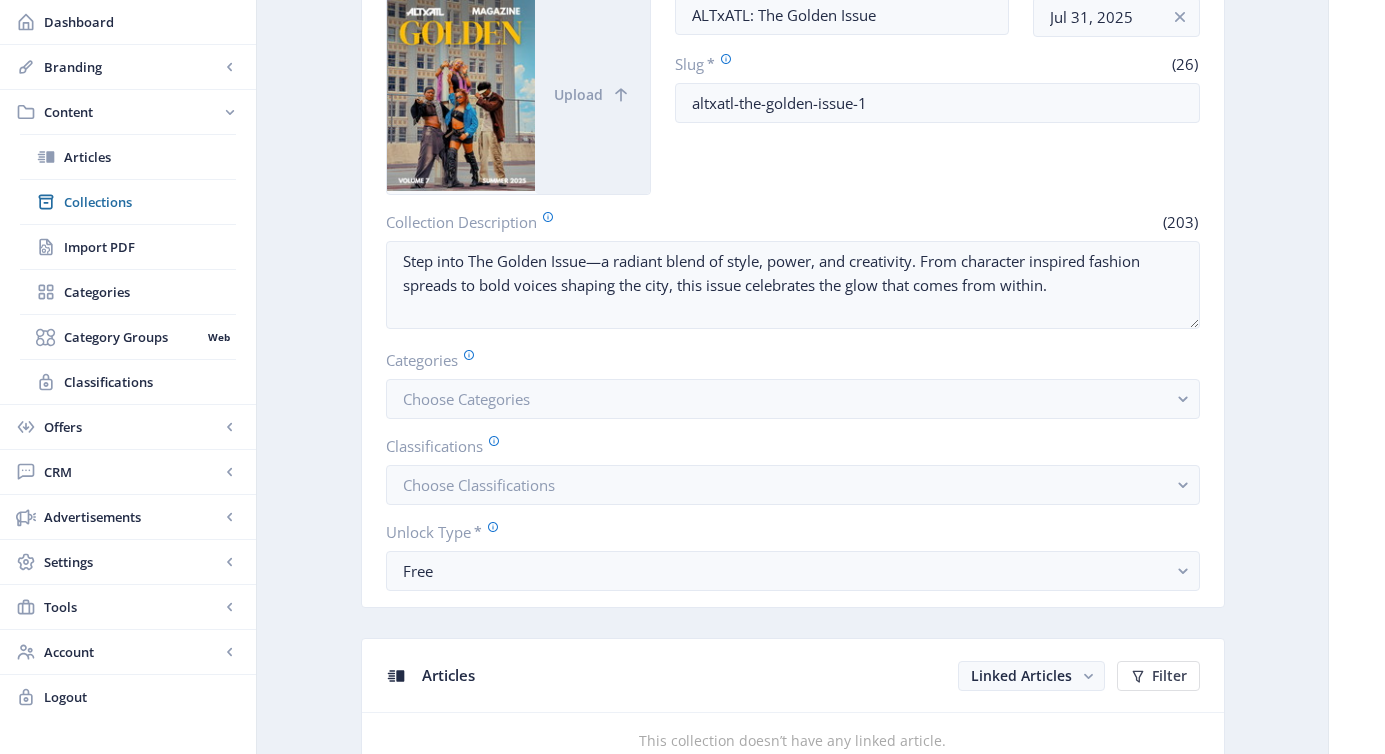 scroll, scrollTop: 0, scrollLeft: 0, axis: both 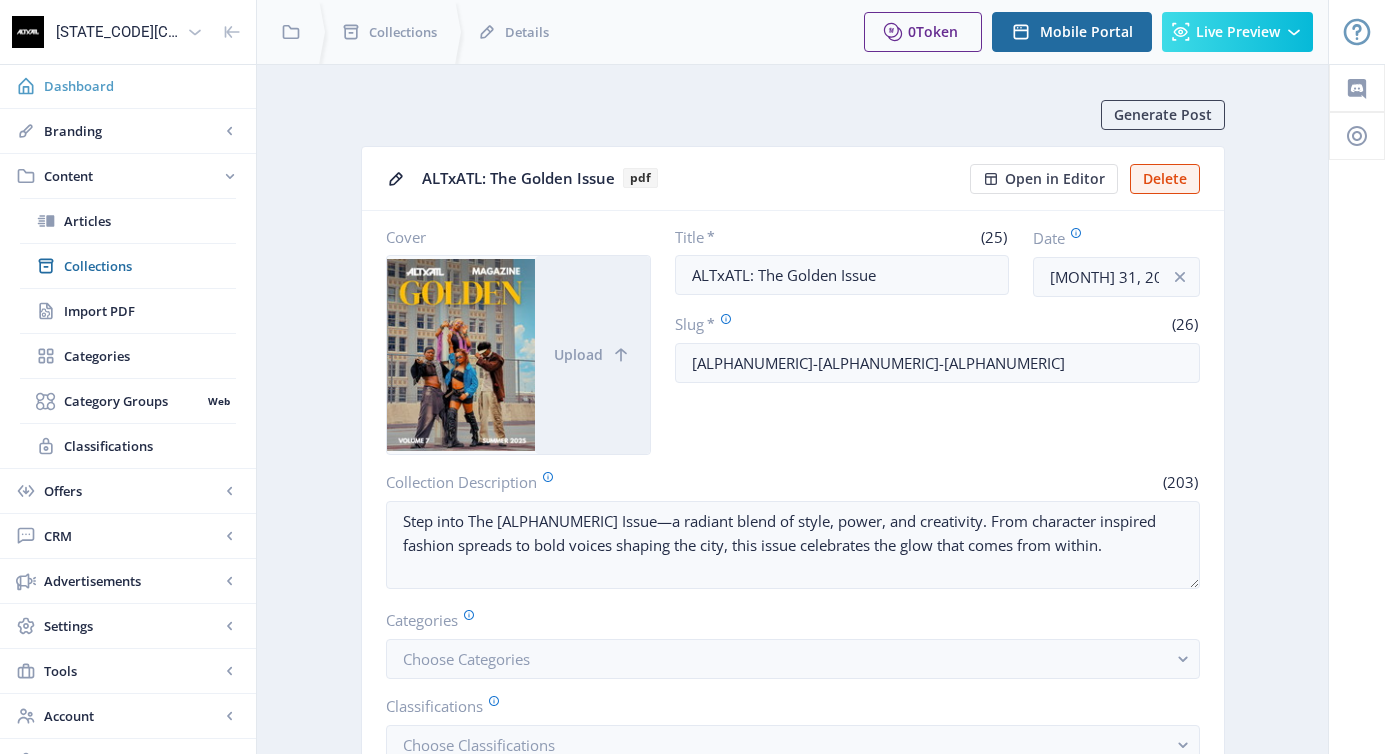 click on "Dashboard" at bounding box center (142, 86) 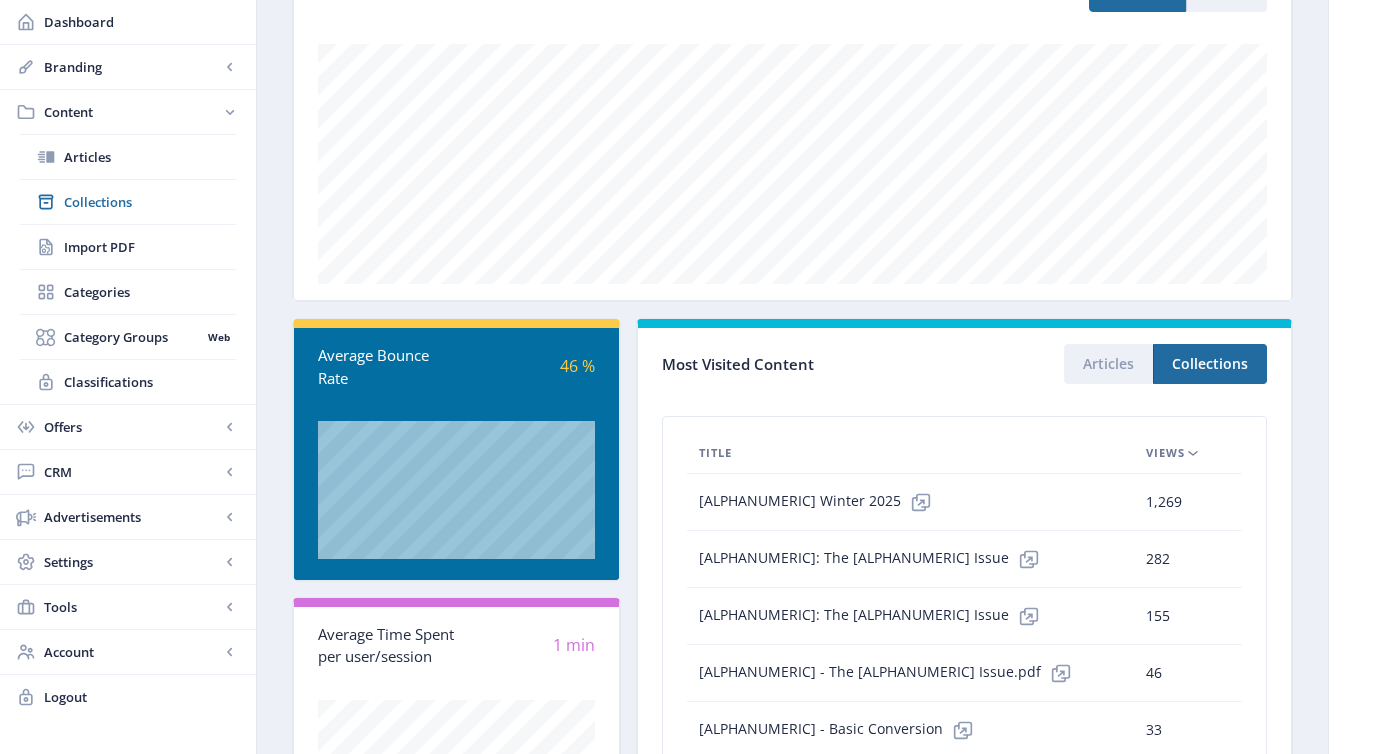 scroll, scrollTop: 0, scrollLeft: 0, axis: both 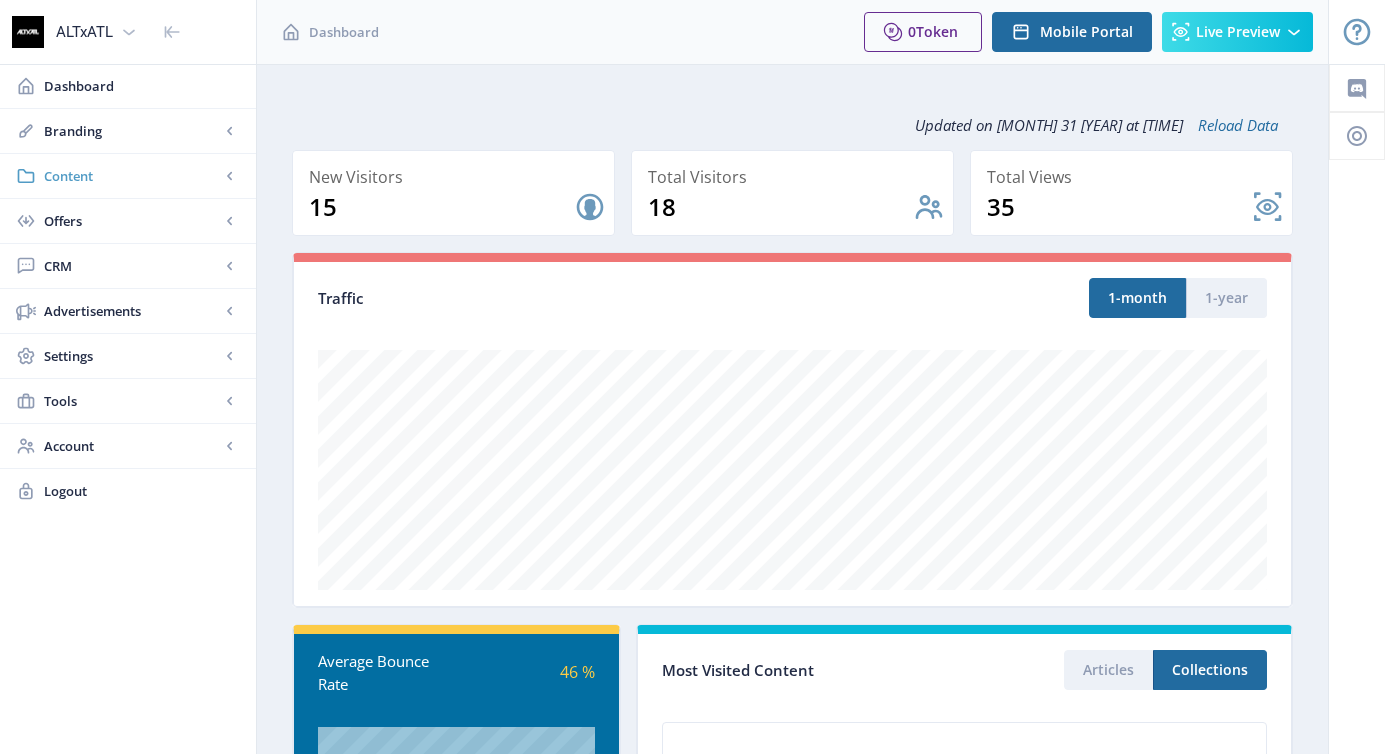 click on "Content" at bounding box center (132, 176) 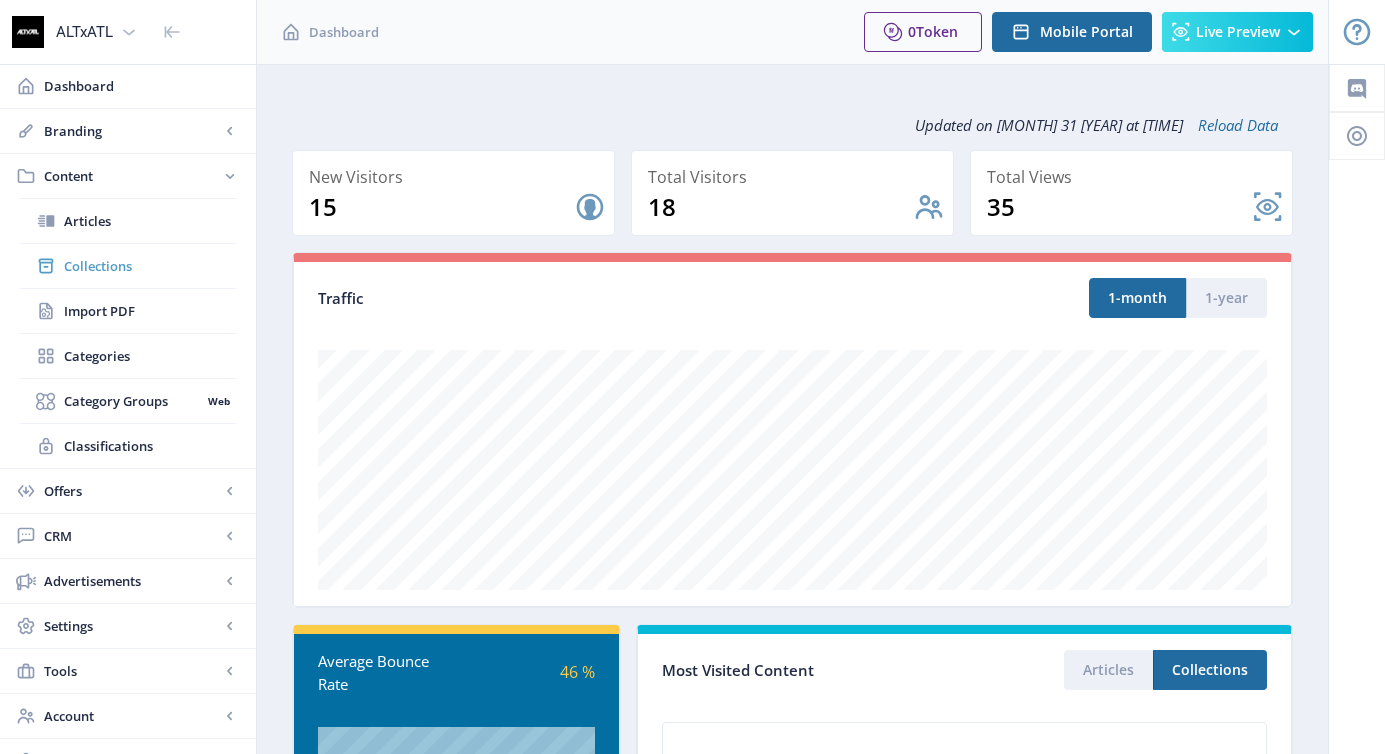 click on "Collections" at bounding box center [128, 266] 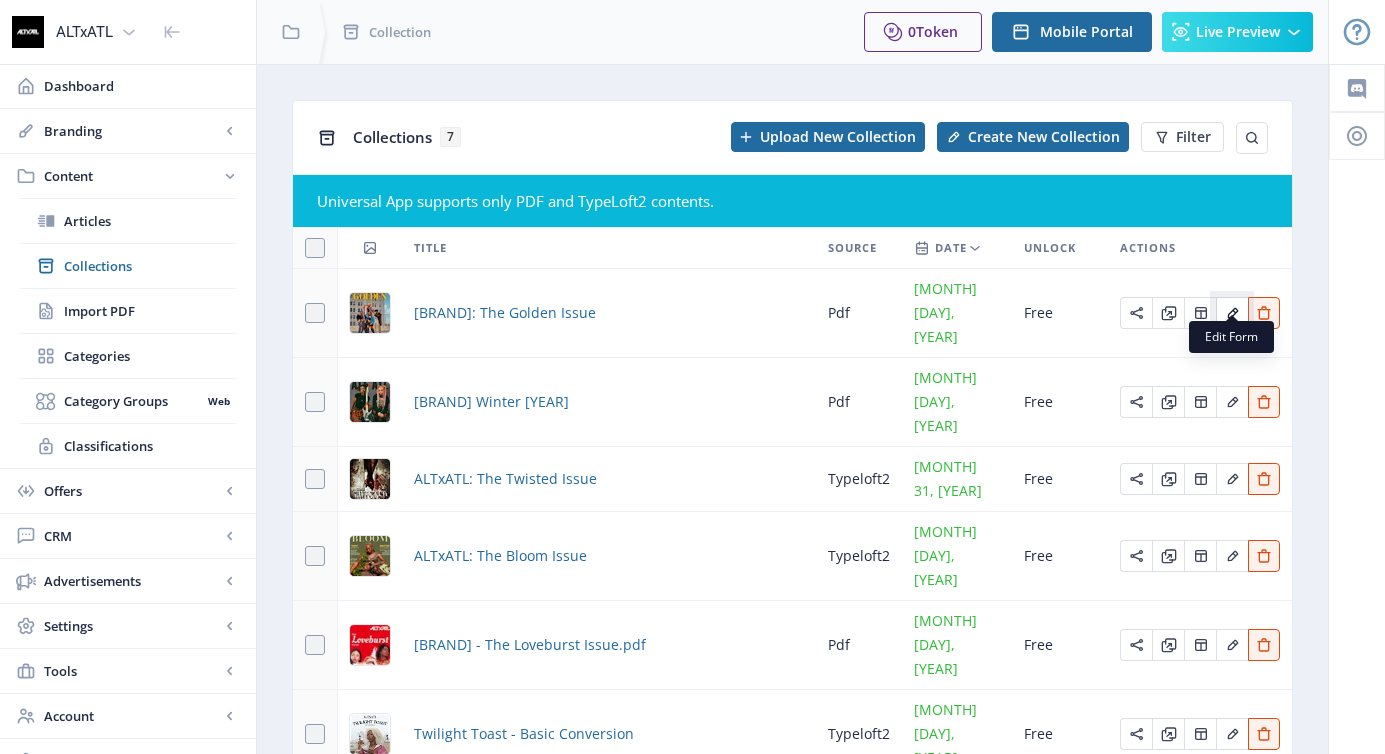 click 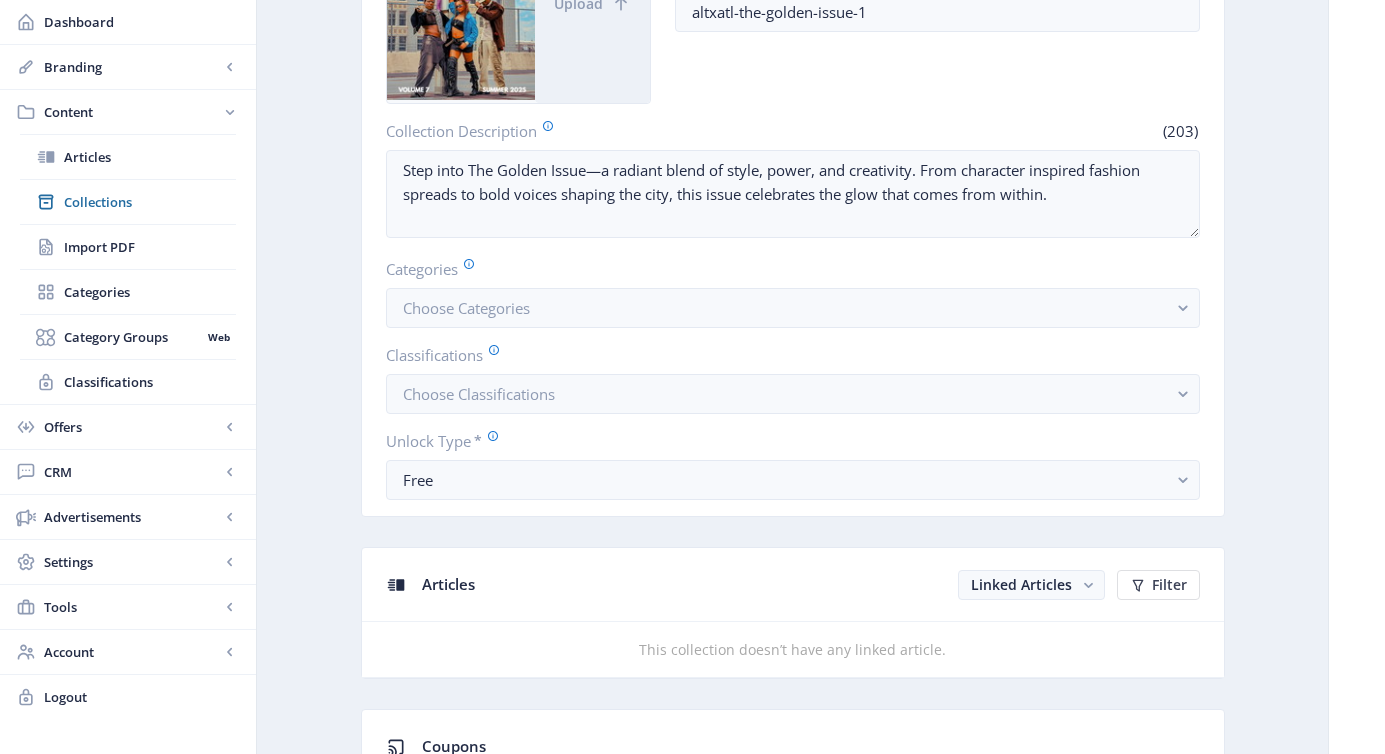 scroll, scrollTop: 0, scrollLeft: 0, axis: both 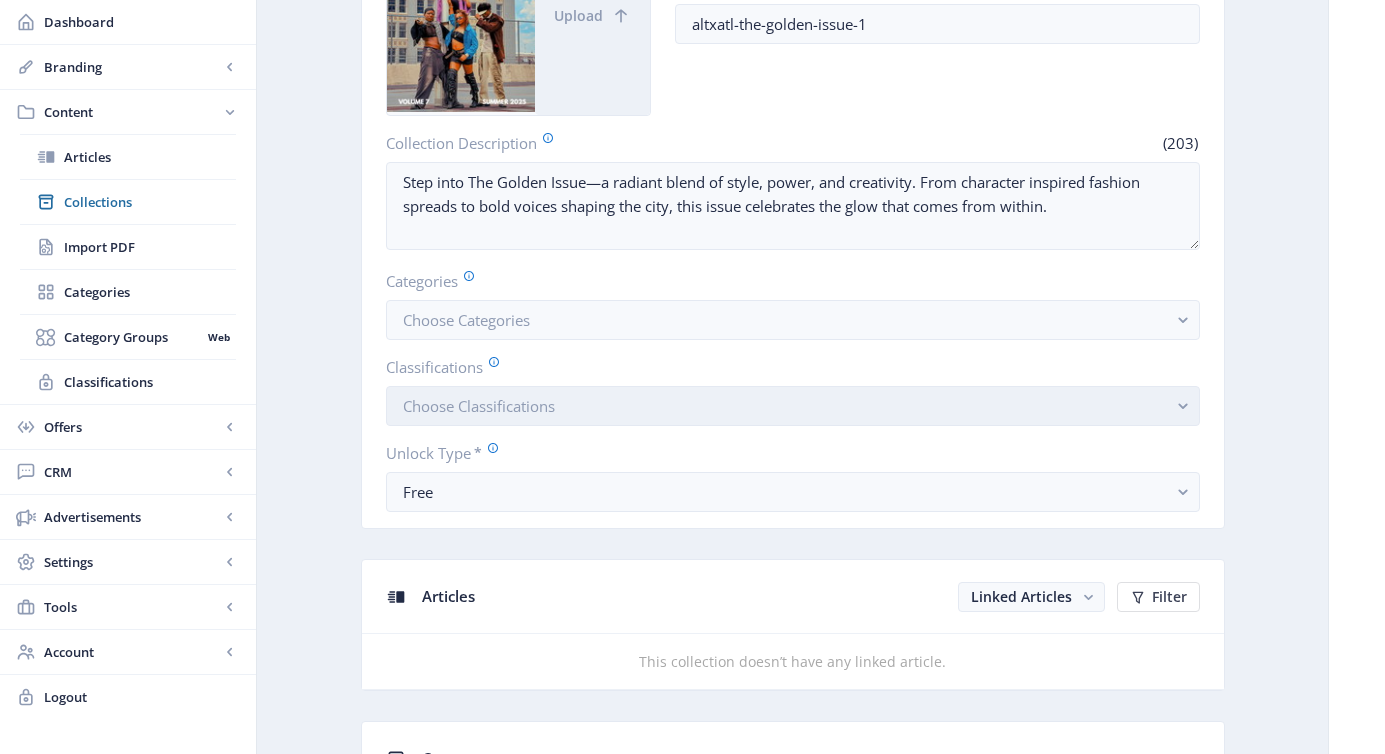 click on "Choose Classifications" at bounding box center [793, 406] 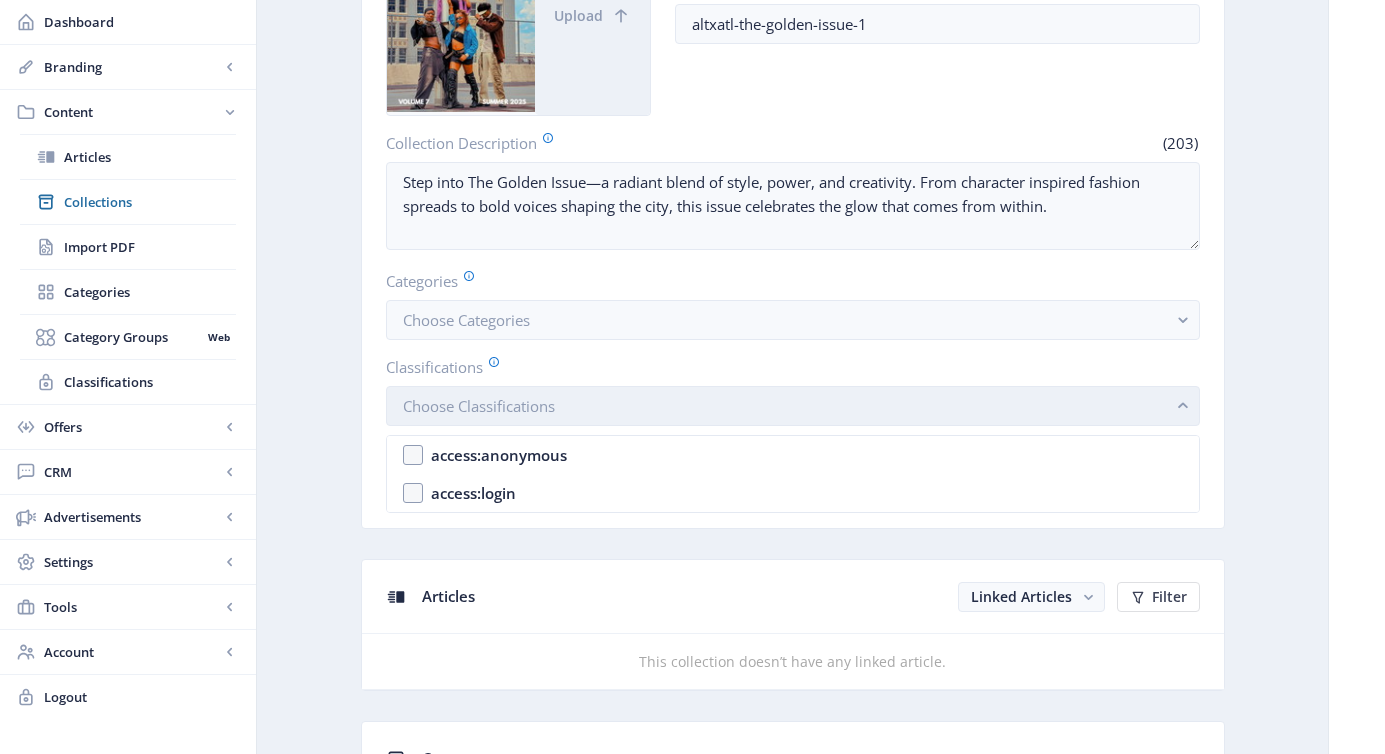 click on "Choose Classifications" at bounding box center [793, 406] 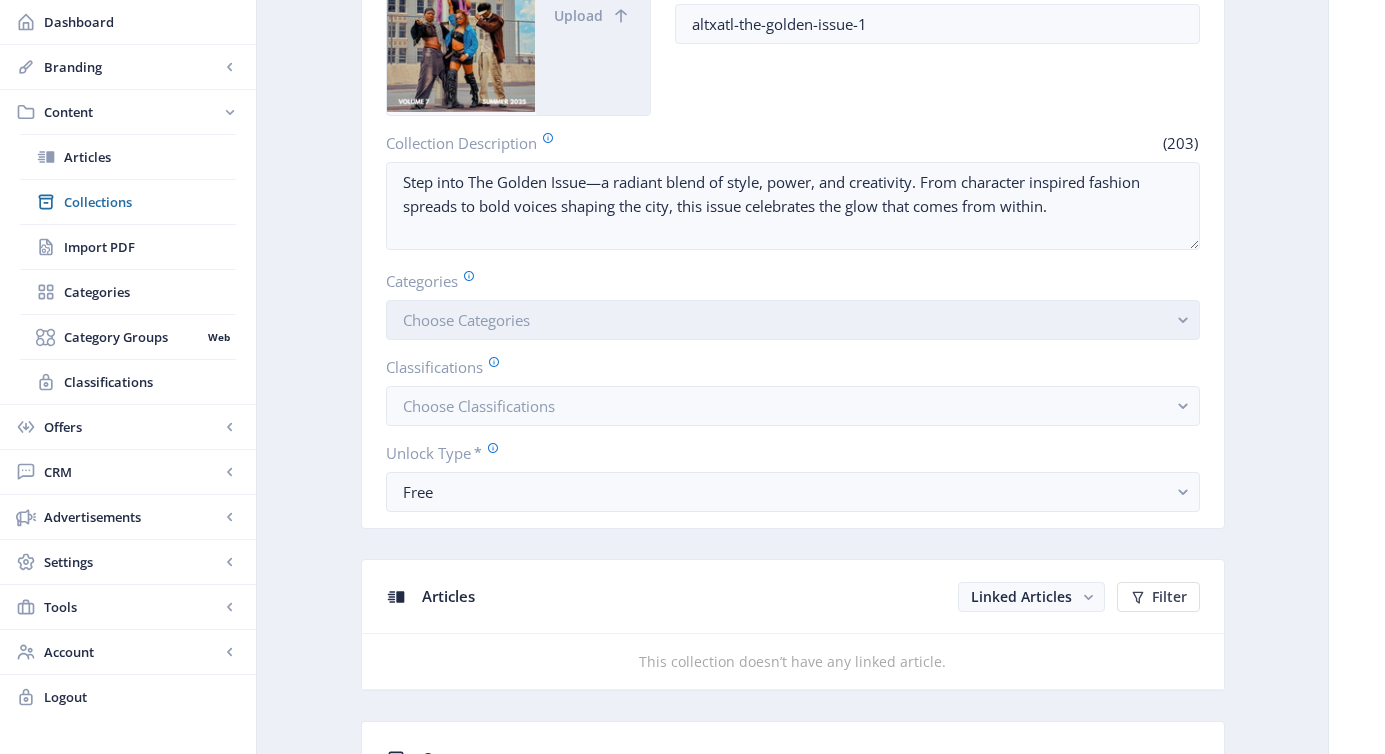 click on "Choose Categories" at bounding box center [793, 320] 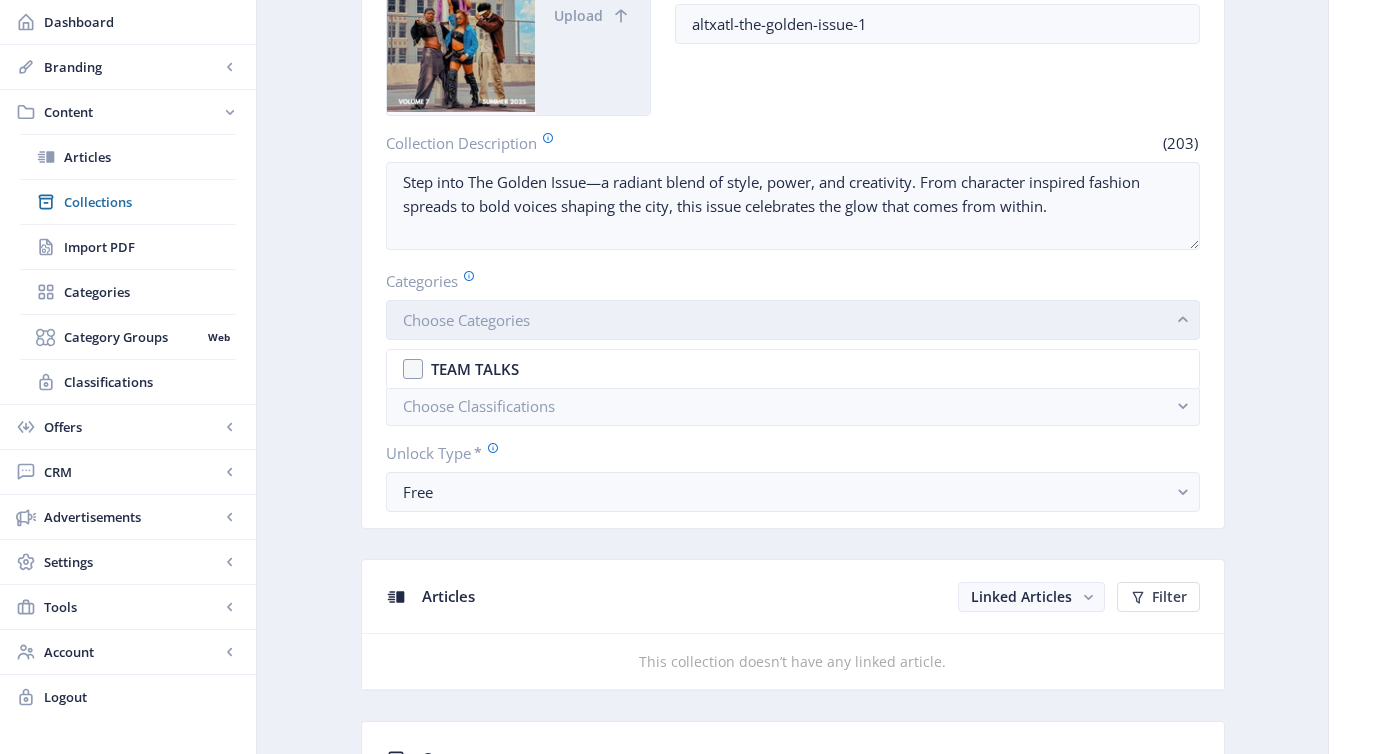 scroll, scrollTop: 0, scrollLeft: 0, axis: both 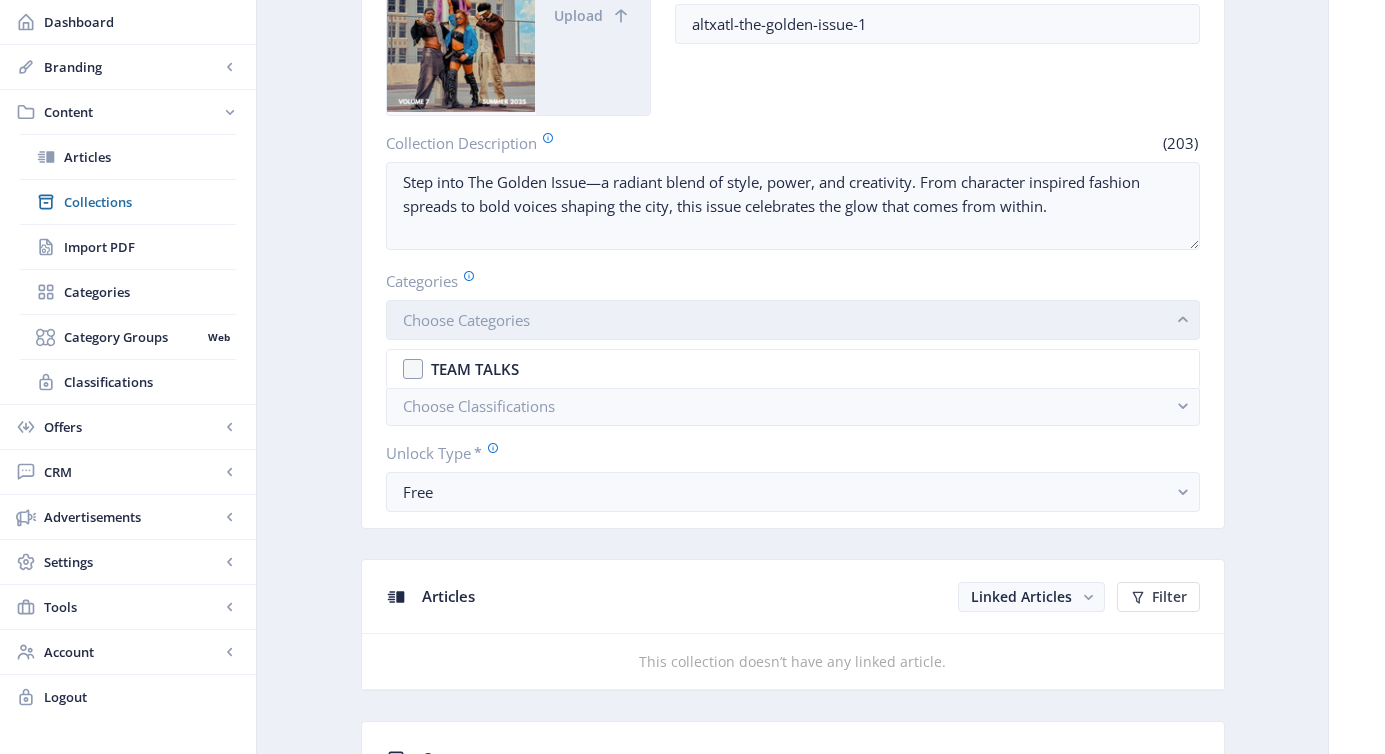click on "Choose Categories" at bounding box center [793, 320] 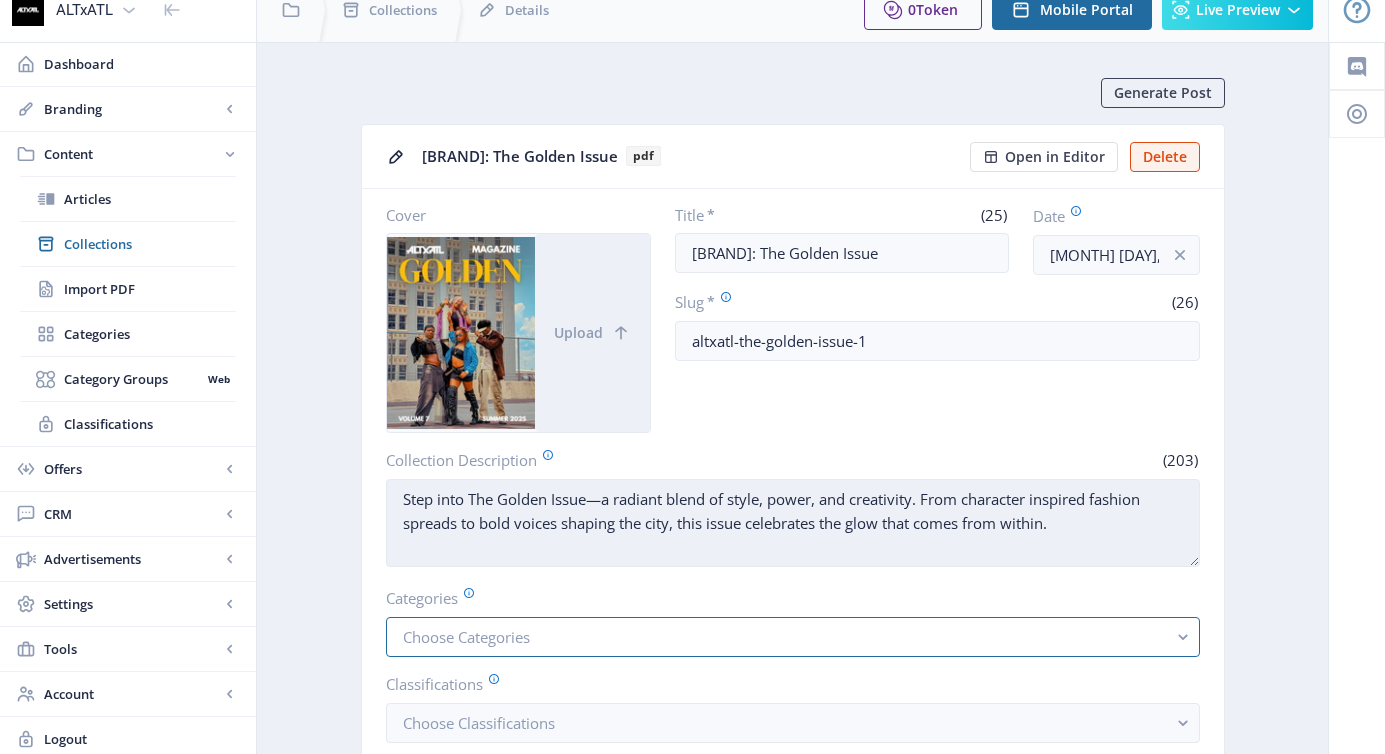 scroll, scrollTop: 0, scrollLeft: 0, axis: both 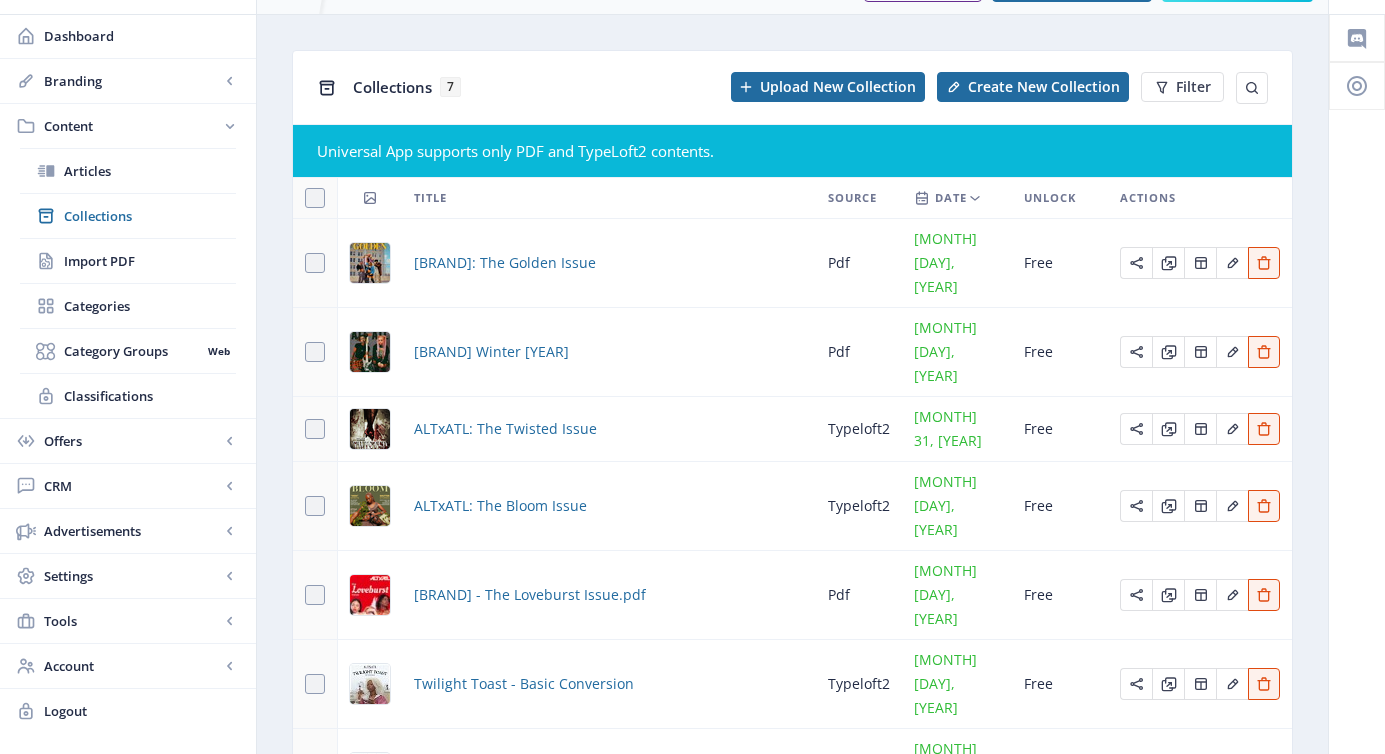 click on "pdf" at bounding box center (859, 263) 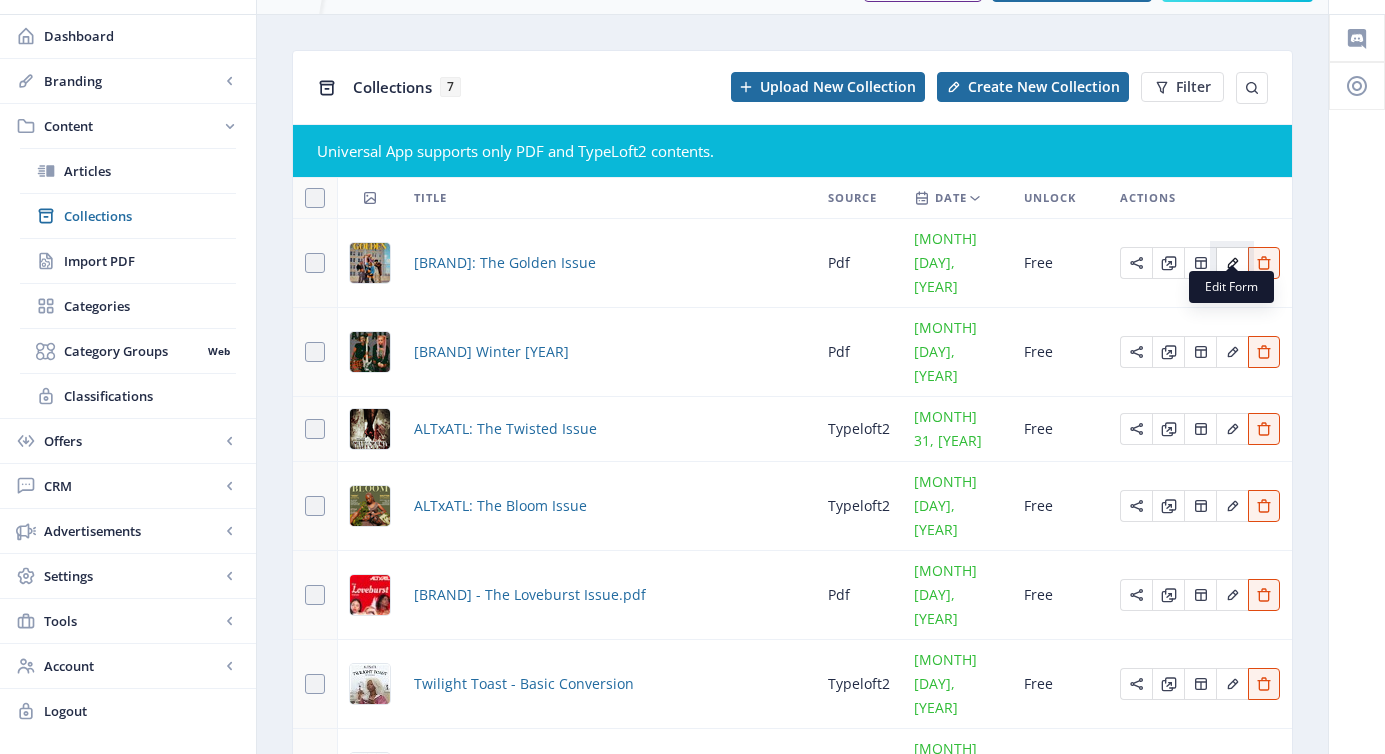 click 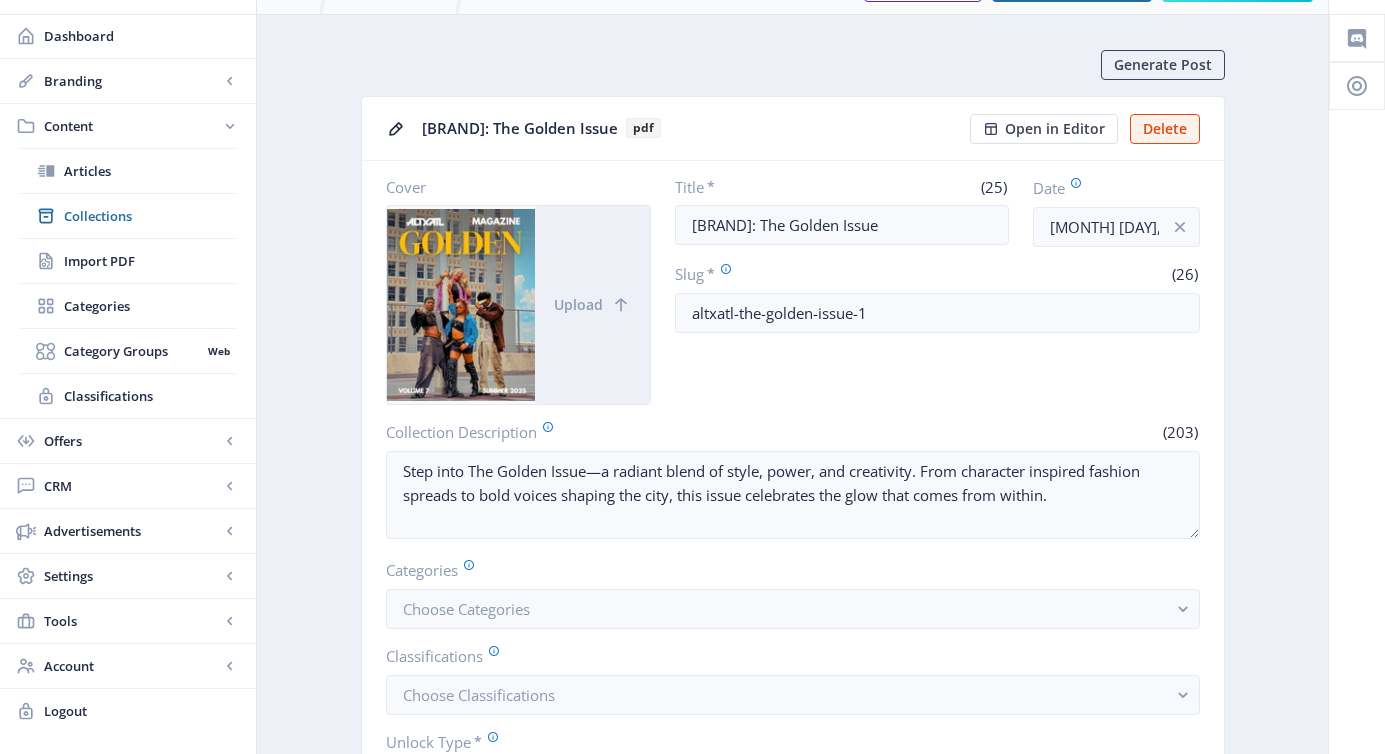 scroll, scrollTop: 0, scrollLeft: 0, axis: both 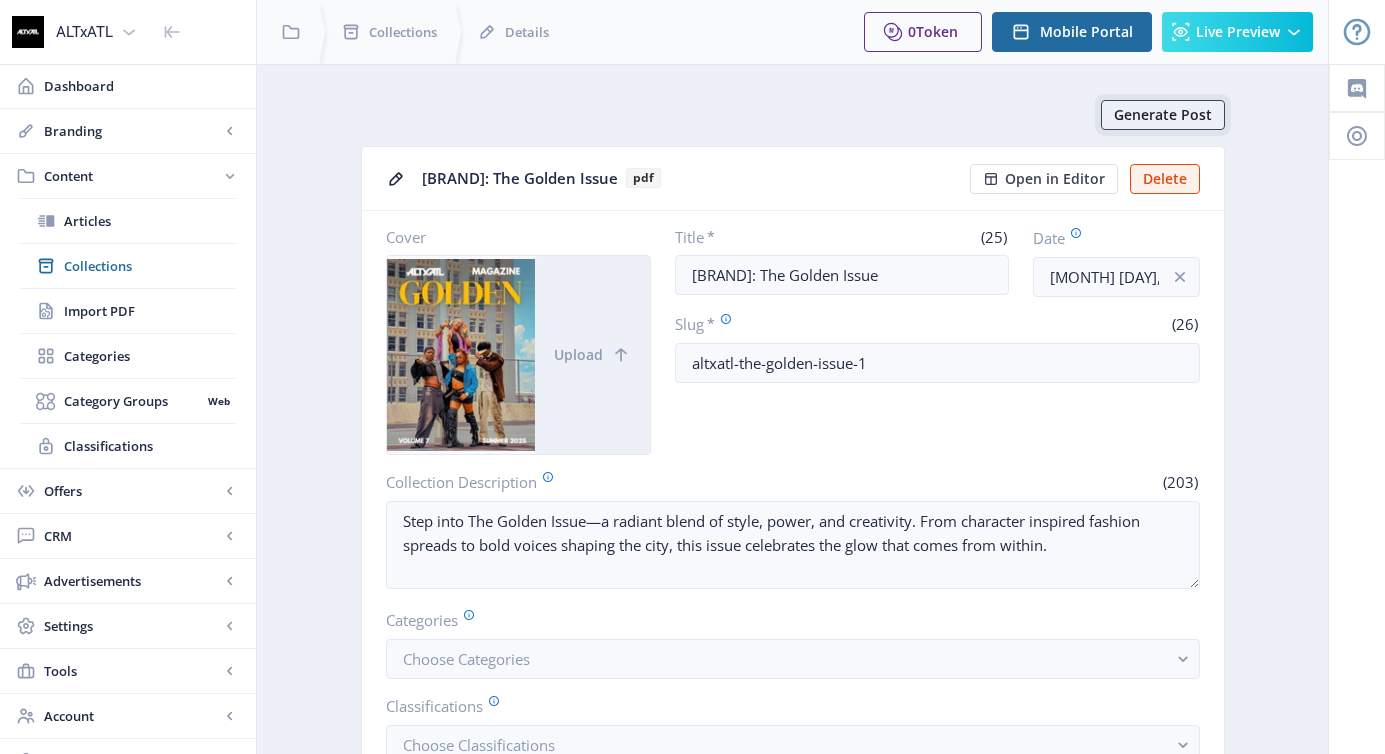 click on "Generate Post" 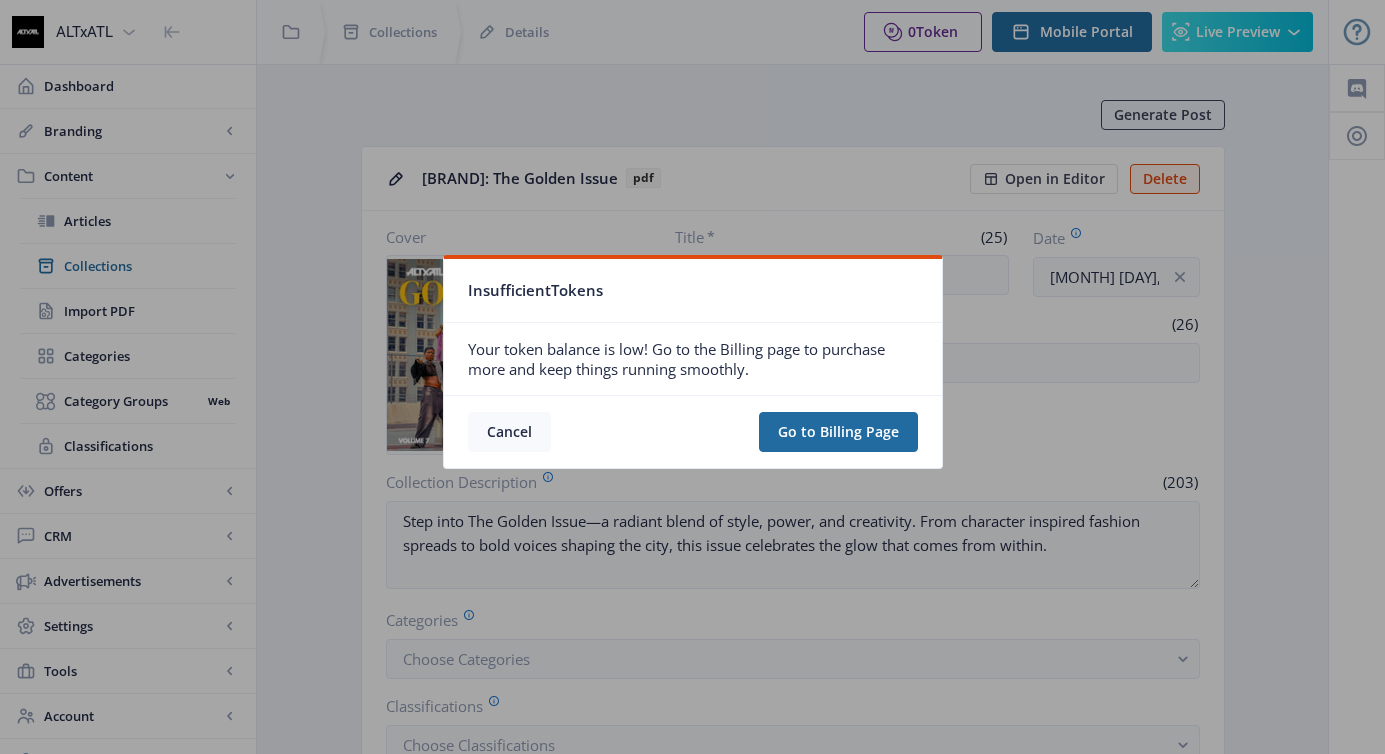 click on "Cancel" 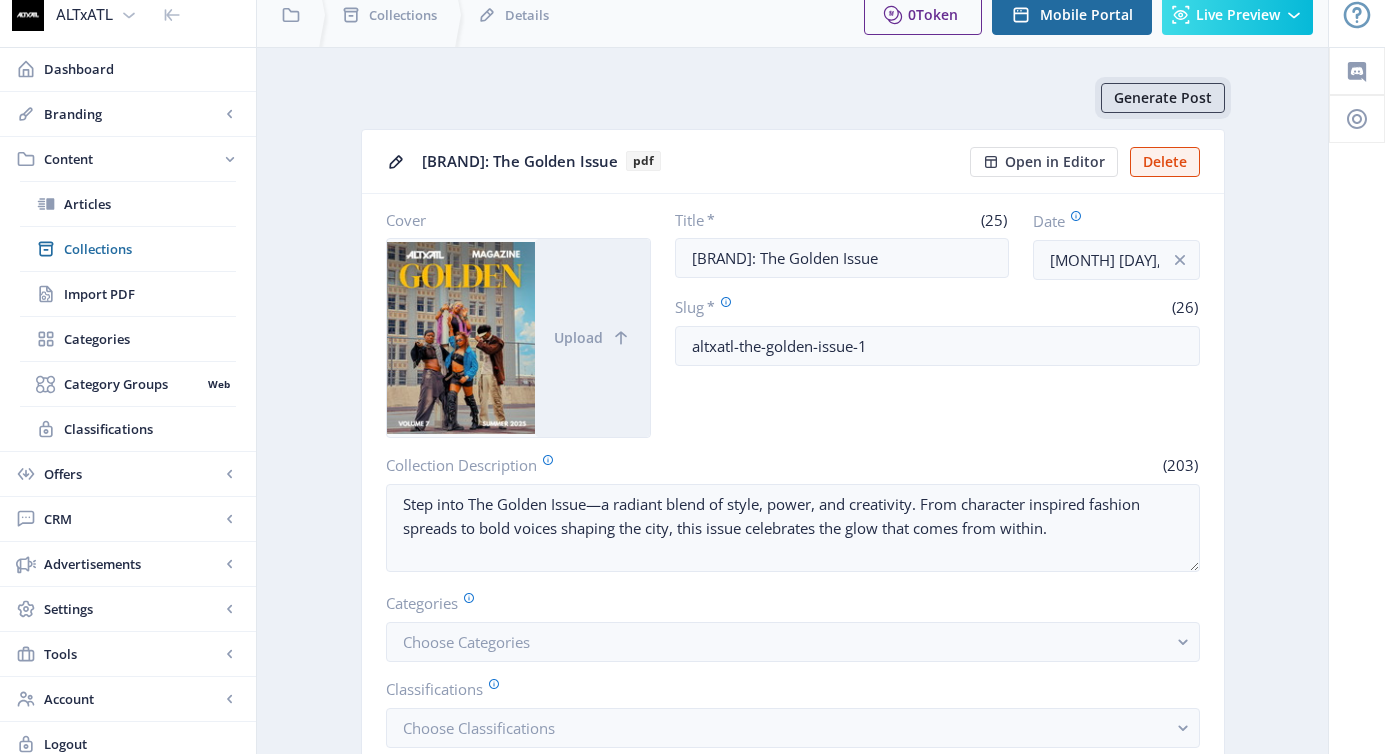scroll, scrollTop: 13, scrollLeft: 0, axis: vertical 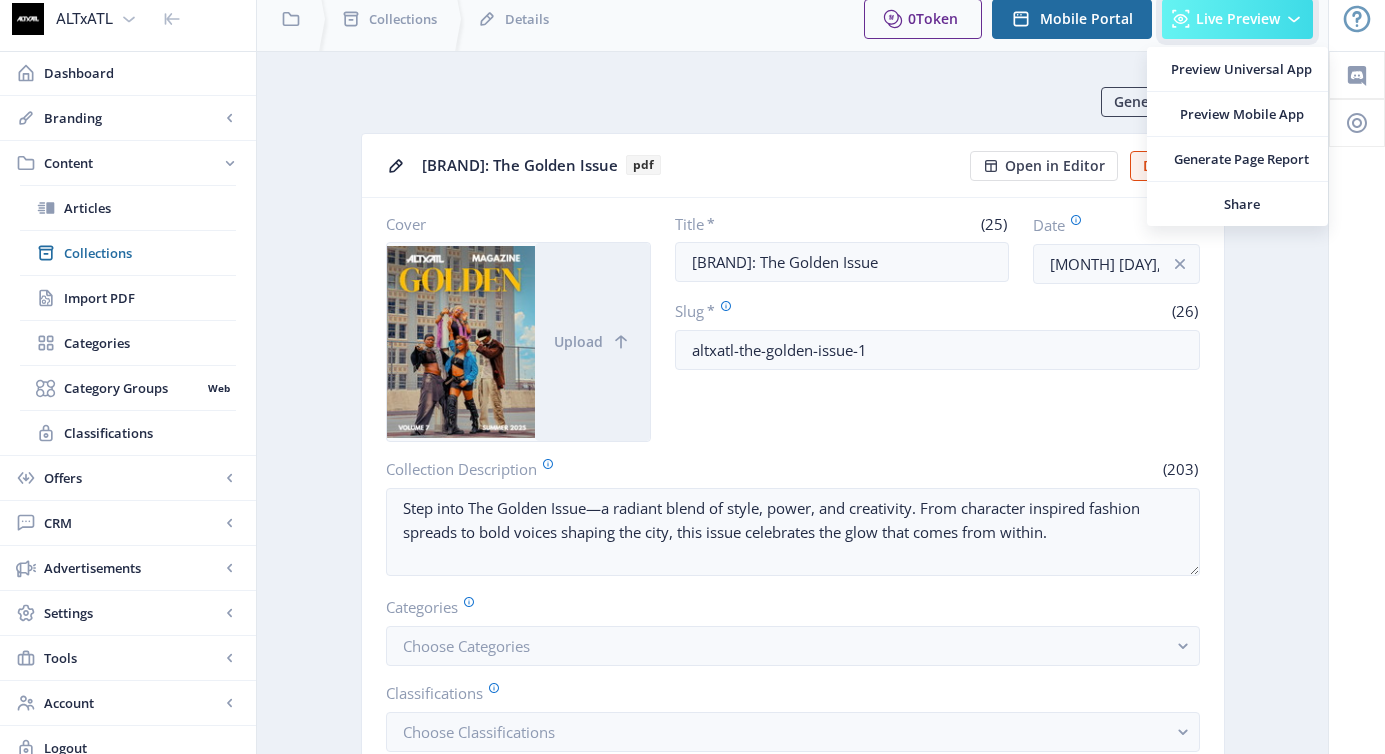 click on "Live Preview" at bounding box center [1238, 19] 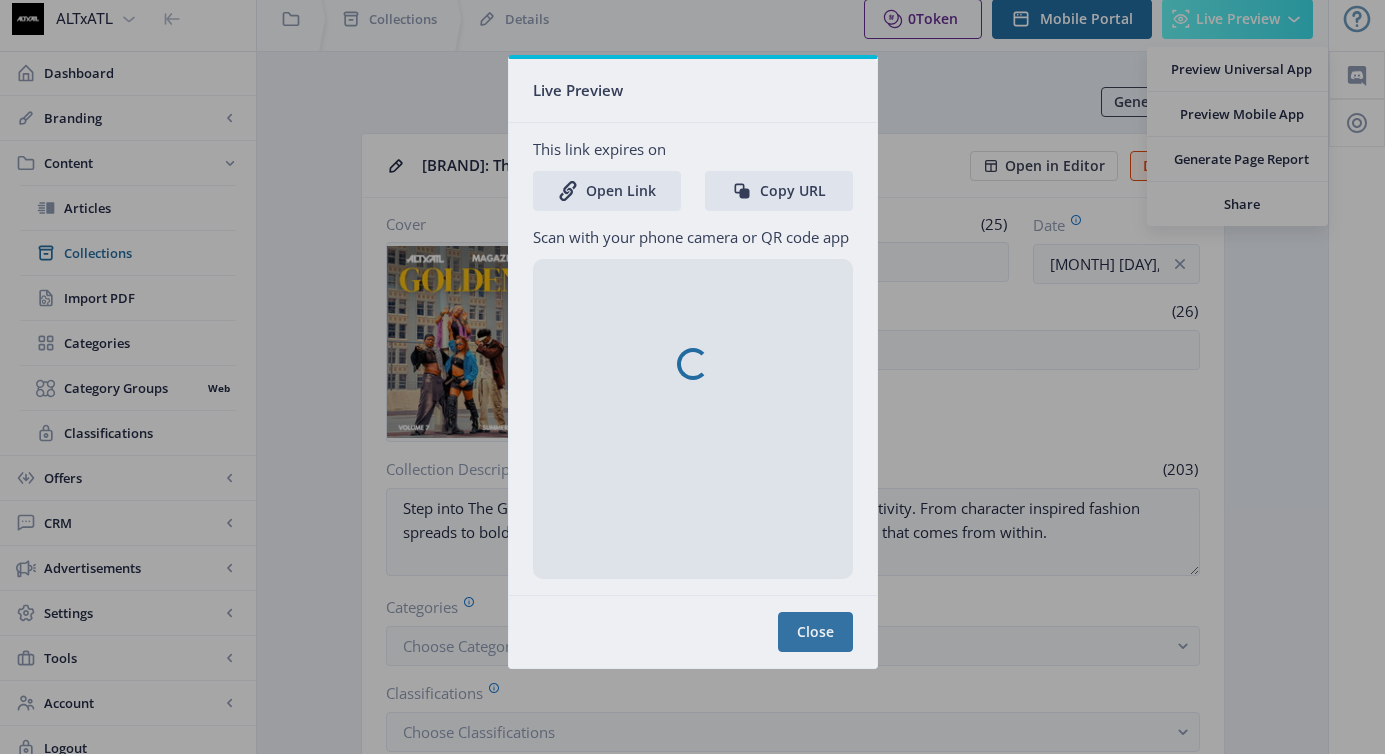 scroll, scrollTop: 0, scrollLeft: 0, axis: both 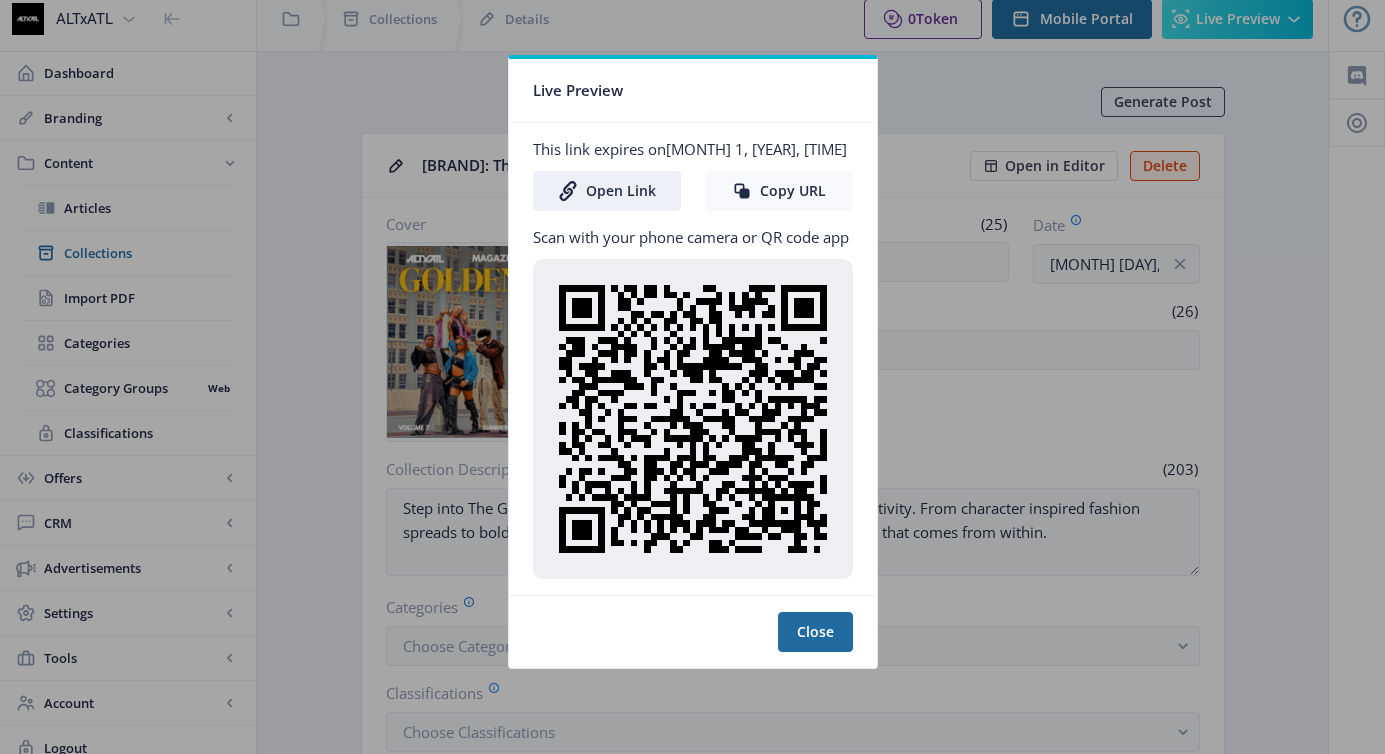 click on "Copy URL" 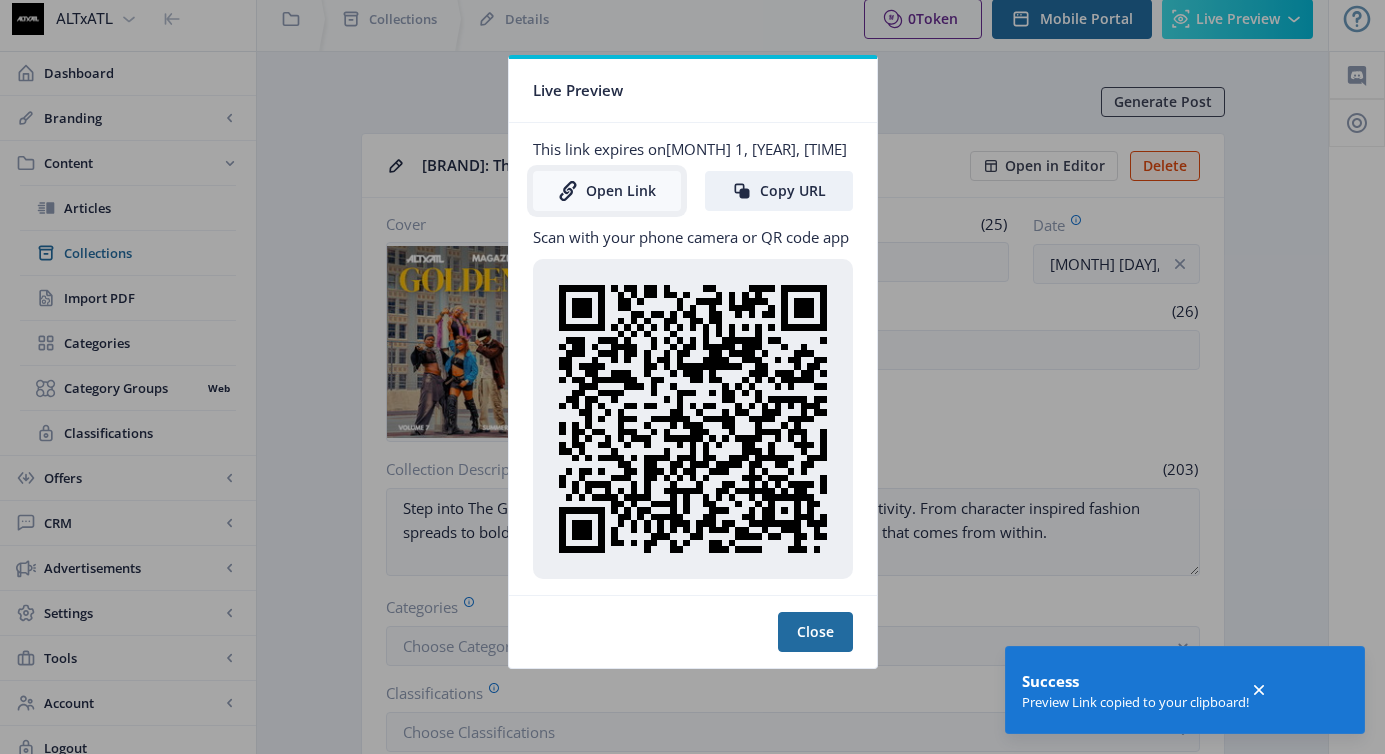 click on "Open Link" 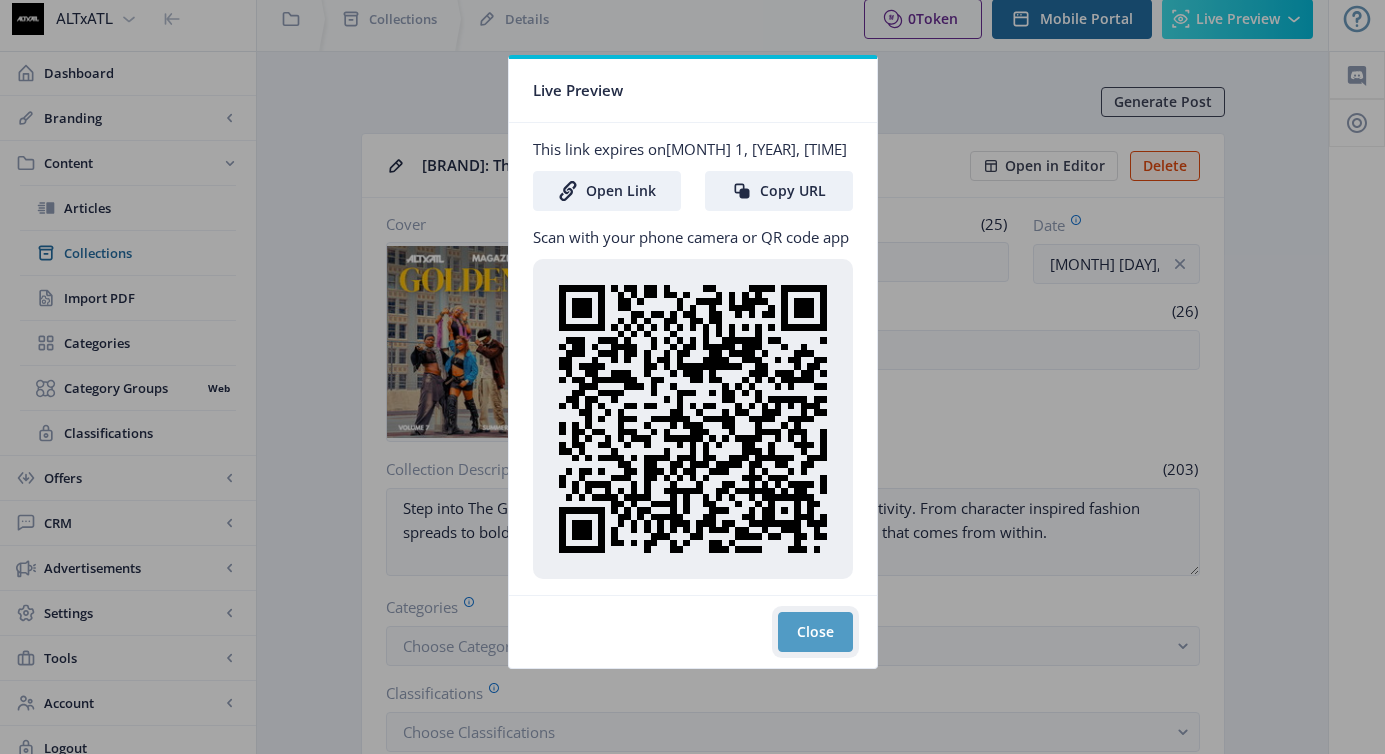click on "Close" 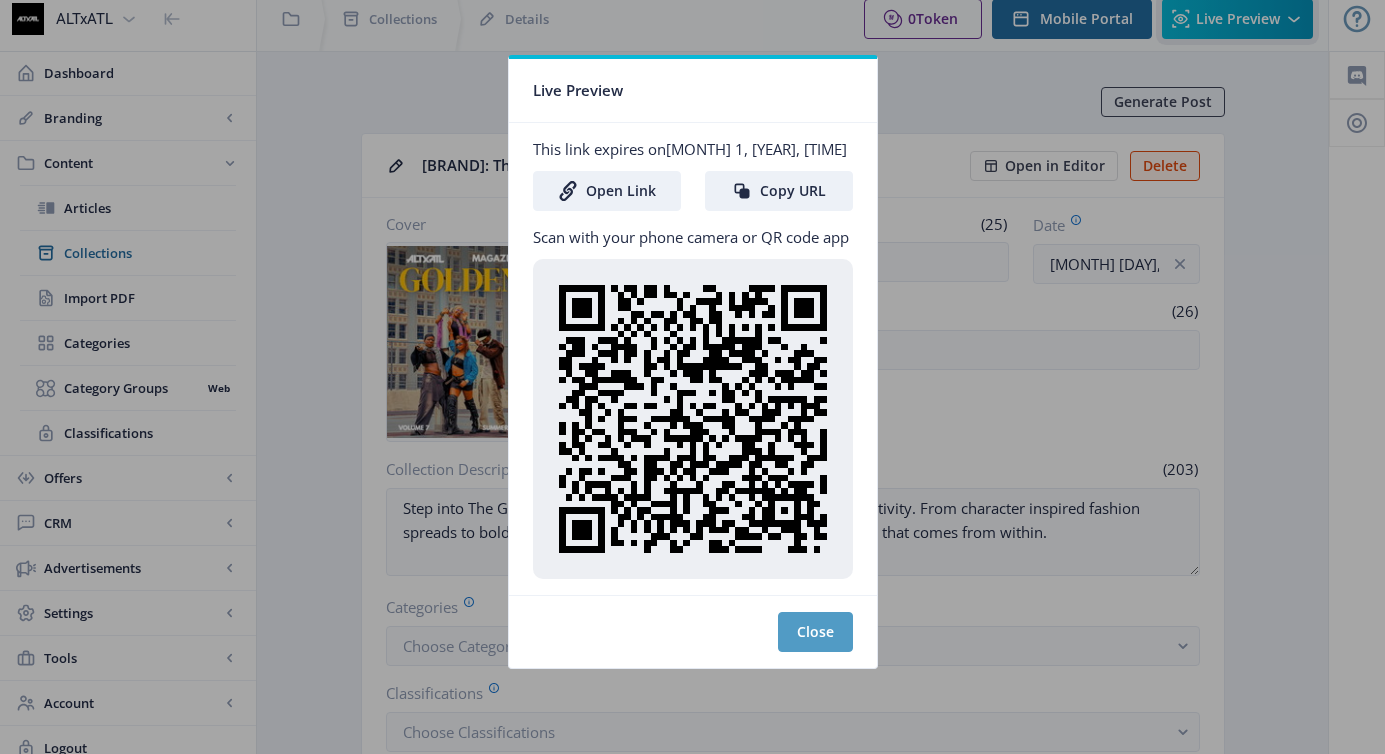 scroll, scrollTop: 12, scrollLeft: 0, axis: vertical 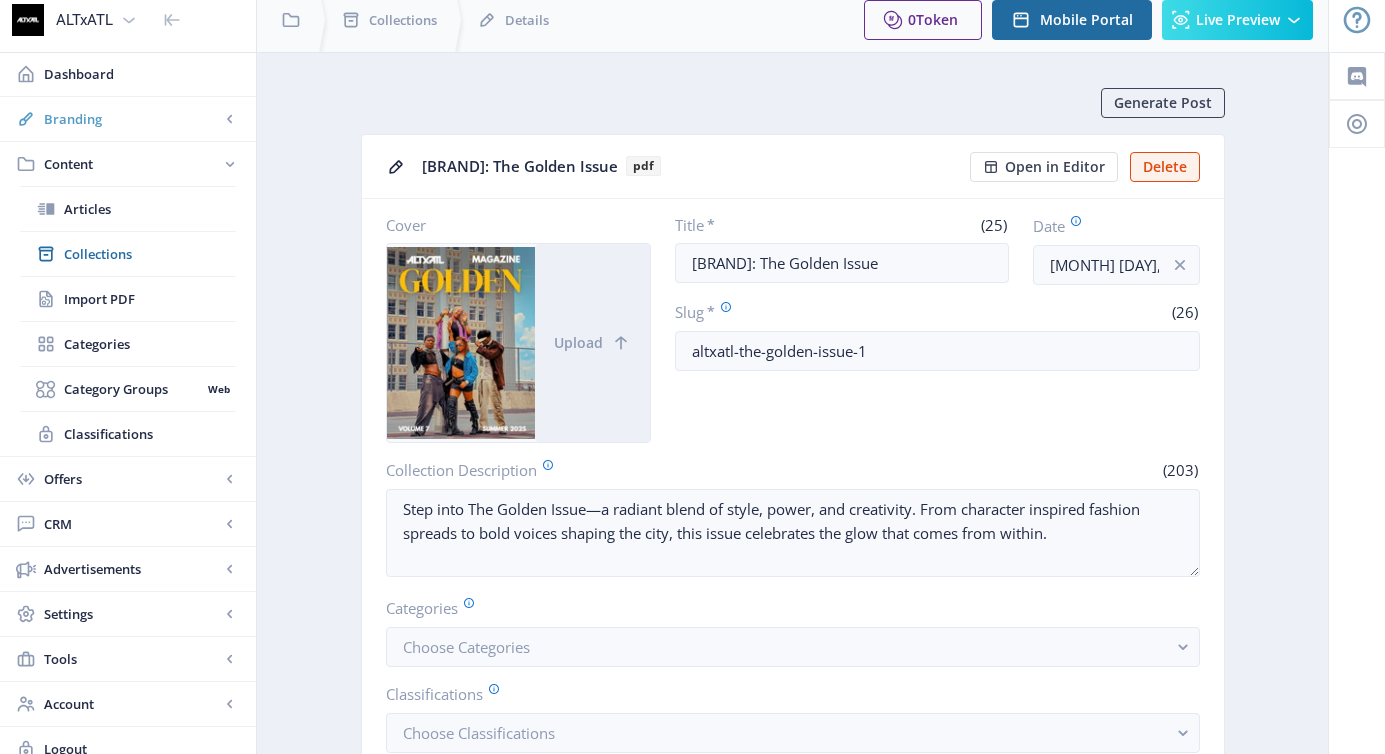 click on "Branding" at bounding box center (132, 119) 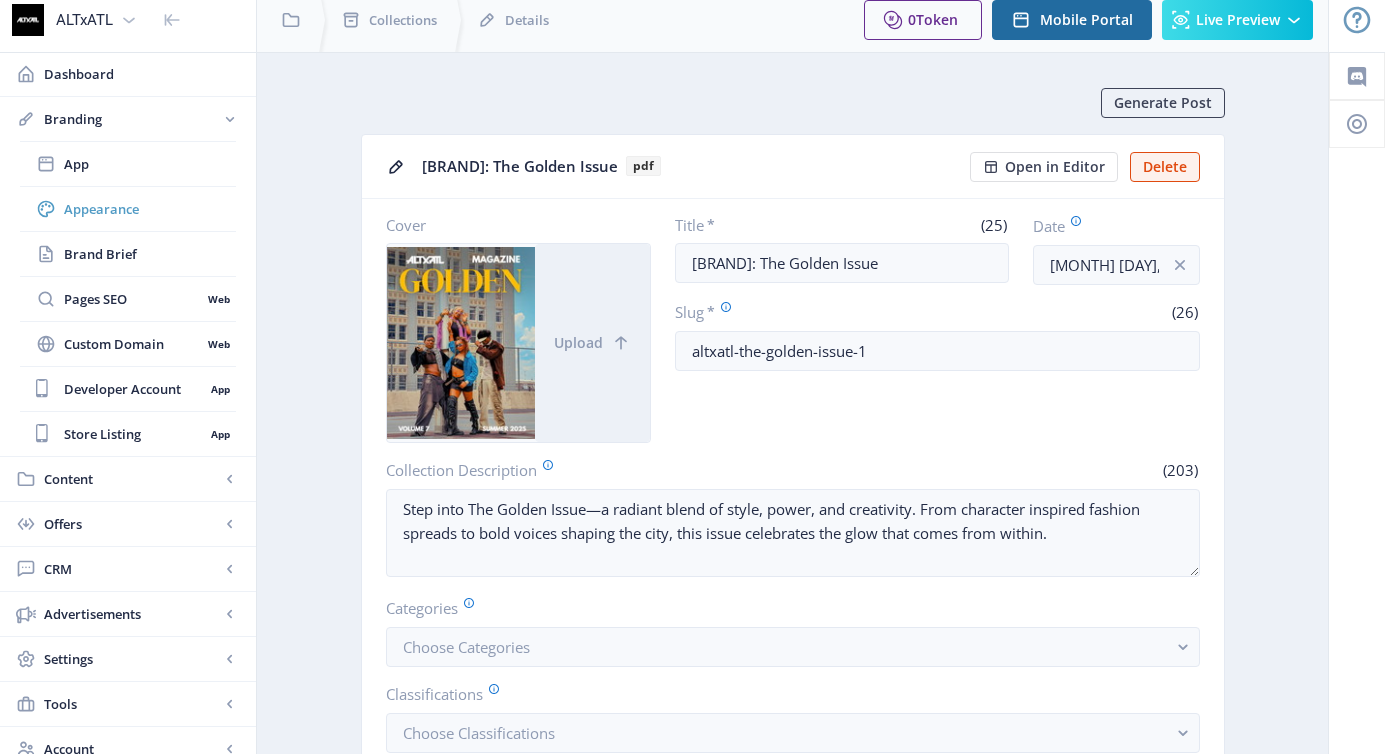 click on "Appearance" at bounding box center [150, 209] 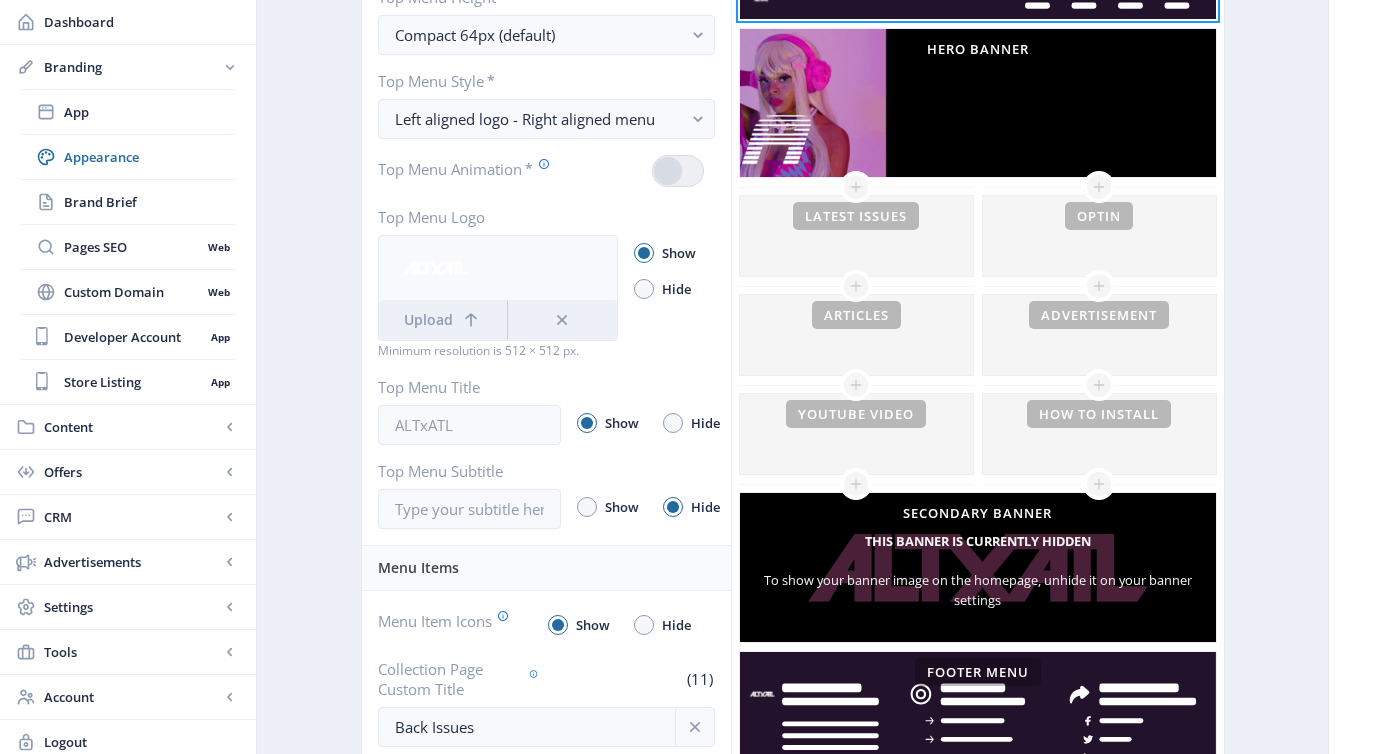 scroll, scrollTop: 397, scrollLeft: 0, axis: vertical 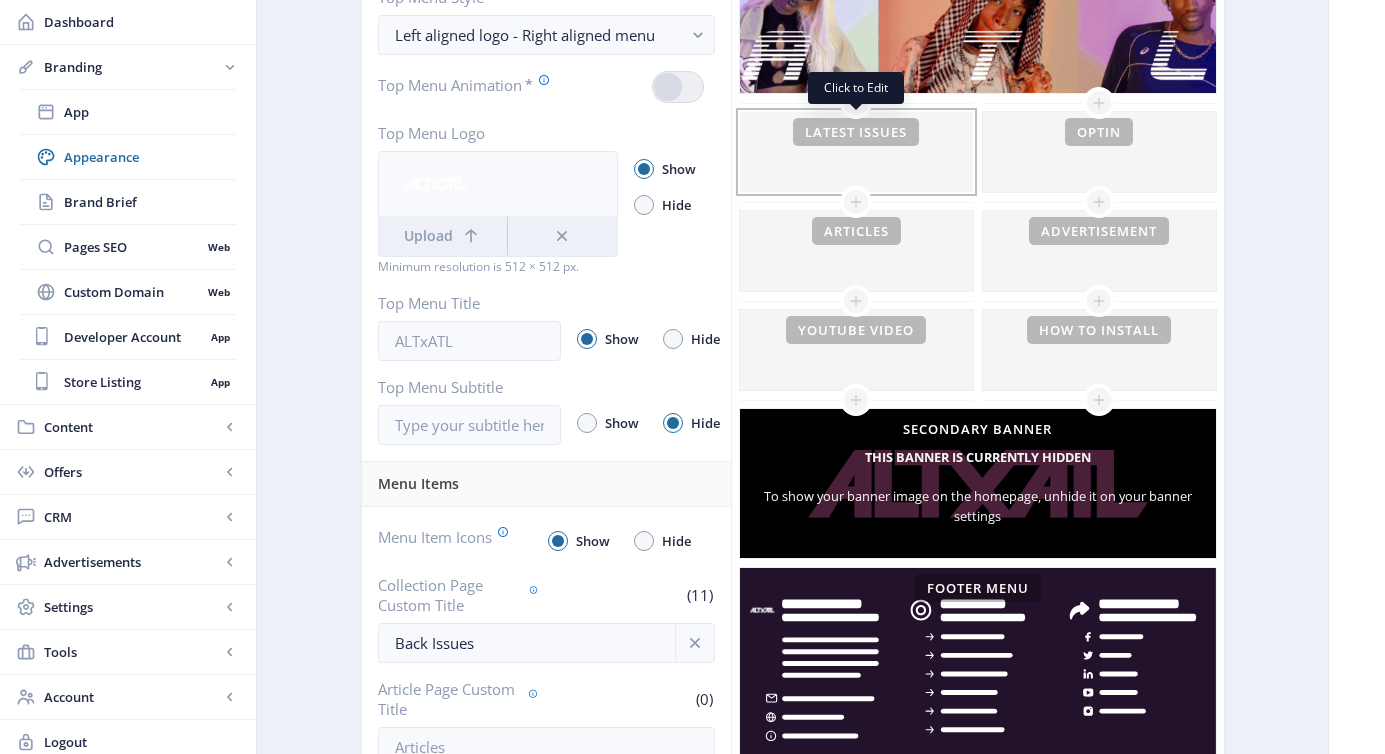 click at bounding box center [856, 251] 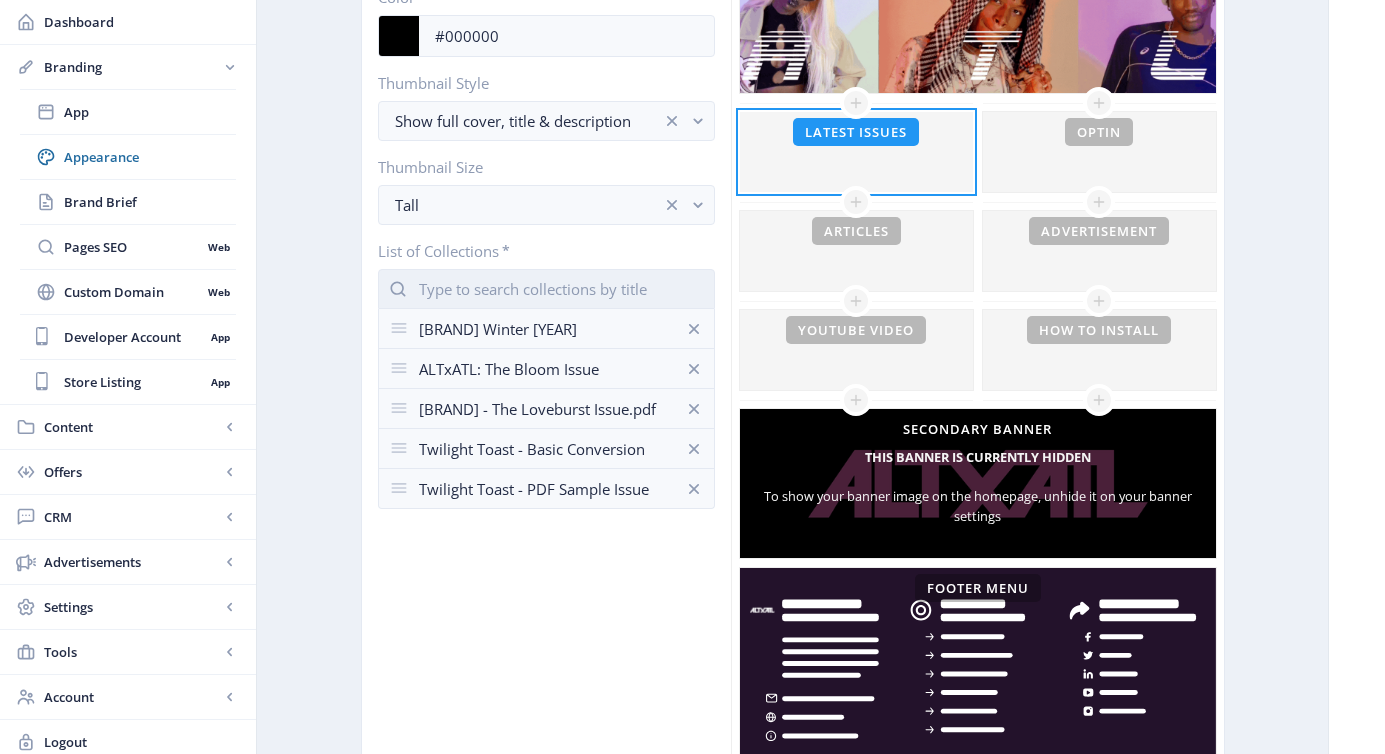 click 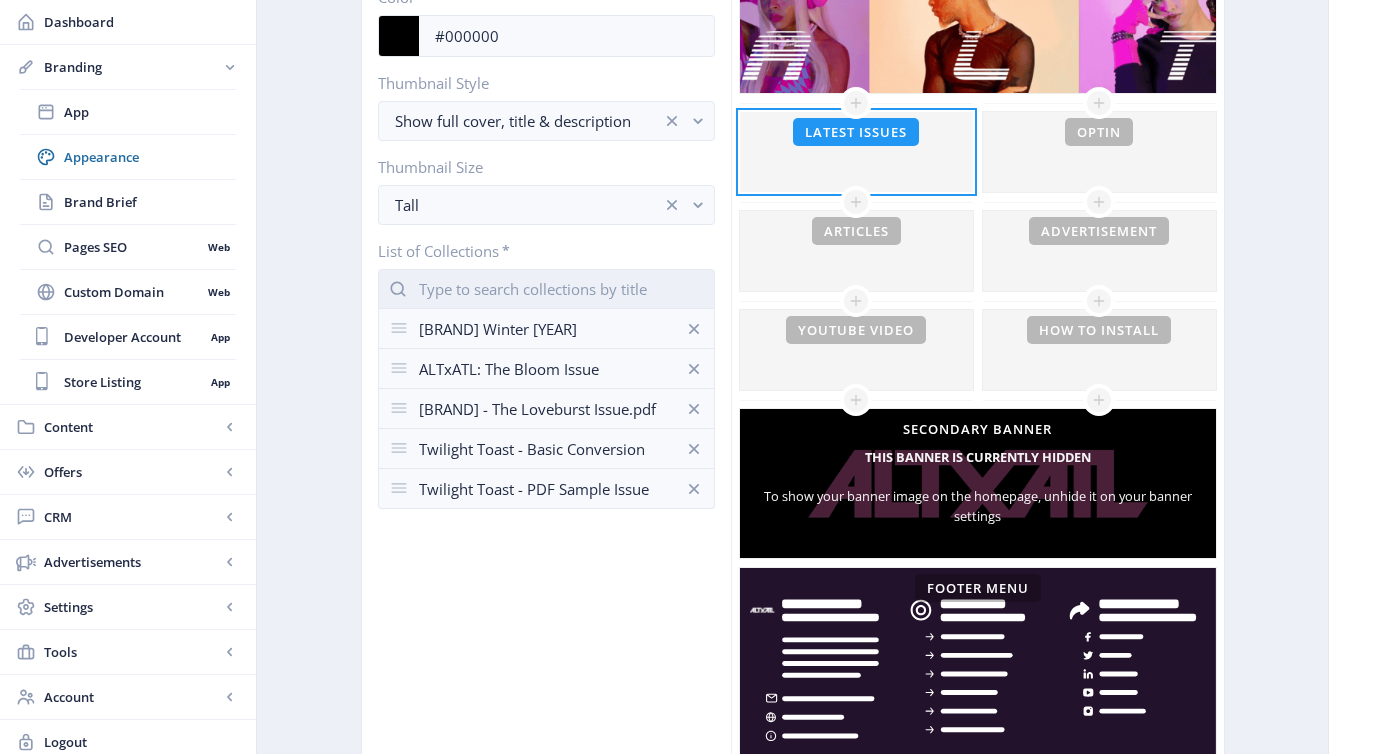 scroll, scrollTop: 0, scrollLeft: 0, axis: both 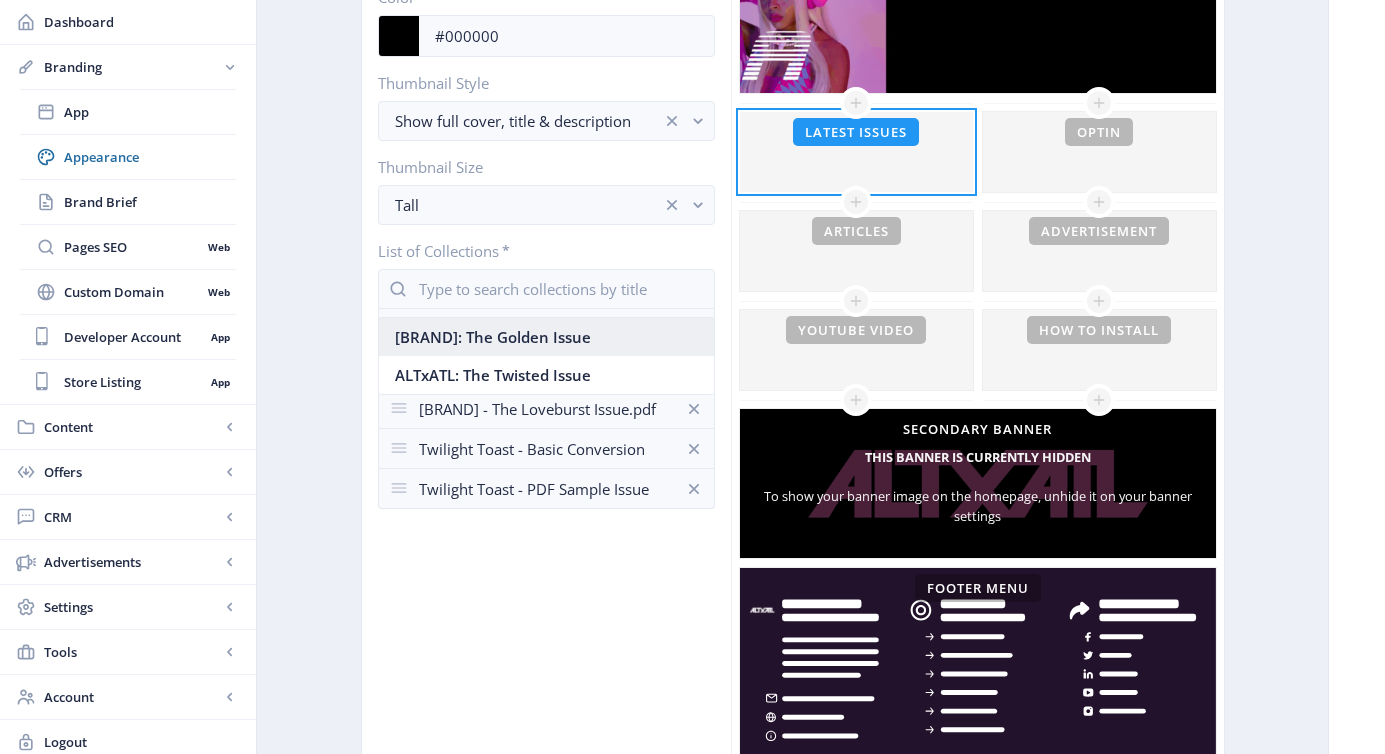 click on "ALTxATL: The Golden Issue" at bounding box center [546, 337] 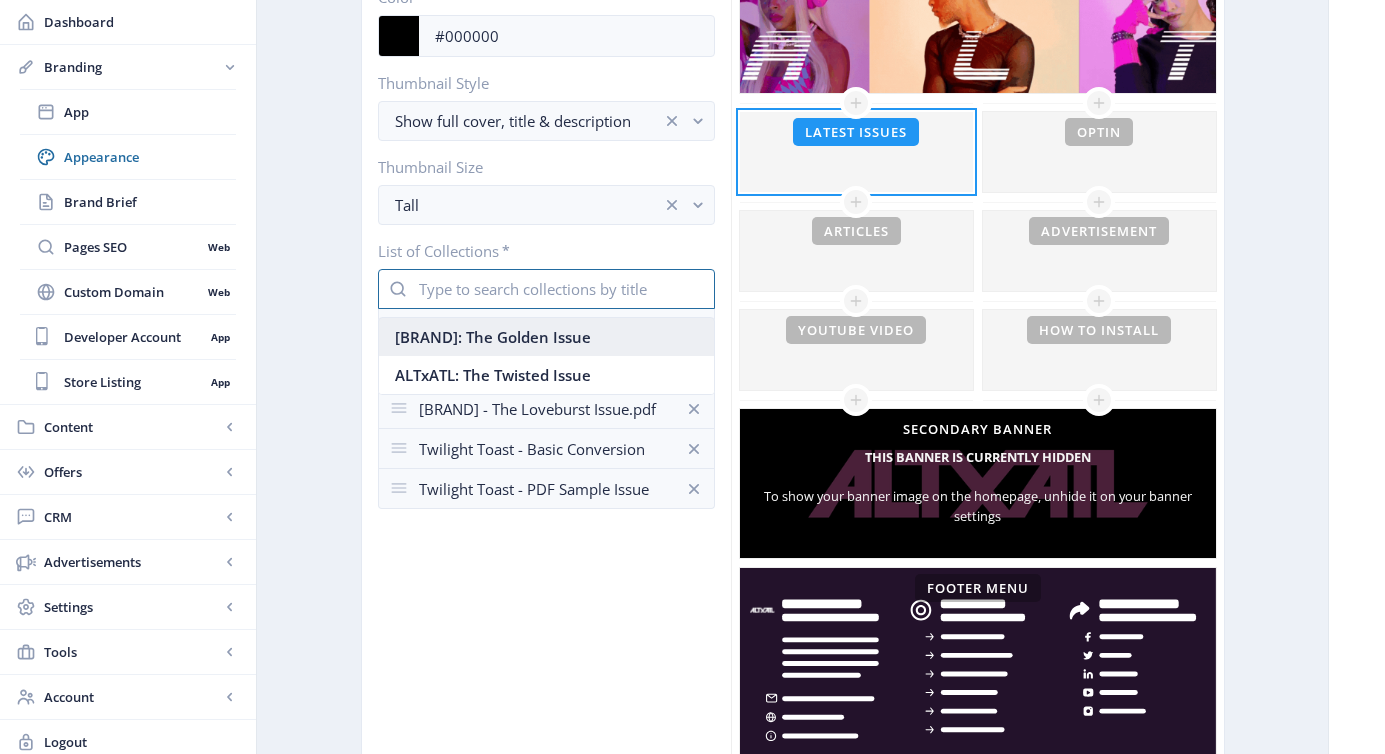 type 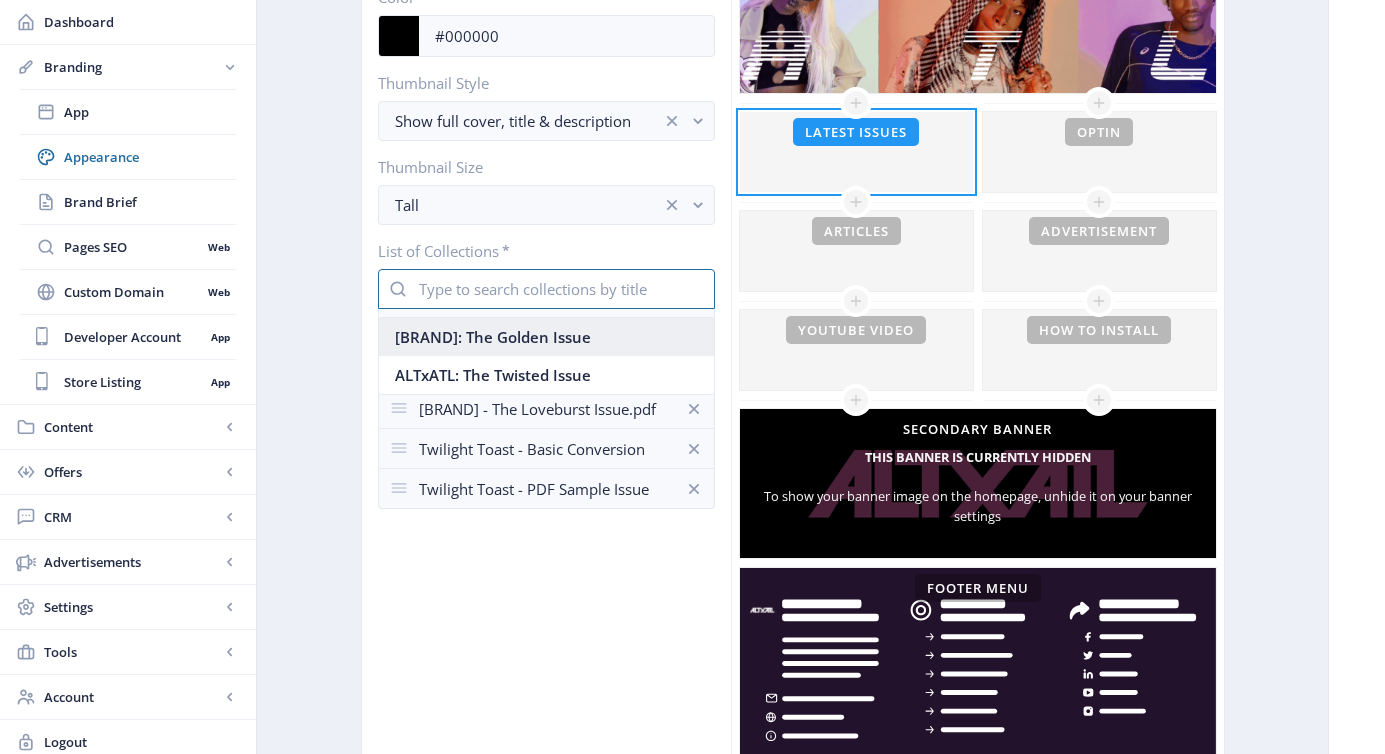 scroll, scrollTop: 397, scrollLeft: 0, axis: vertical 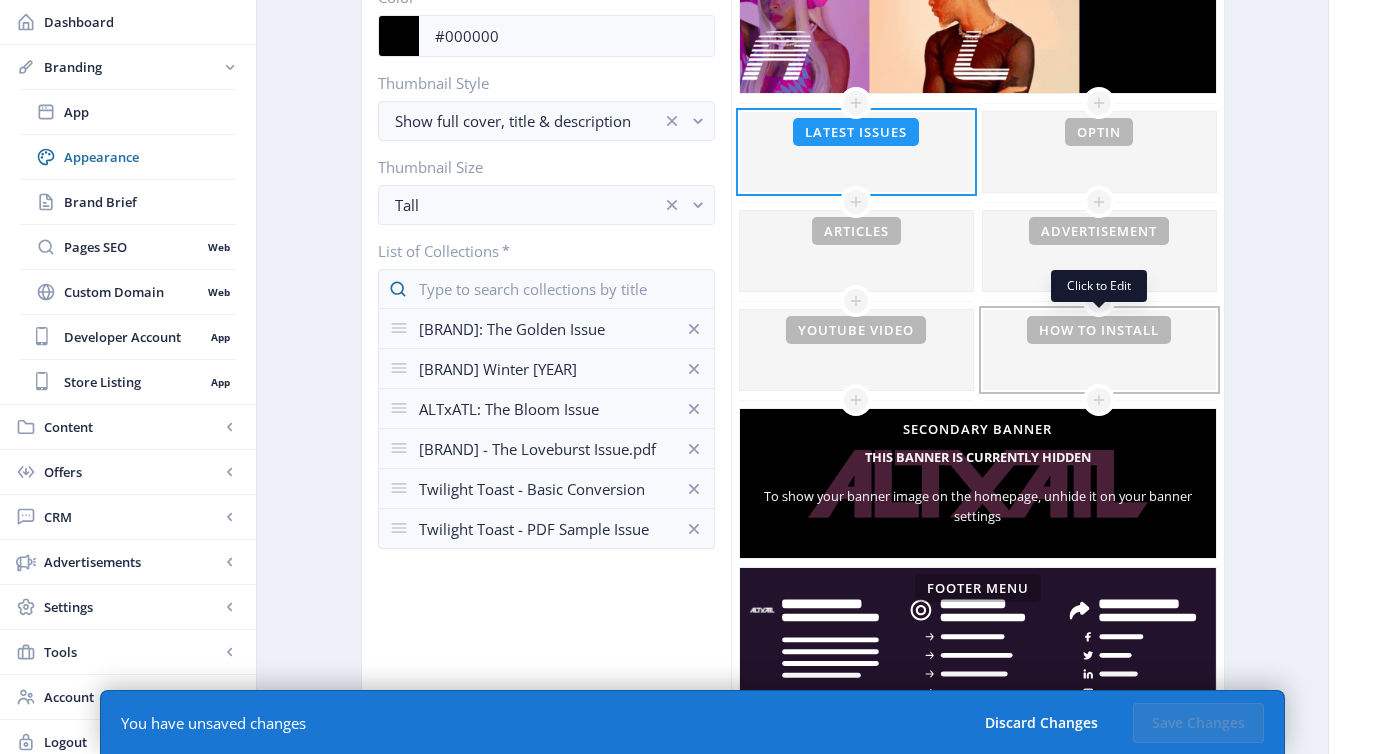 click 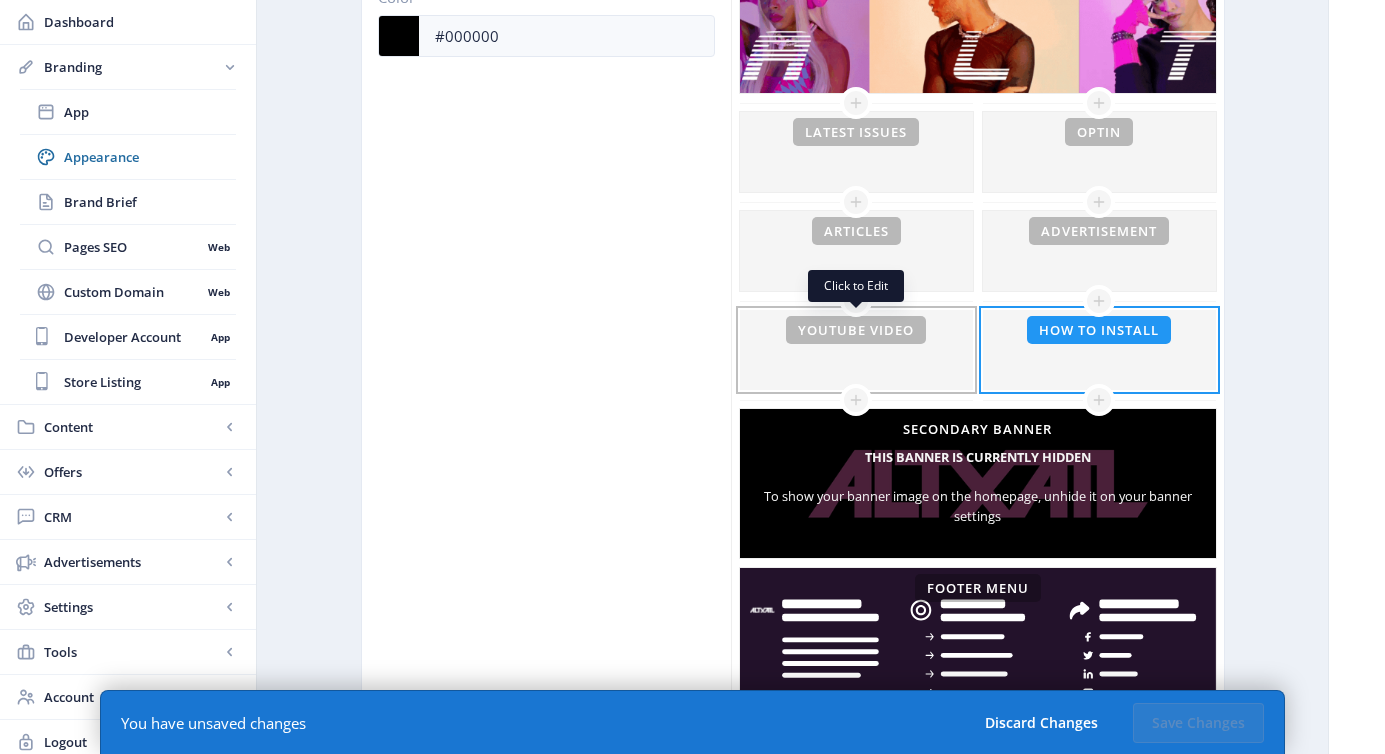 click 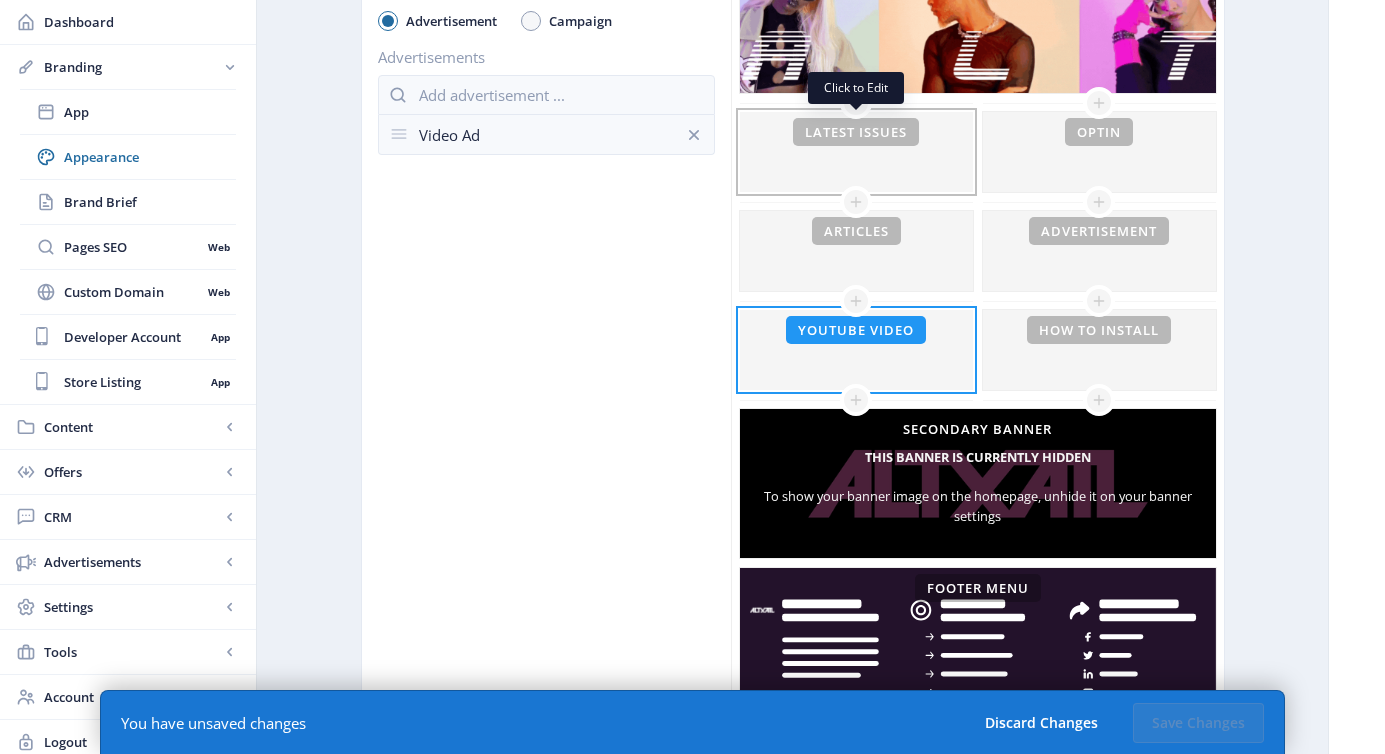 click at bounding box center [856, 251] 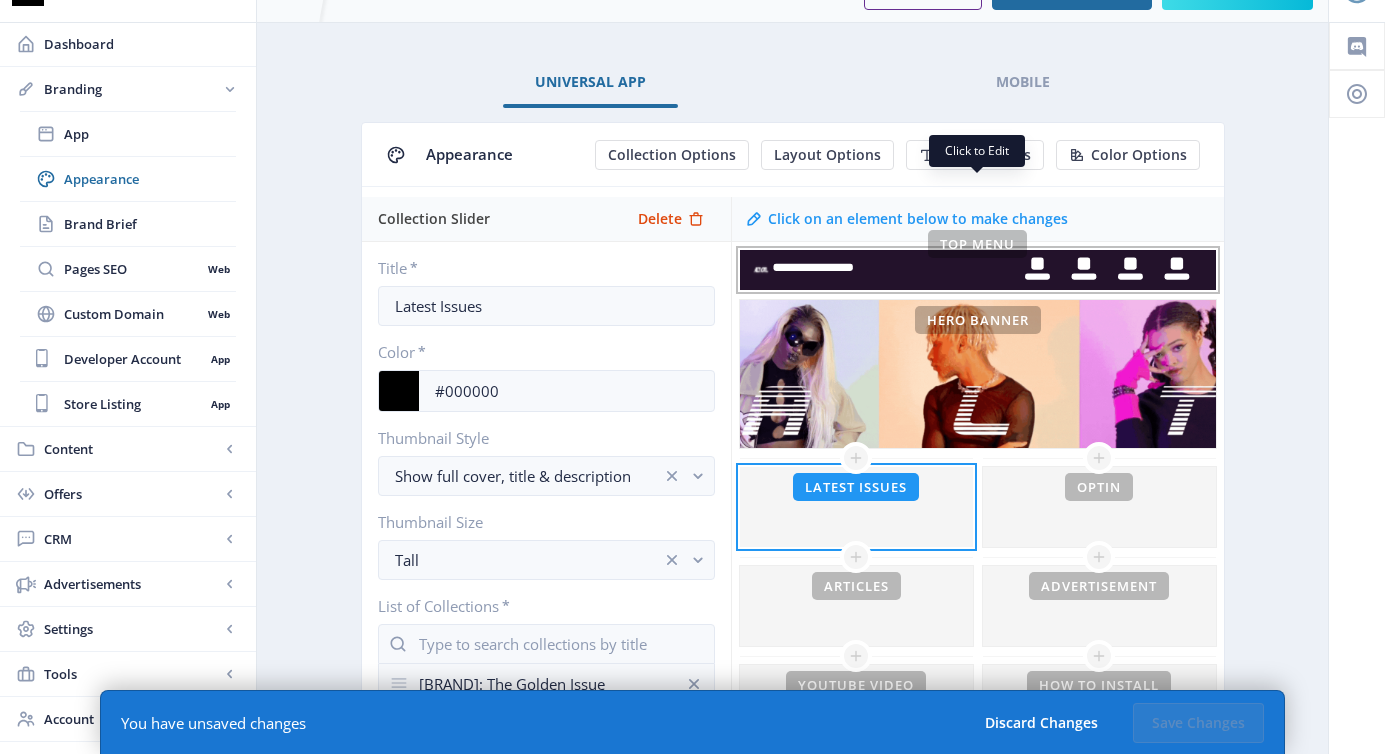scroll, scrollTop: 0, scrollLeft: 0, axis: both 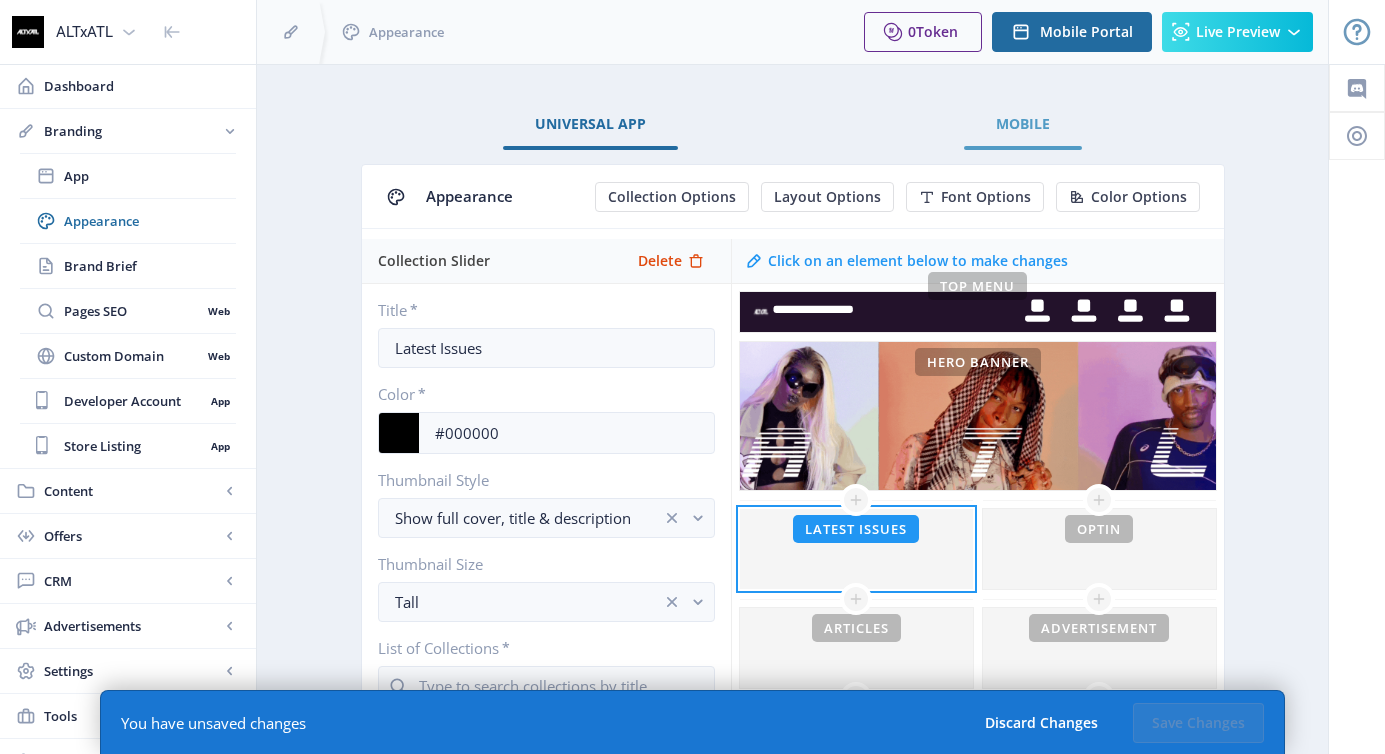 click on "Mobile" 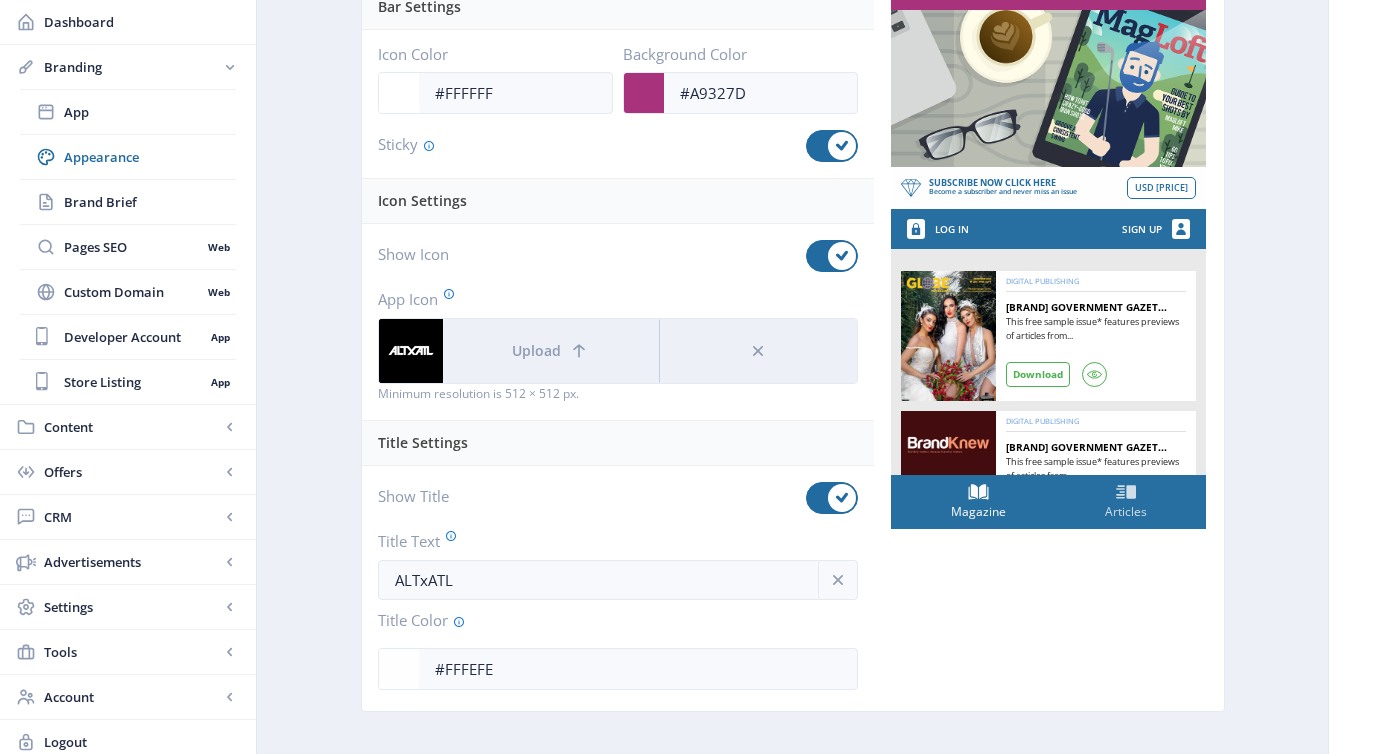 scroll, scrollTop: 306, scrollLeft: 0, axis: vertical 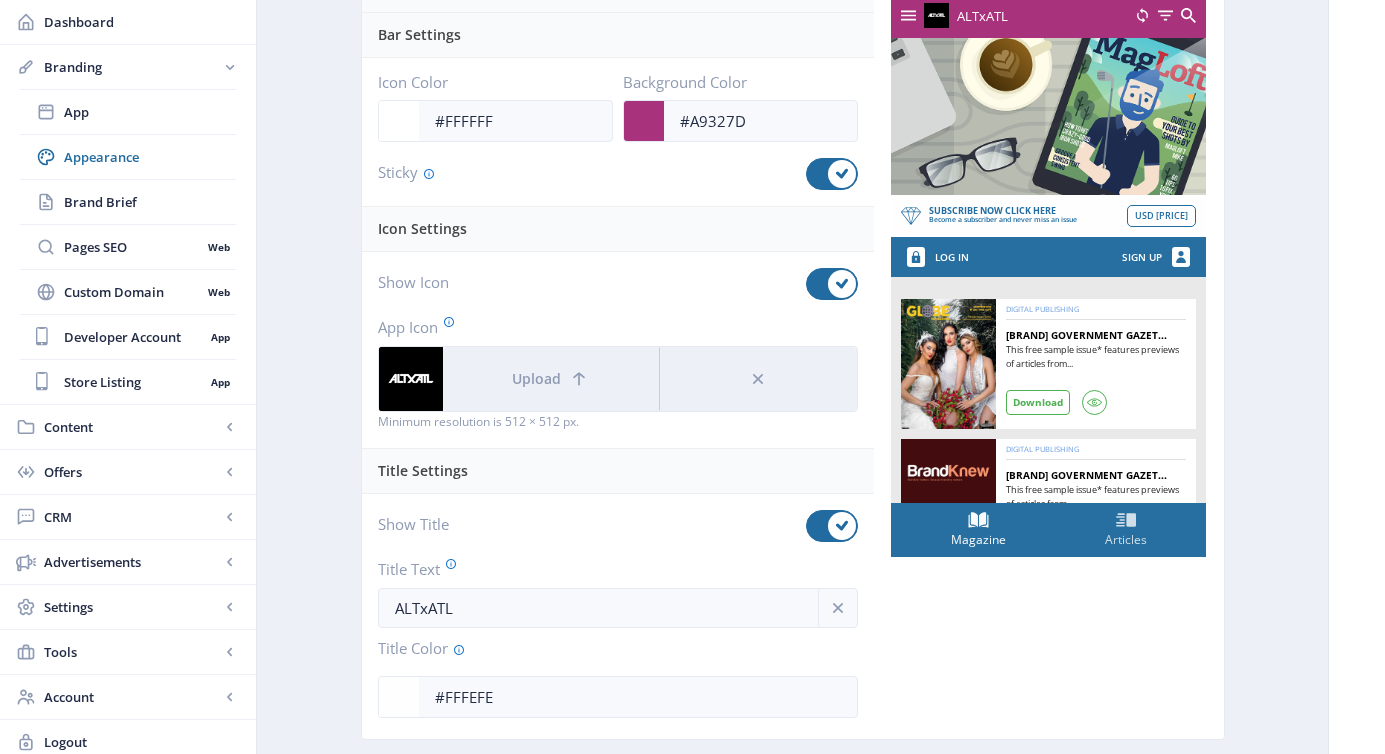 click on "Articles" 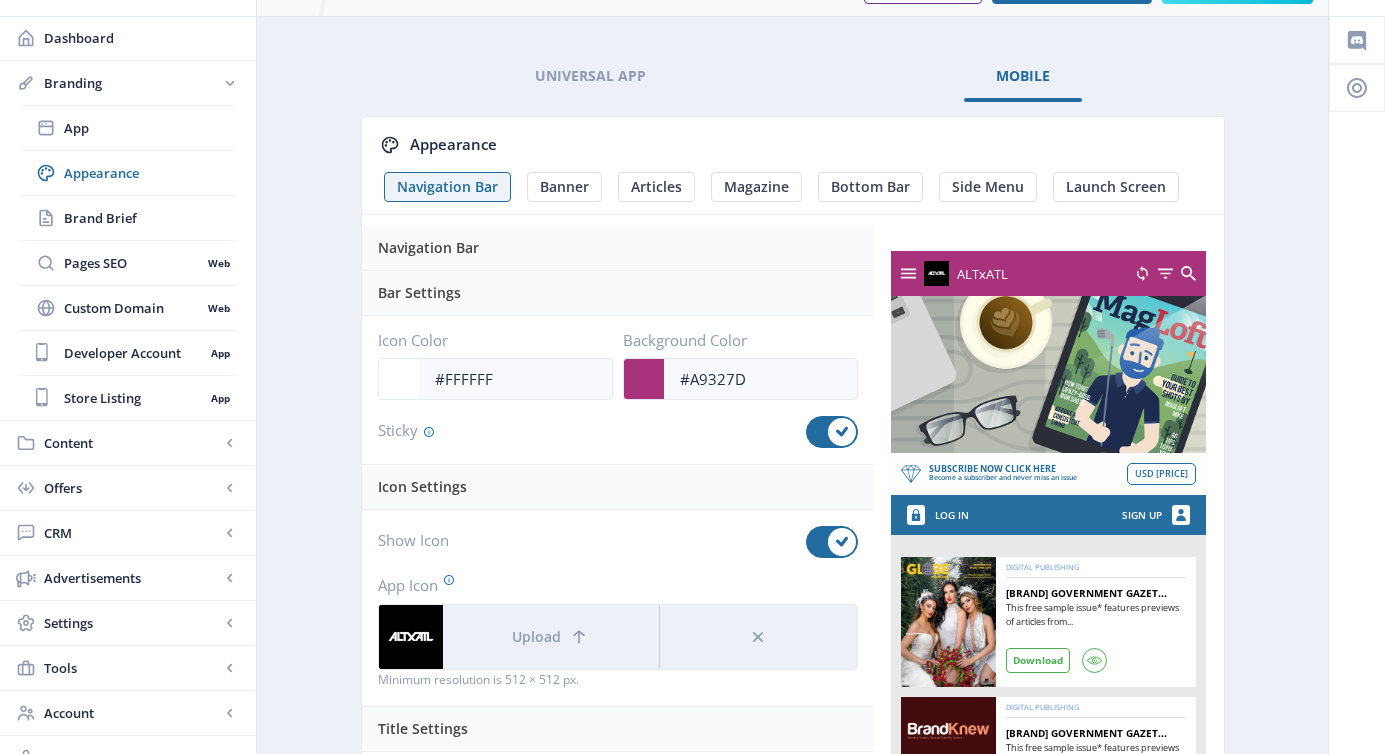 scroll, scrollTop: 0, scrollLeft: 0, axis: both 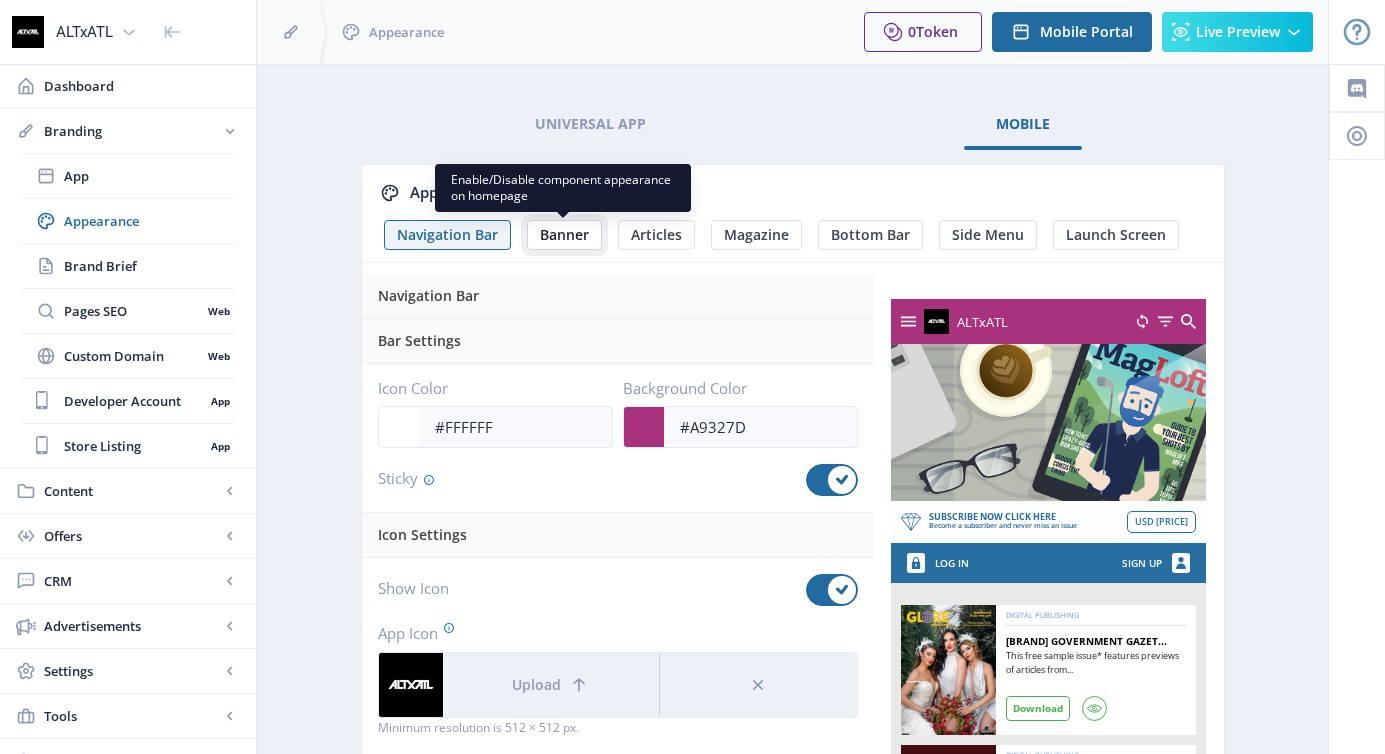 click on "Banner" 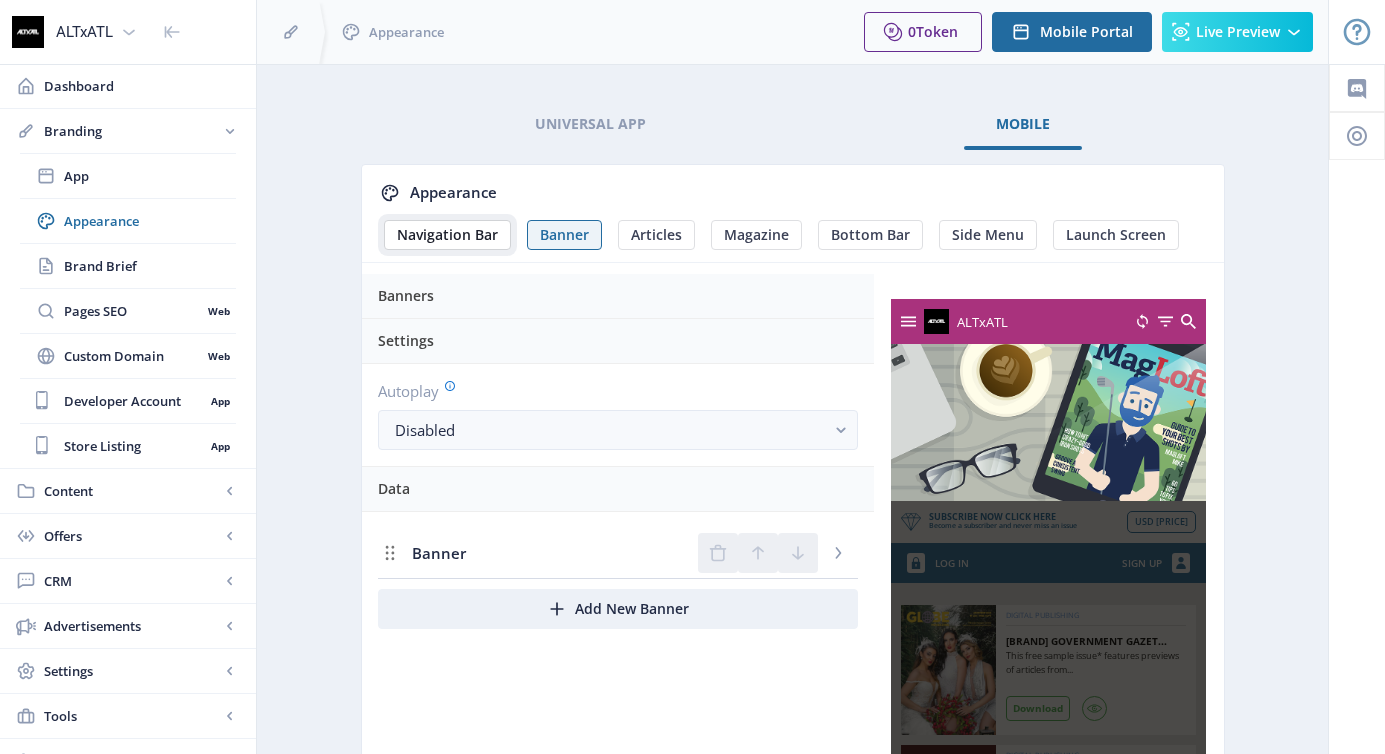 click on "Navigation Bar" 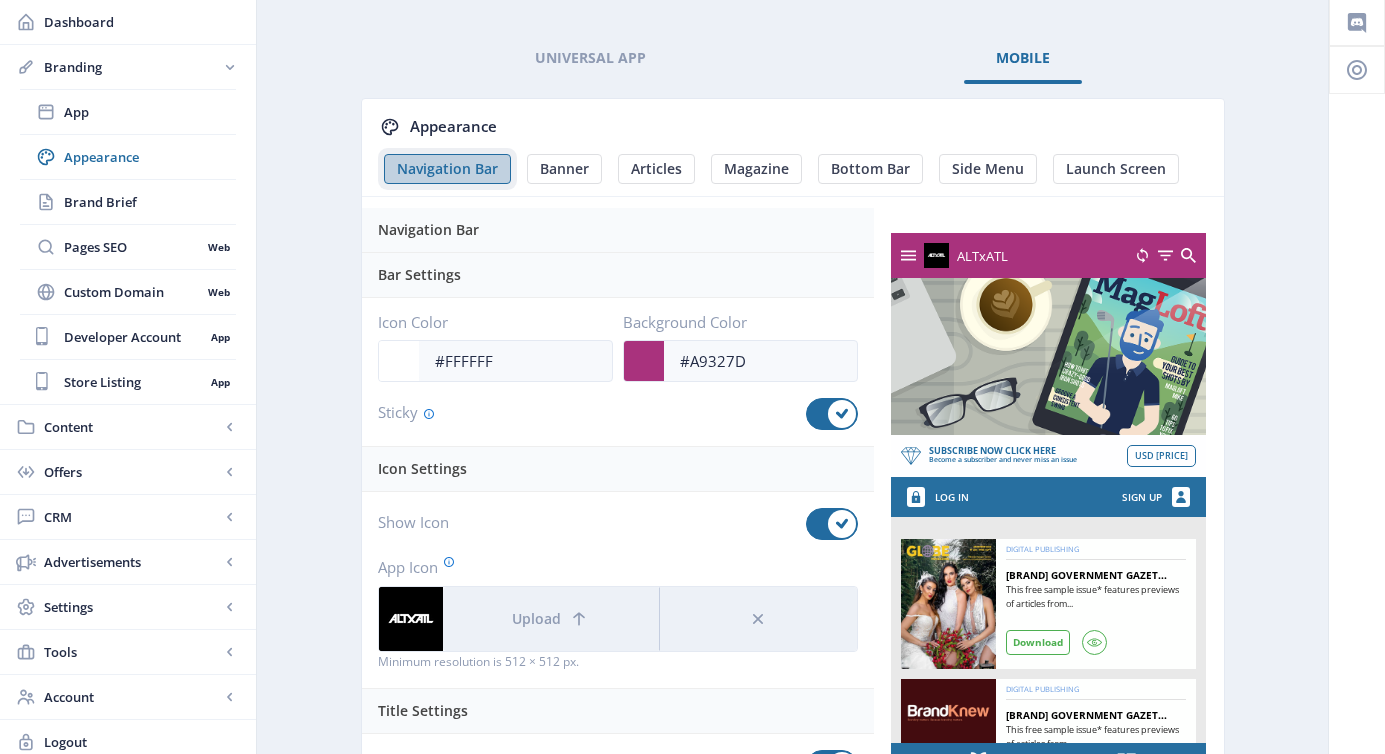 scroll, scrollTop: 71, scrollLeft: 0, axis: vertical 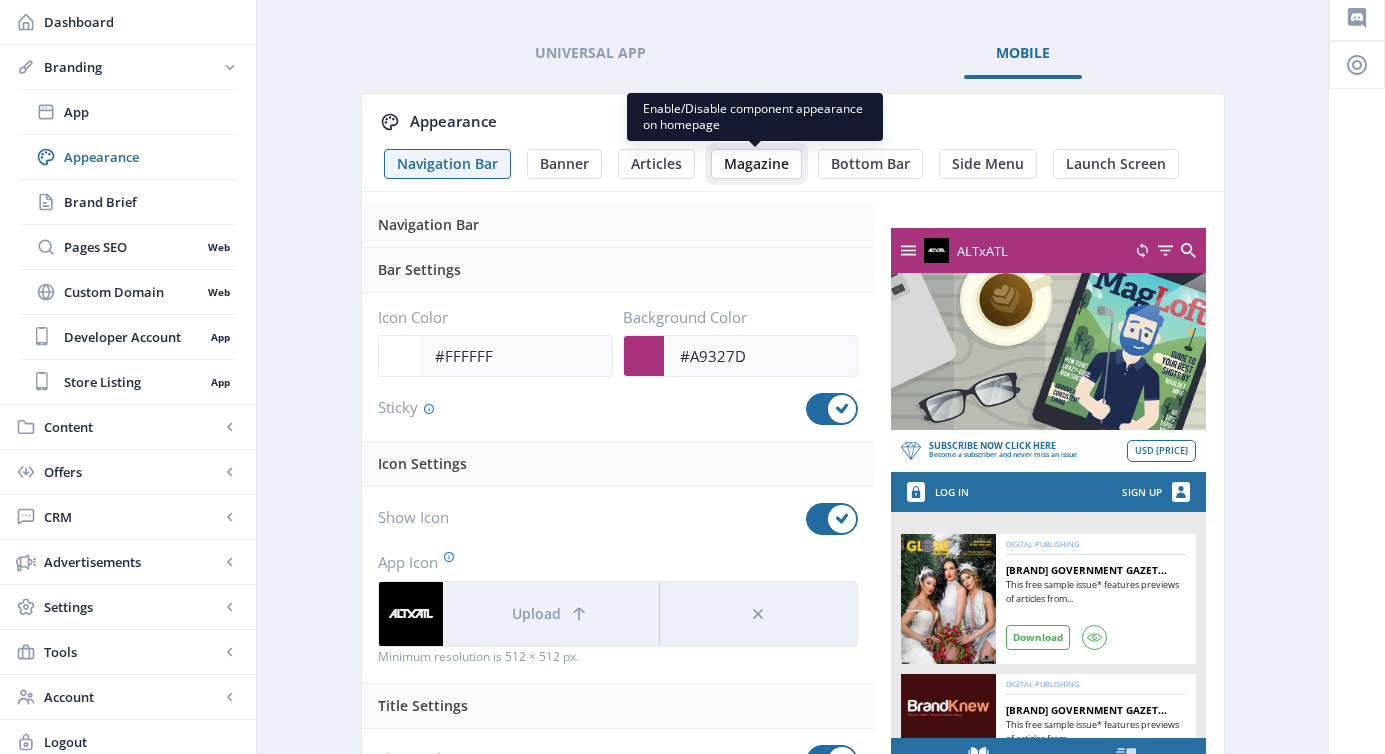 click on "Magazine" 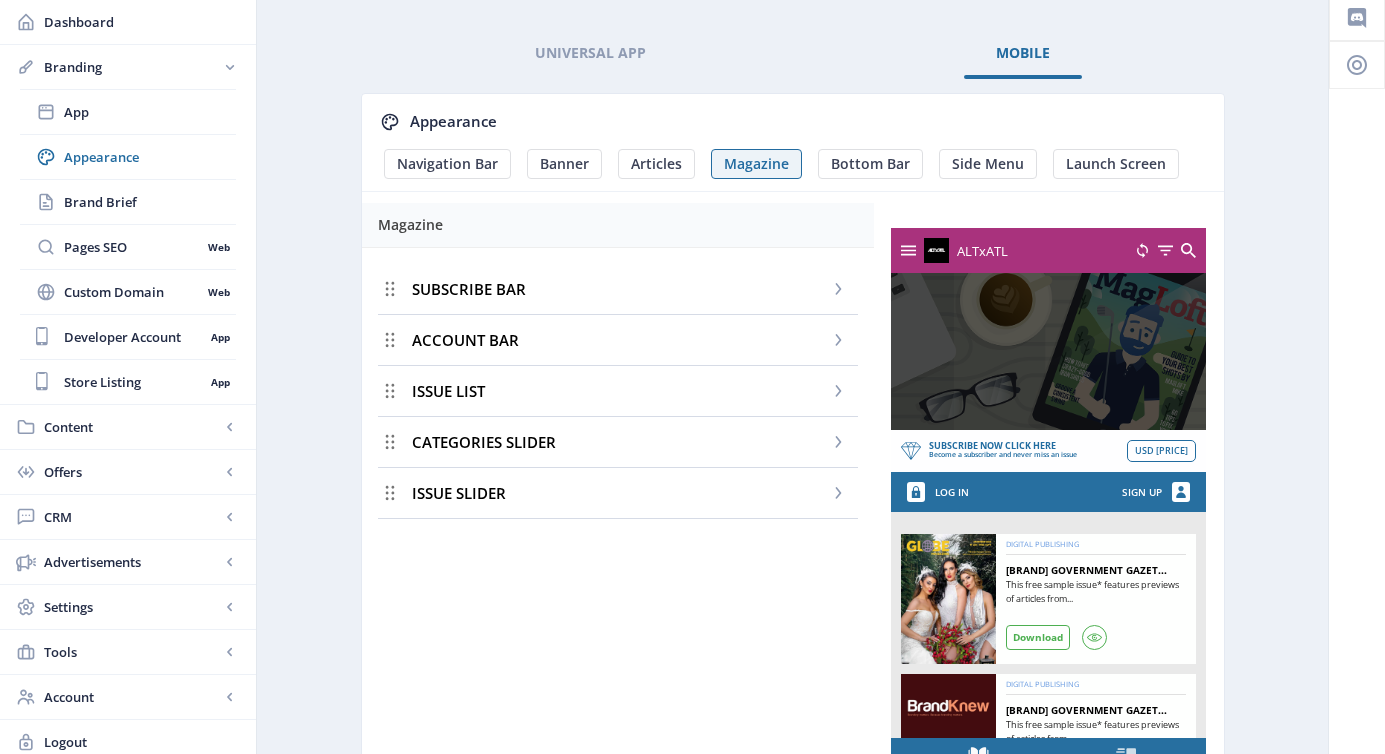 click on "SUBSCRIBE BAR" at bounding box center [618, 289] 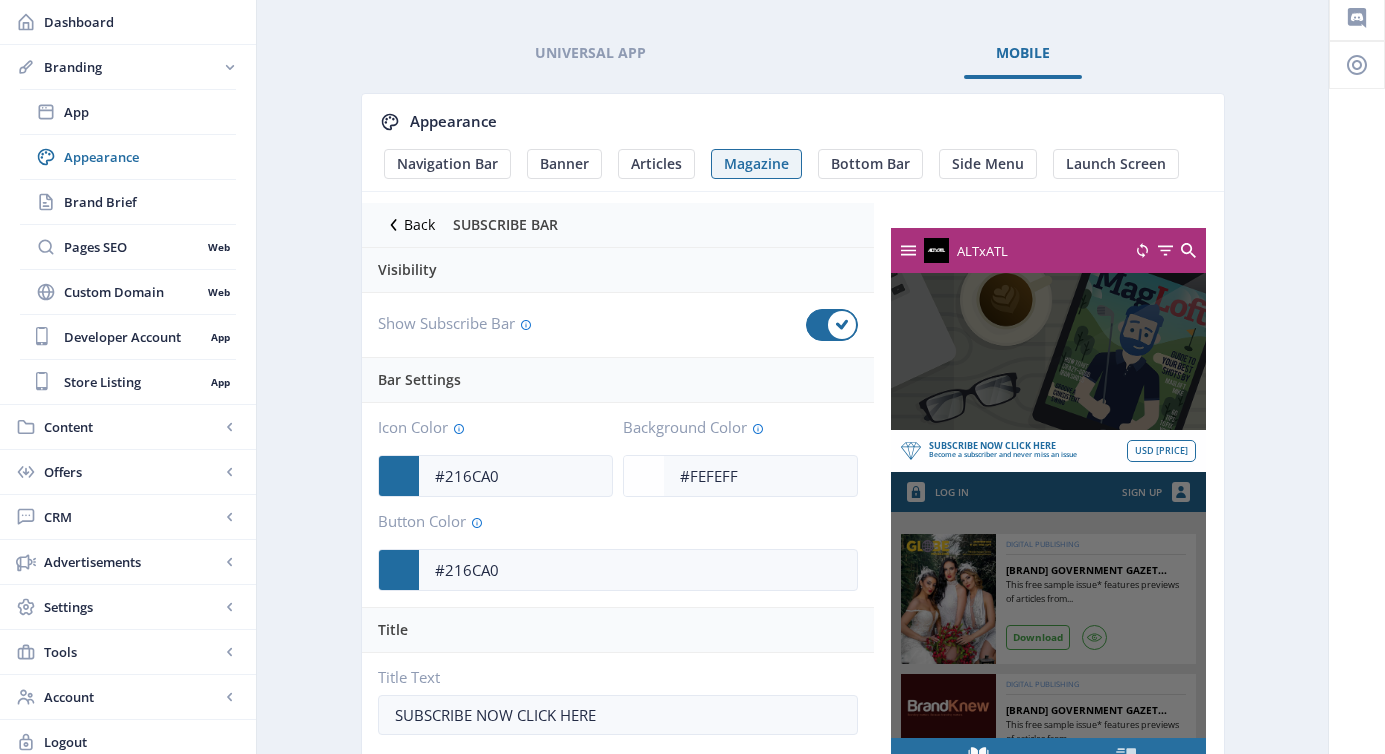 click 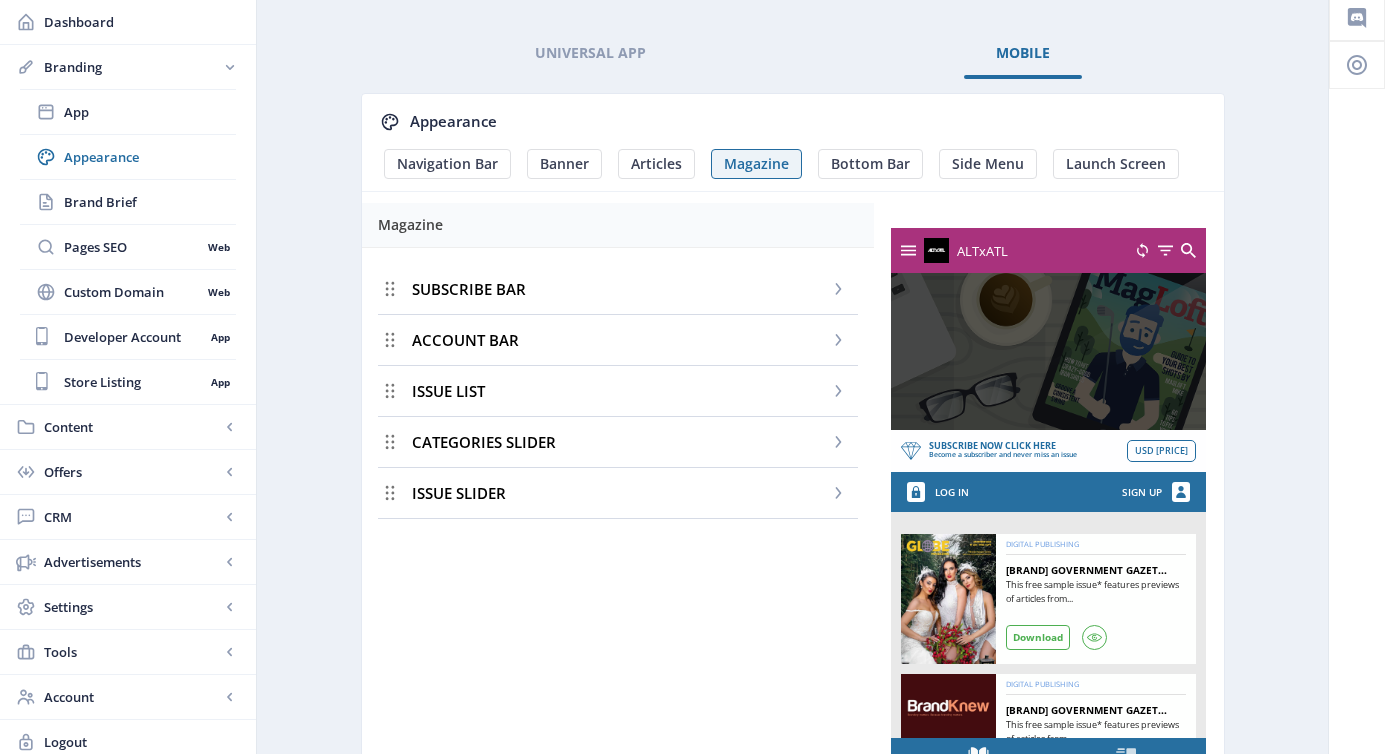 click on "Universal App Mobile Appearance Navigation Bar Banner Articles Magazine Bottom Bar Side Menu Launch Screen  Magazine   SUBSCRIBE BAR   ACCOUNT BAR   ISSUE LIST   CATEGORIES SLIDER   ISSUE SLIDER   ALTxATL   SUBSCRIBE NOW CLICK HERE   Become a subscriber and never miss an issue  USD 299 LOG IN SIGN UP DIGITAL PUBLISHING  VICTORIA GOVERNMENT GAZET...   This free sample issue* features previews of articles from...   Download  DIGITAL PUBLISHING  VICTORIA GOVERNMENT GAZET...   This free sample issue* features previews of articles from...   Download  DIGITAL PUBLISHING  VICTORIA GOVERNMENT GAZET...   This free sample issue* features previews of articles from...   Download  Magazine Articles You have unsaved changes Discard Changes Save Changes" at bounding box center [792, 448] 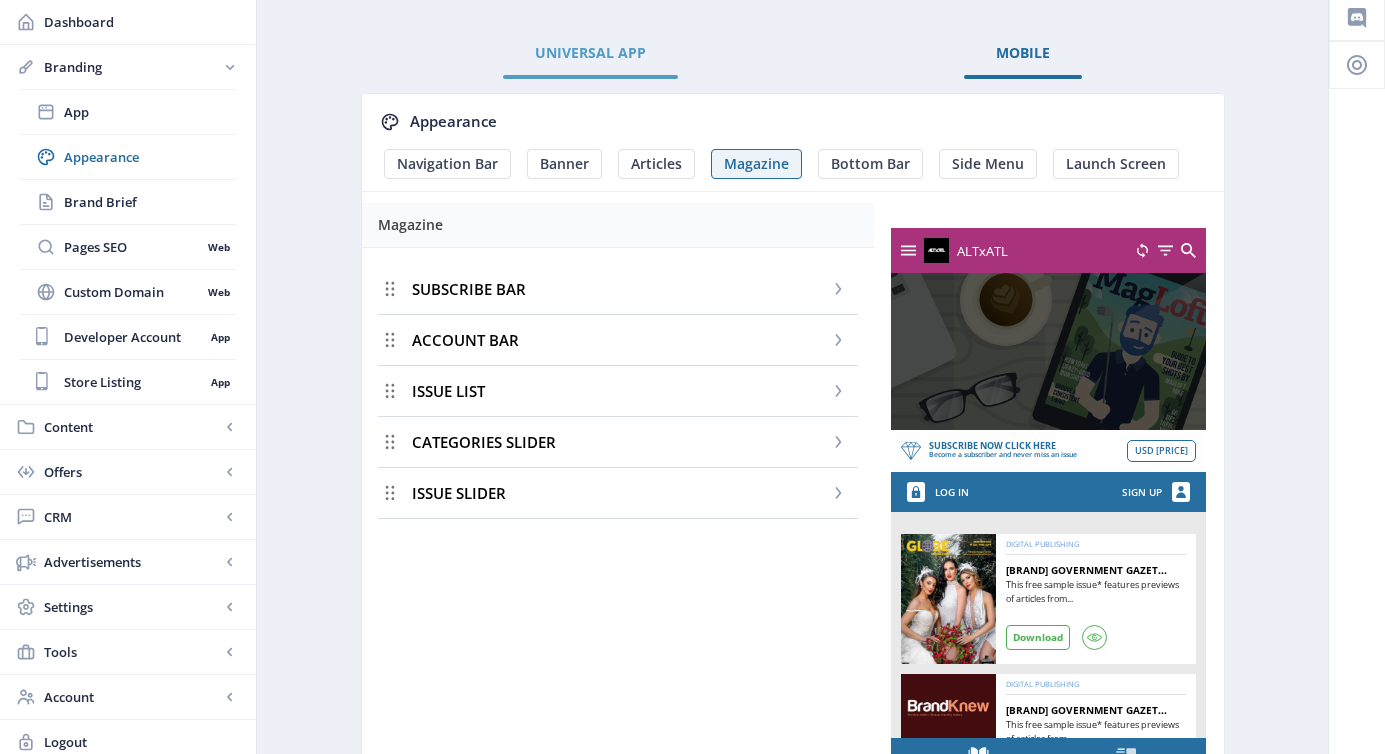 click on "Universal App" 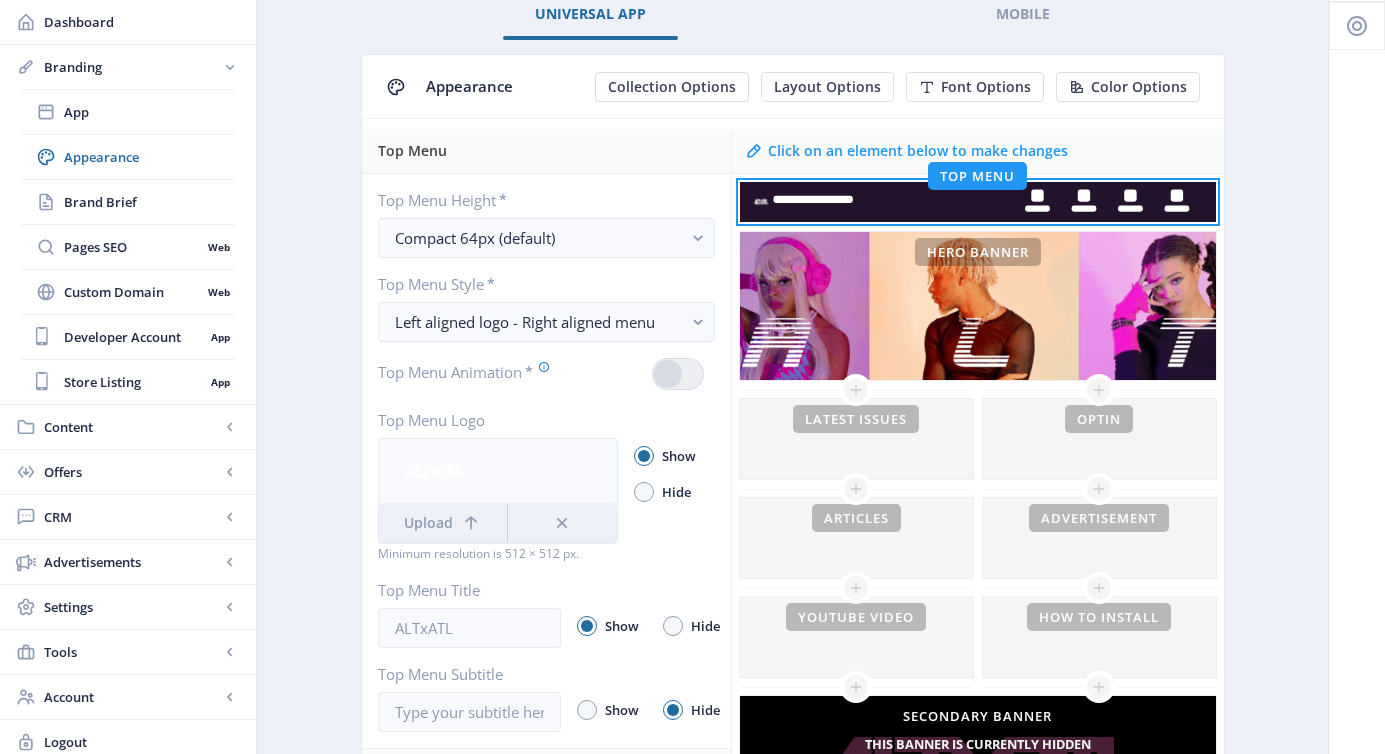 scroll, scrollTop: 0, scrollLeft: 0, axis: both 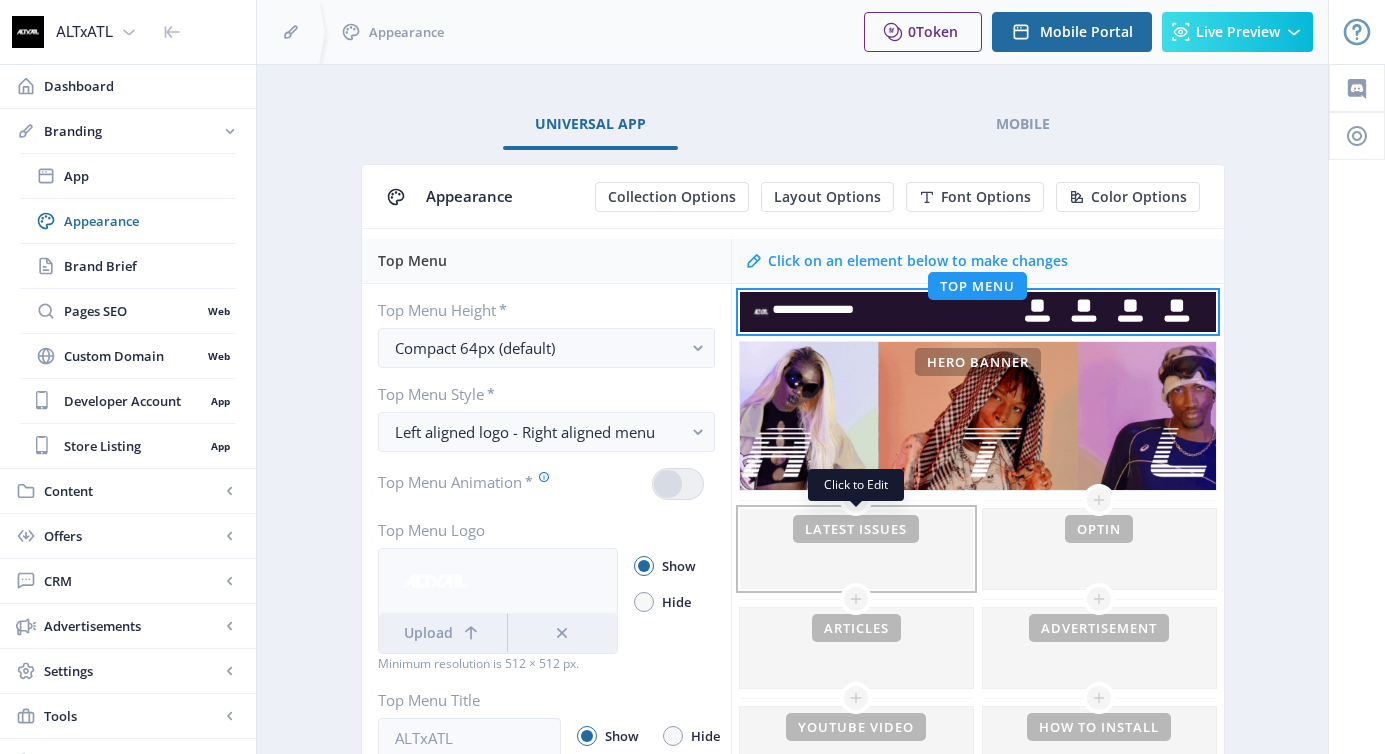 click at bounding box center [856, 648] 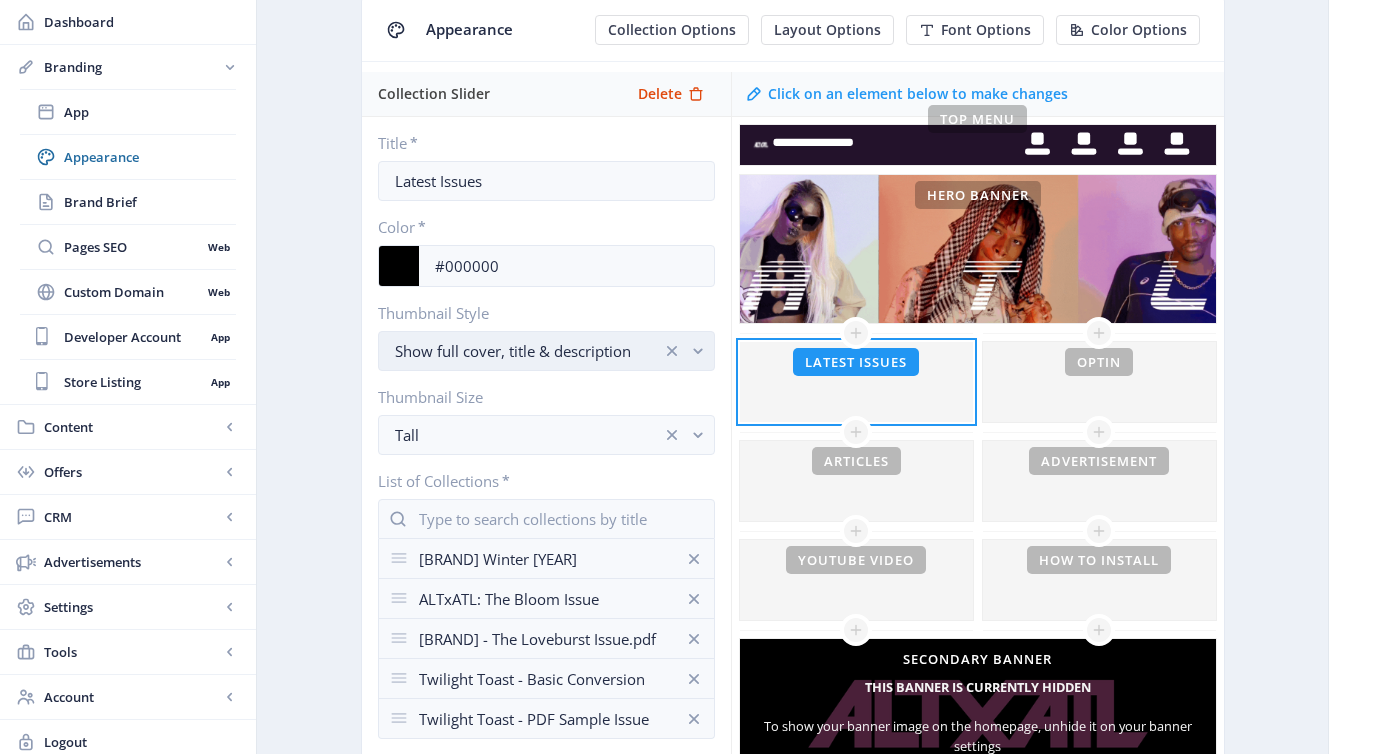 scroll, scrollTop: 173, scrollLeft: 0, axis: vertical 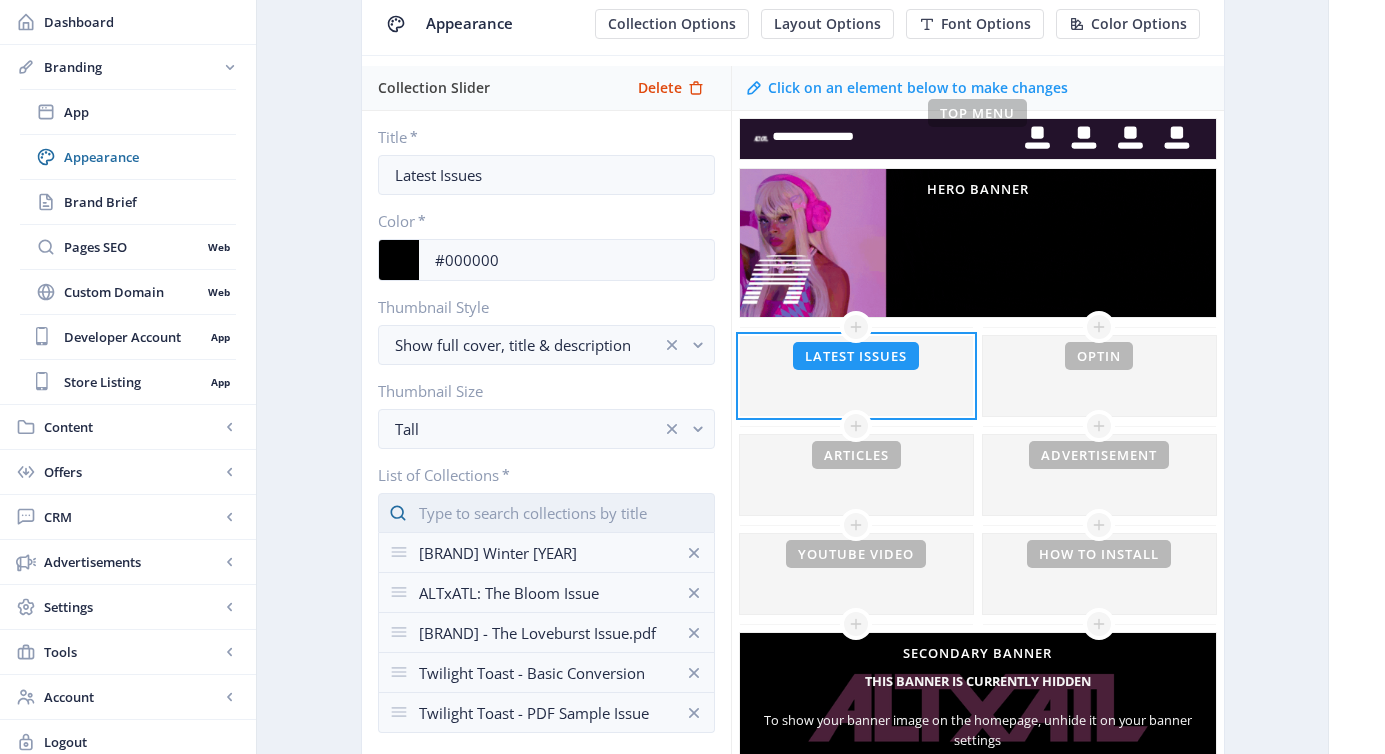 click 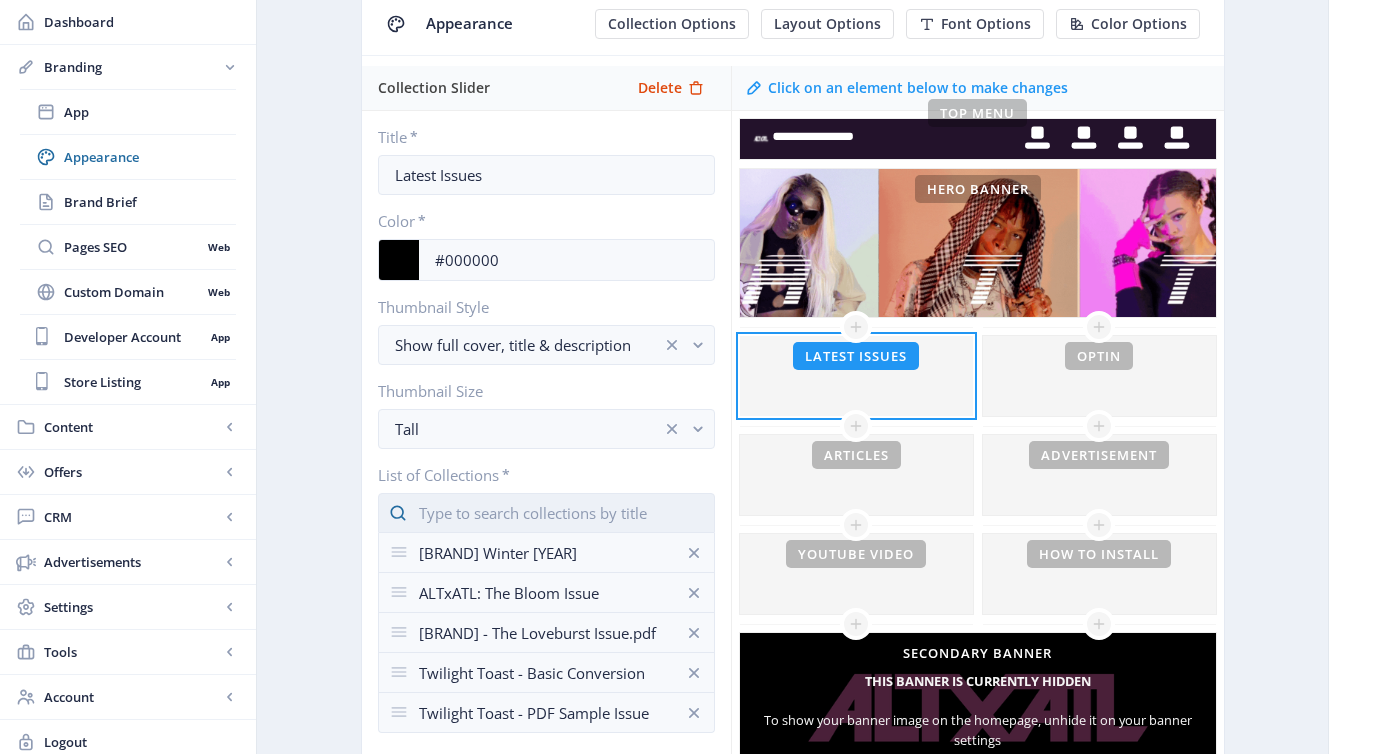 scroll, scrollTop: 0, scrollLeft: 0, axis: both 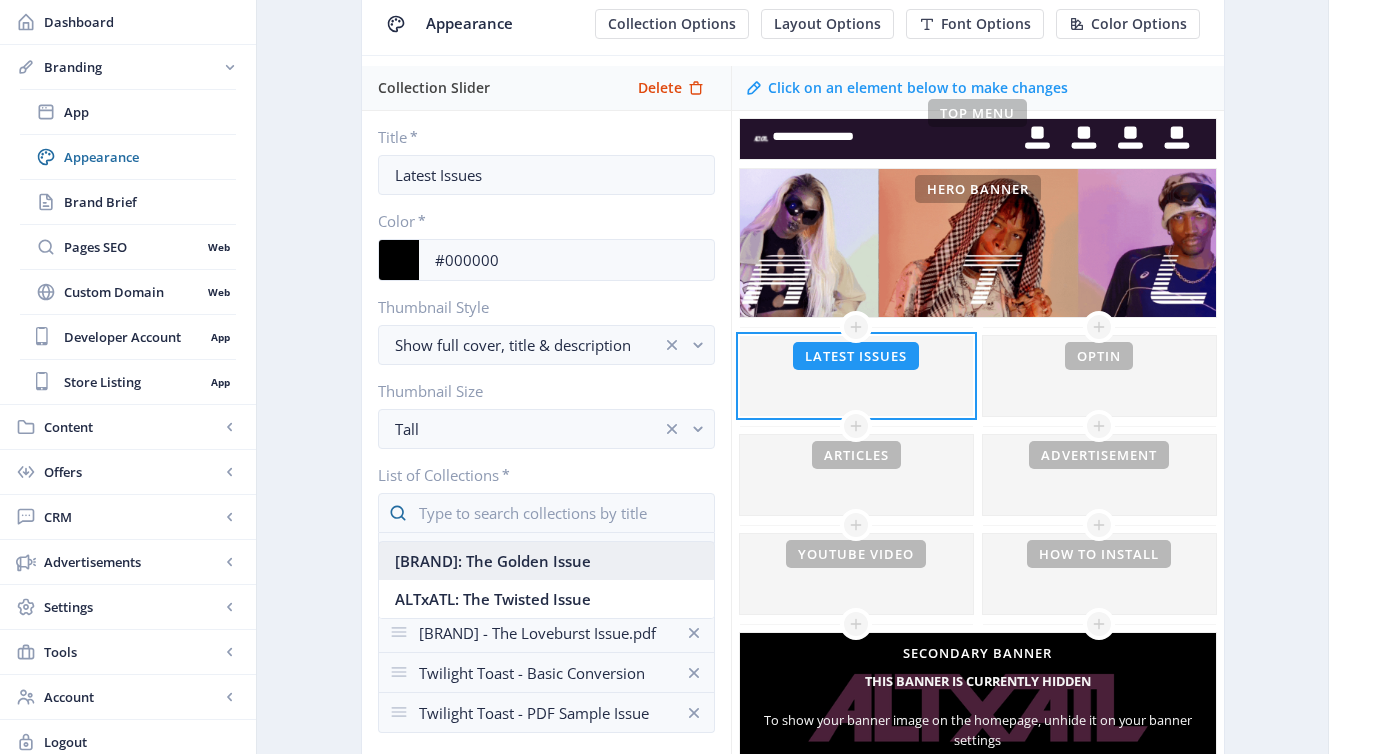 click on "ALTxATL: The Golden Issue" at bounding box center [546, 561] 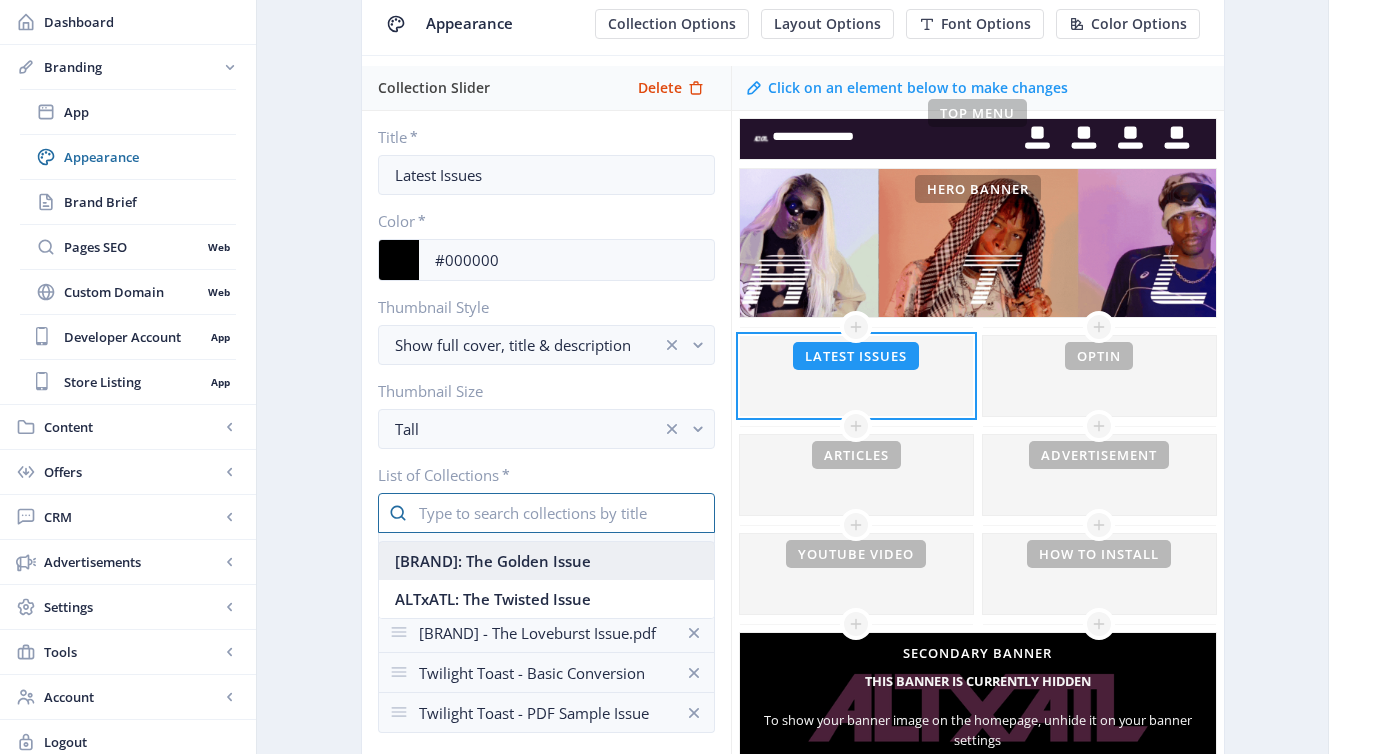 type 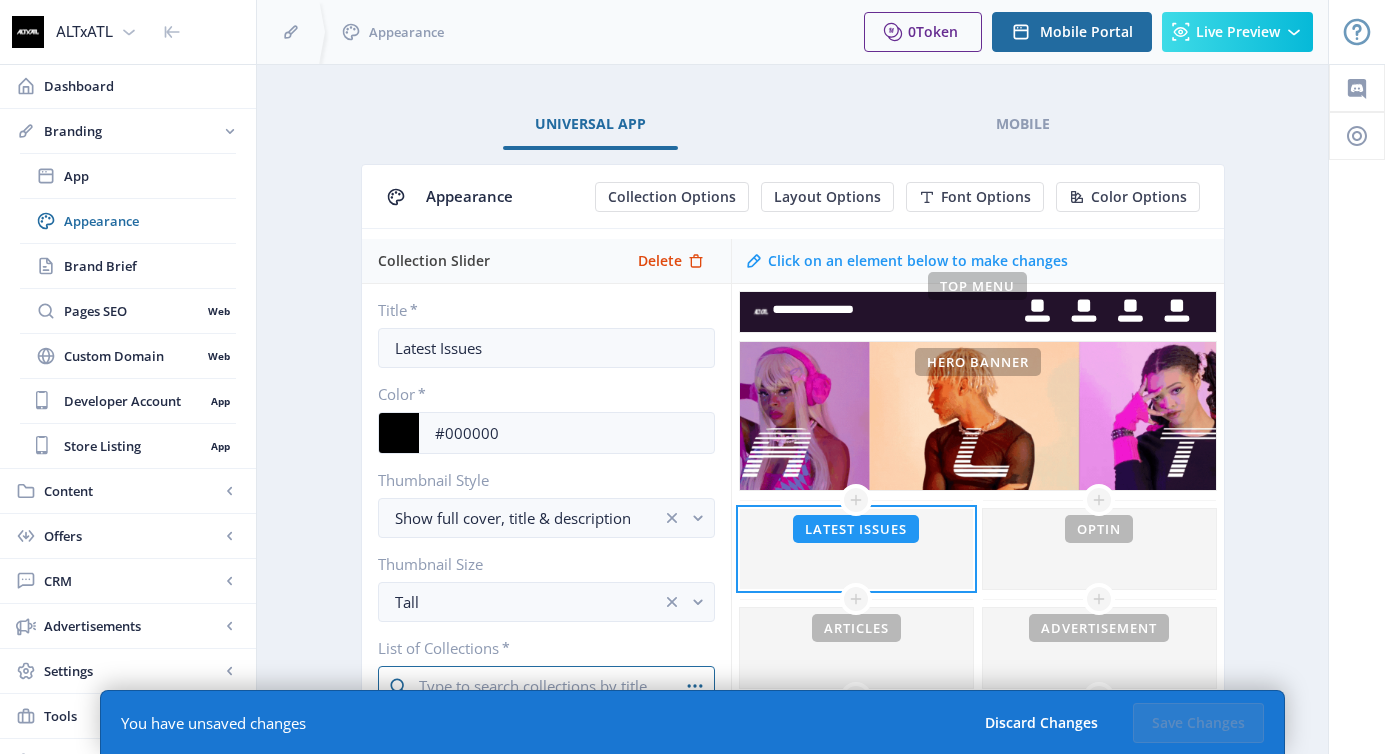scroll, scrollTop: 173, scrollLeft: 0, axis: vertical 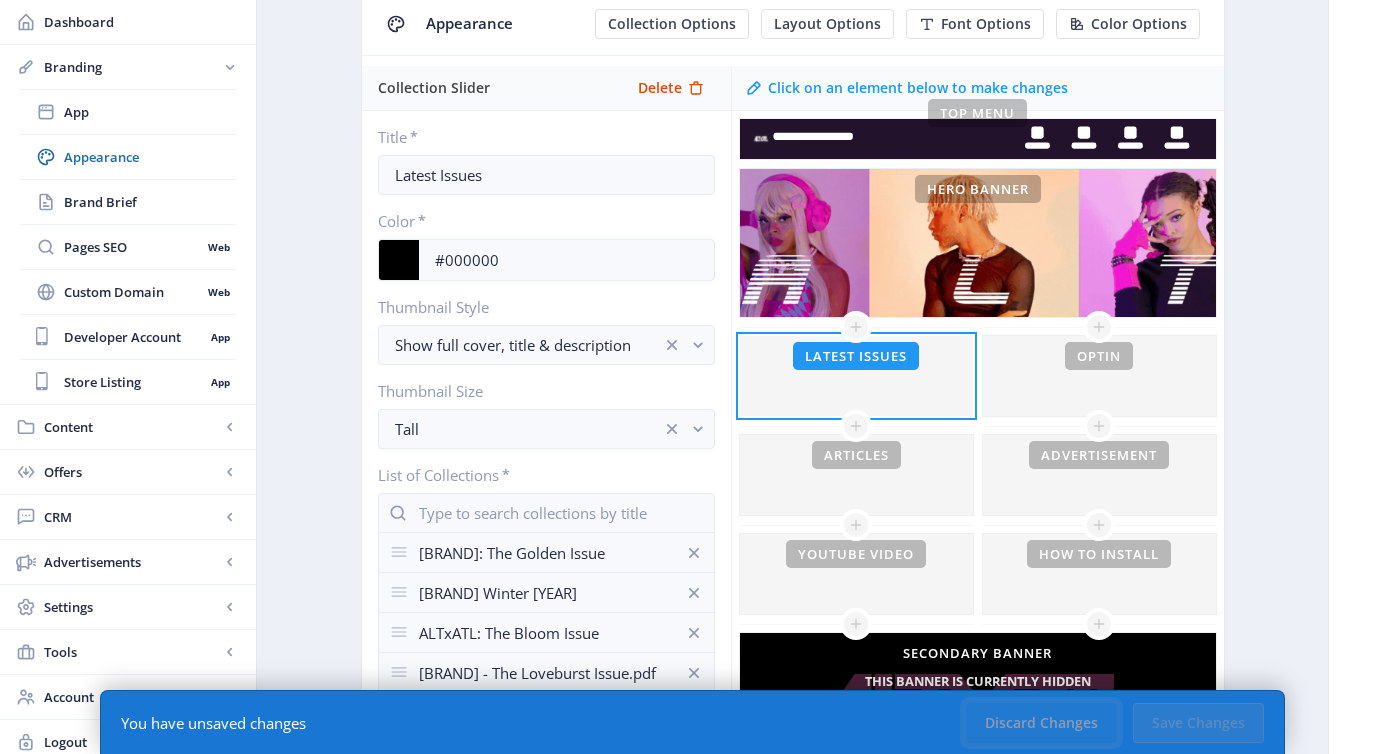 click on "Discard Changes" 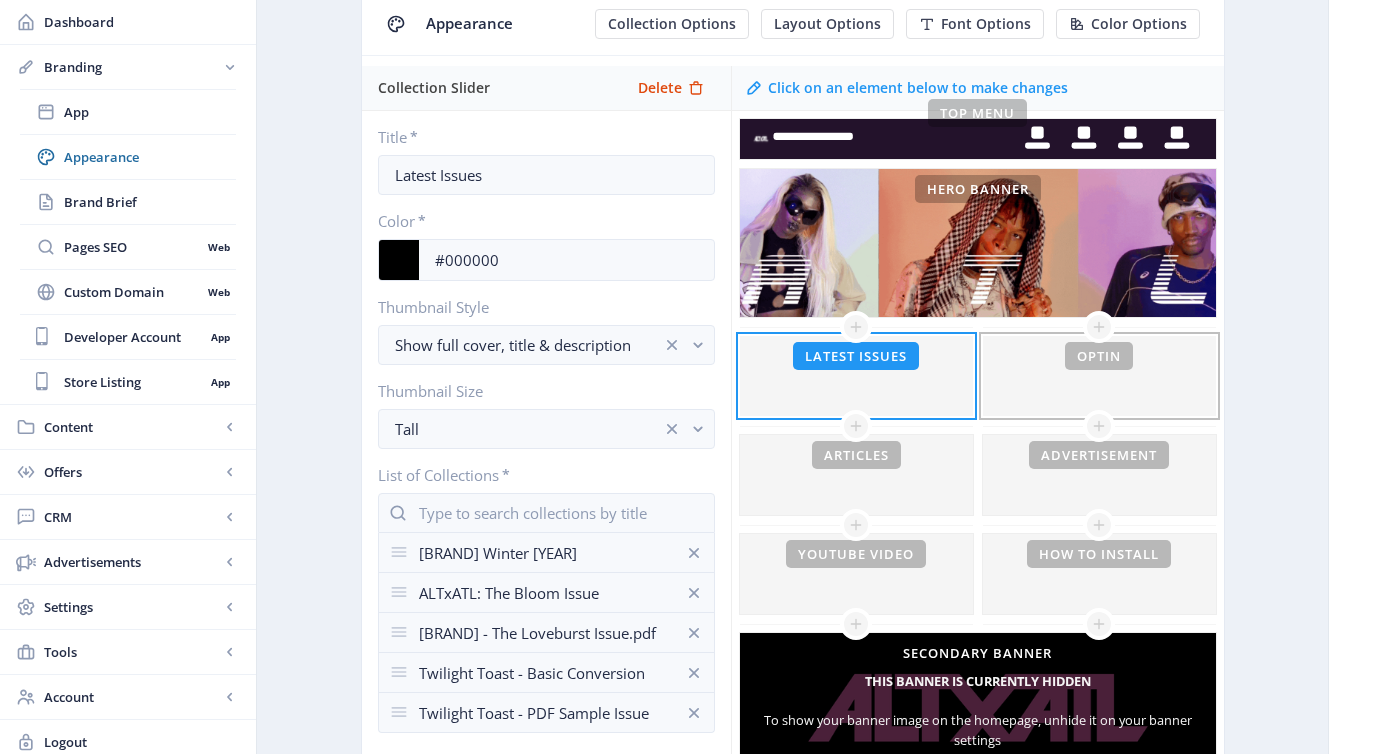 scroll, scrollTop: 0, scrollLeft: 0, axis: both 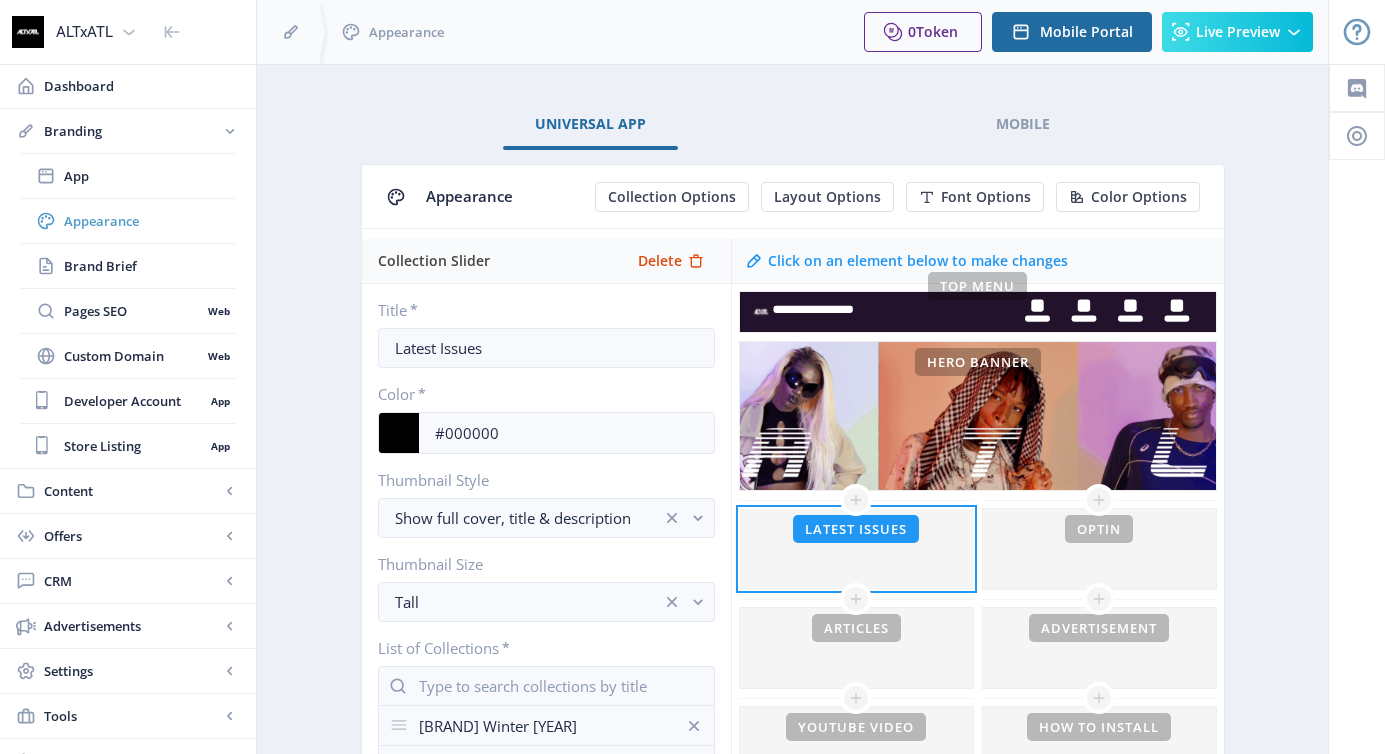 click on "Appearance" at bounding box center [150, 221] 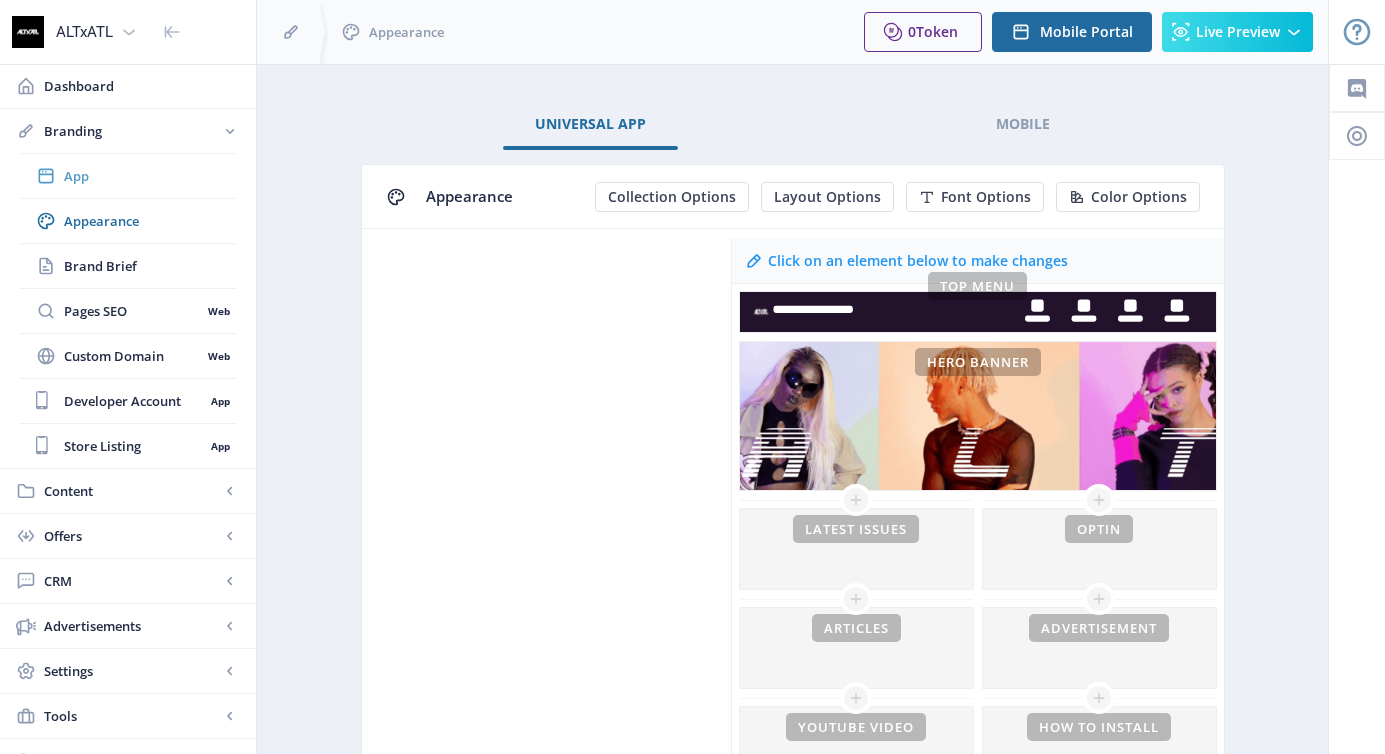 click on "App" at bounding box center [150, 176] 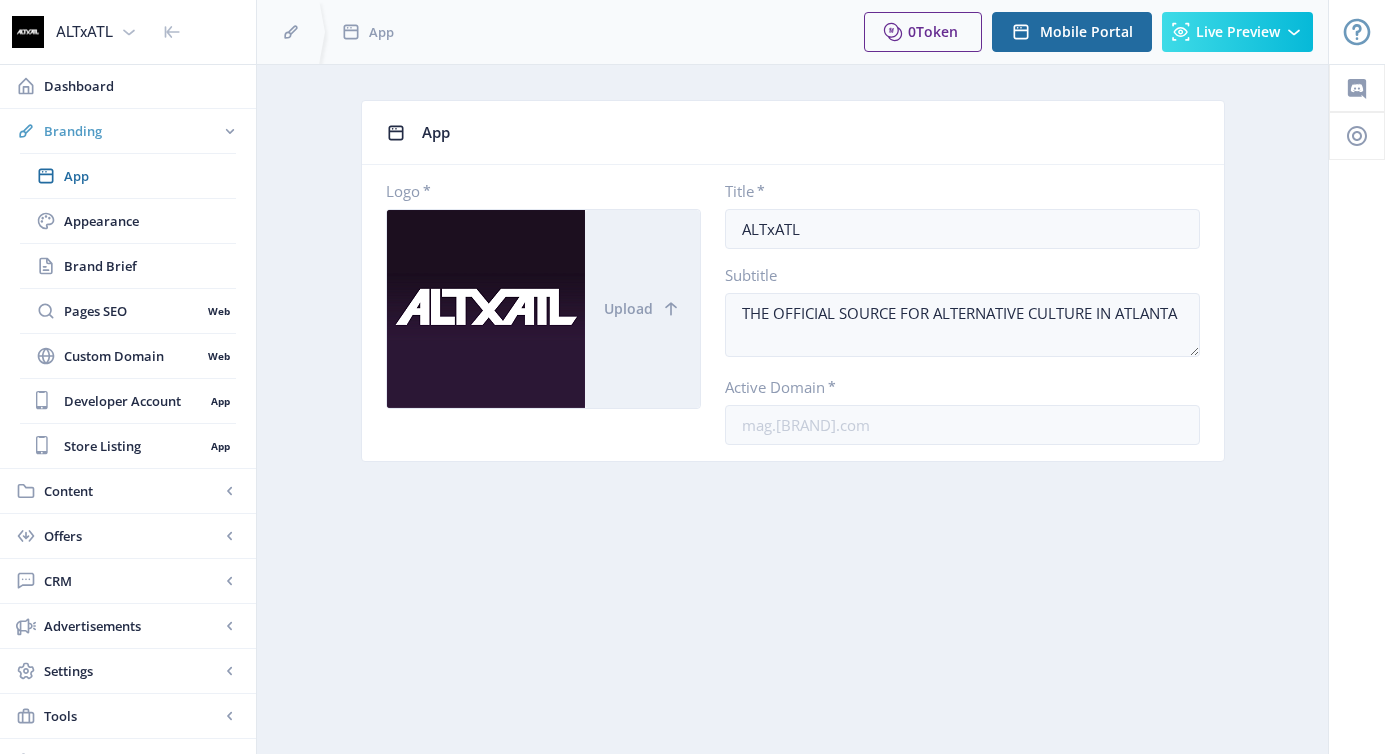 click on "Branding" at bounding box center [132, 131] 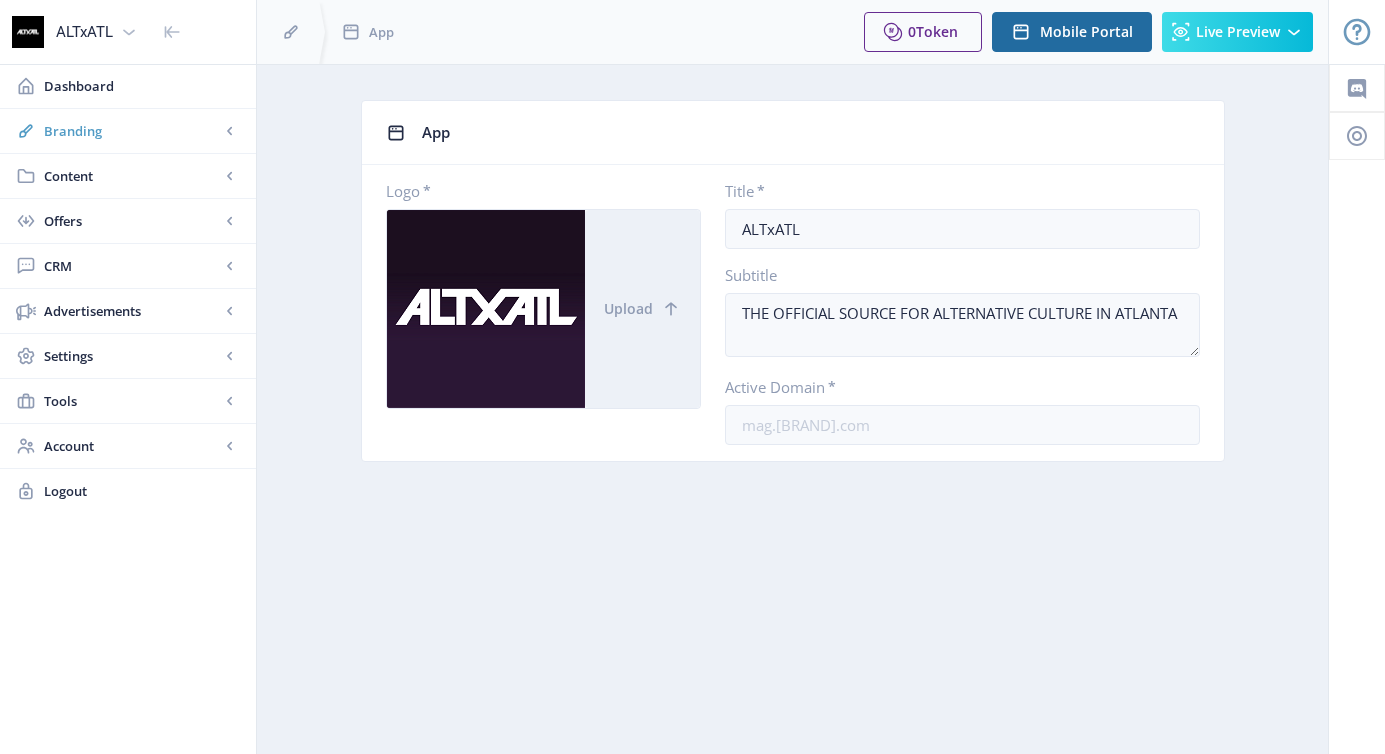 click on "Branding" at bounding box center [132, 131] 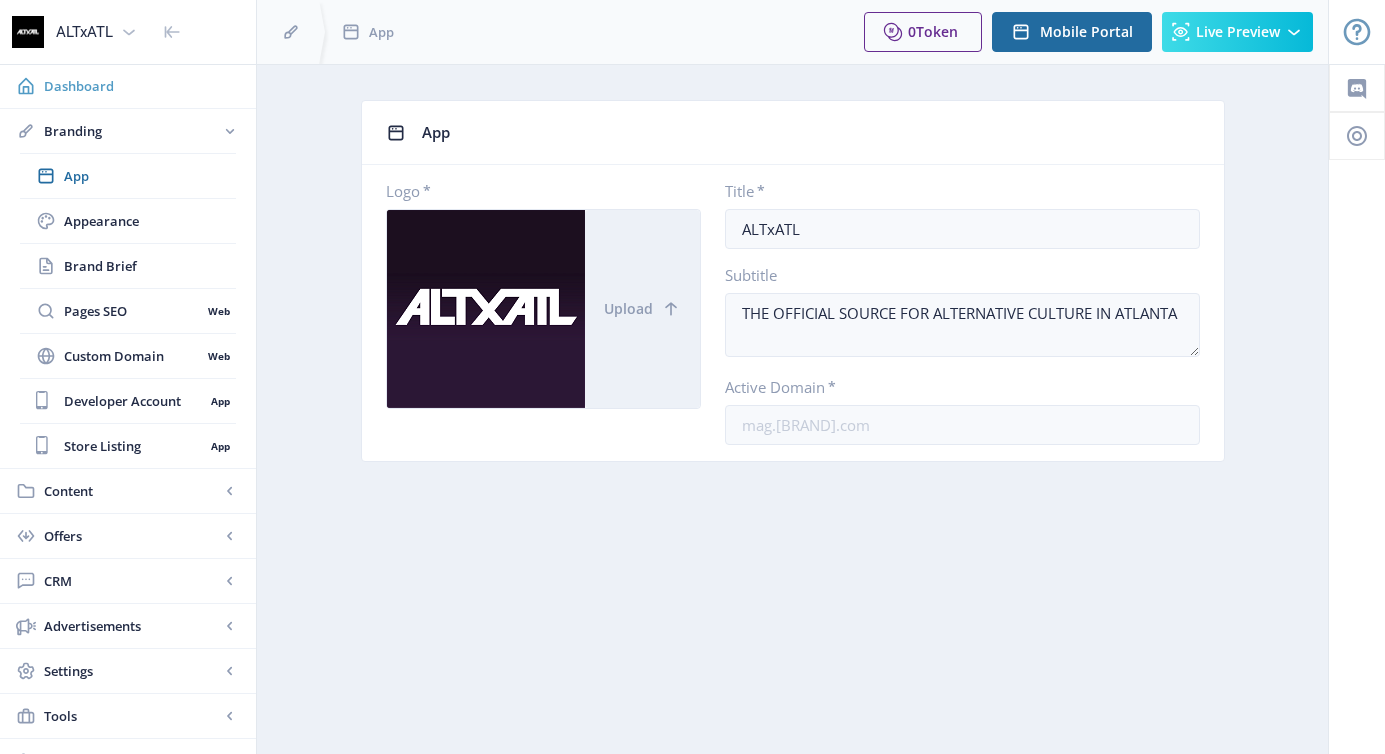 click on "Dashboard" at bounding box center (142, 86) 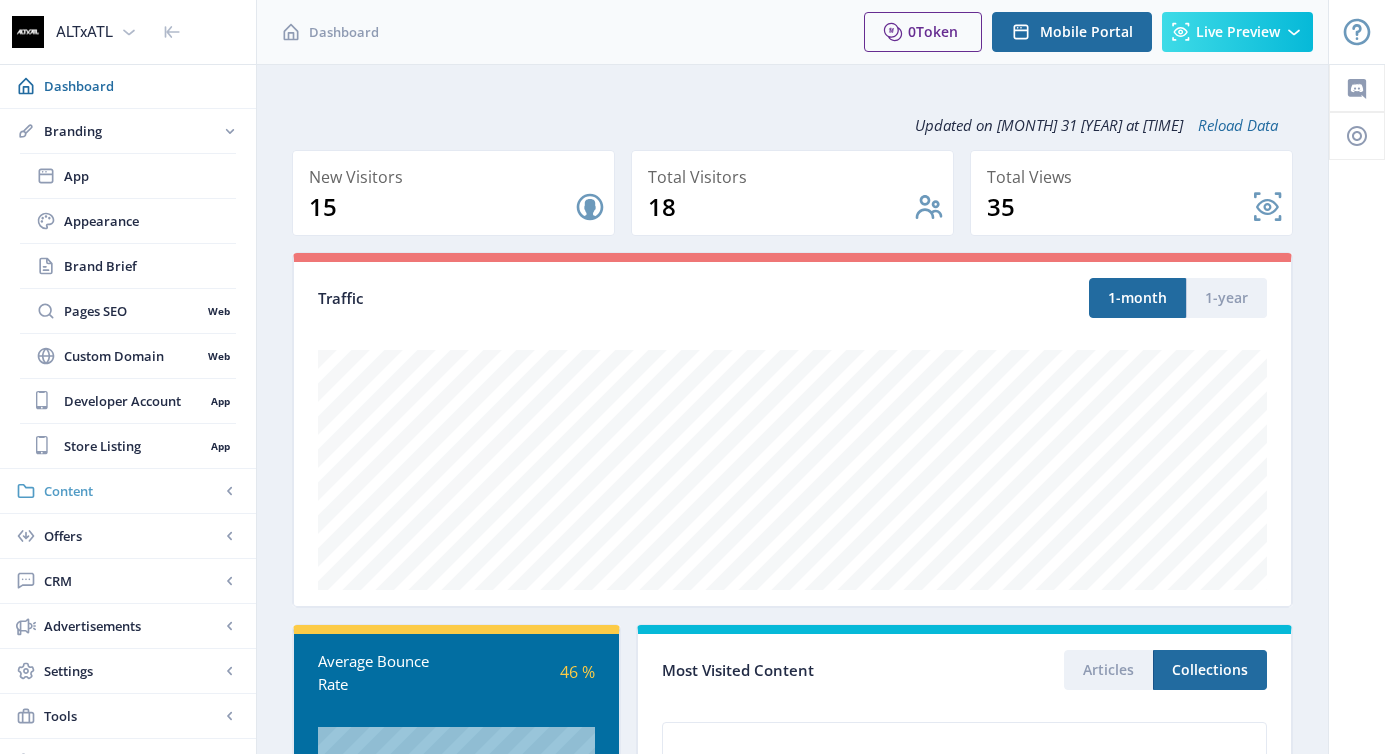 click on "Content" at bounding box center [132, 491] 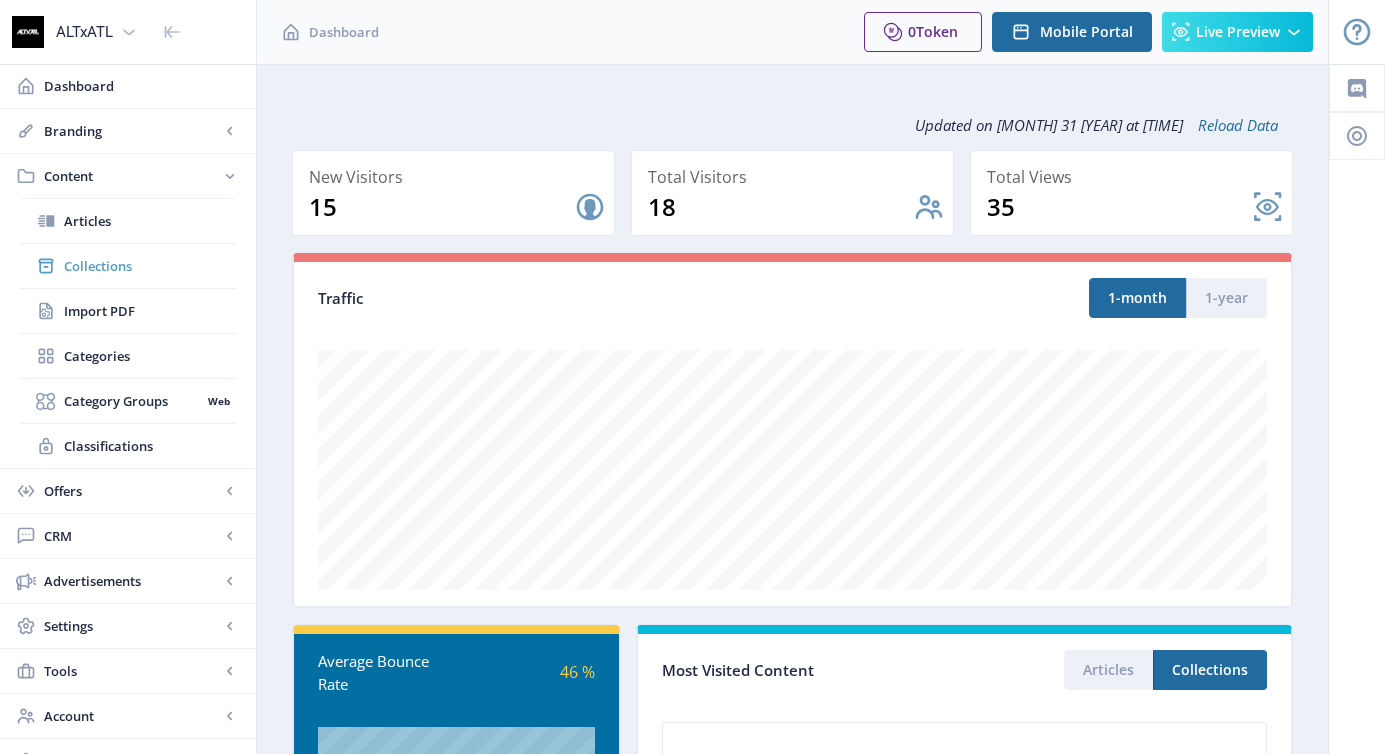 click on "Collections" at bounding box center [128, 266] 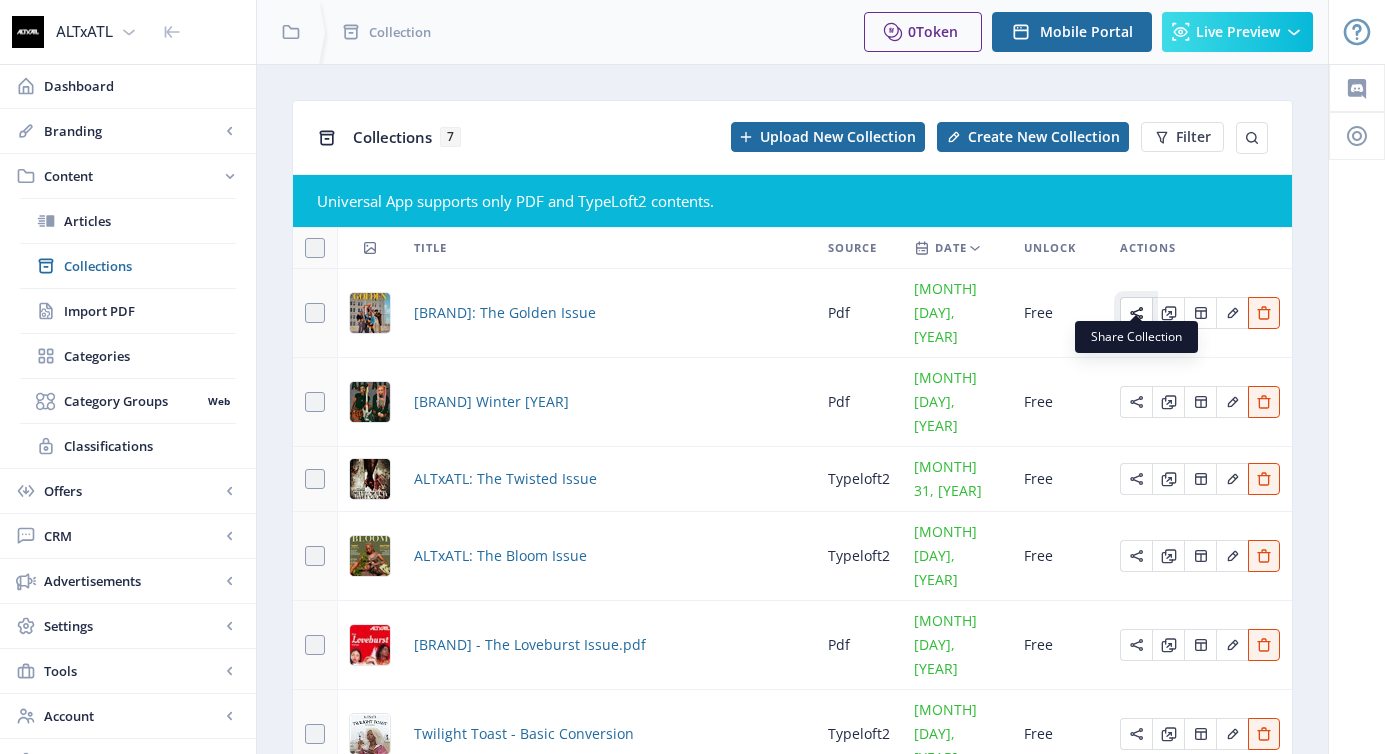 click 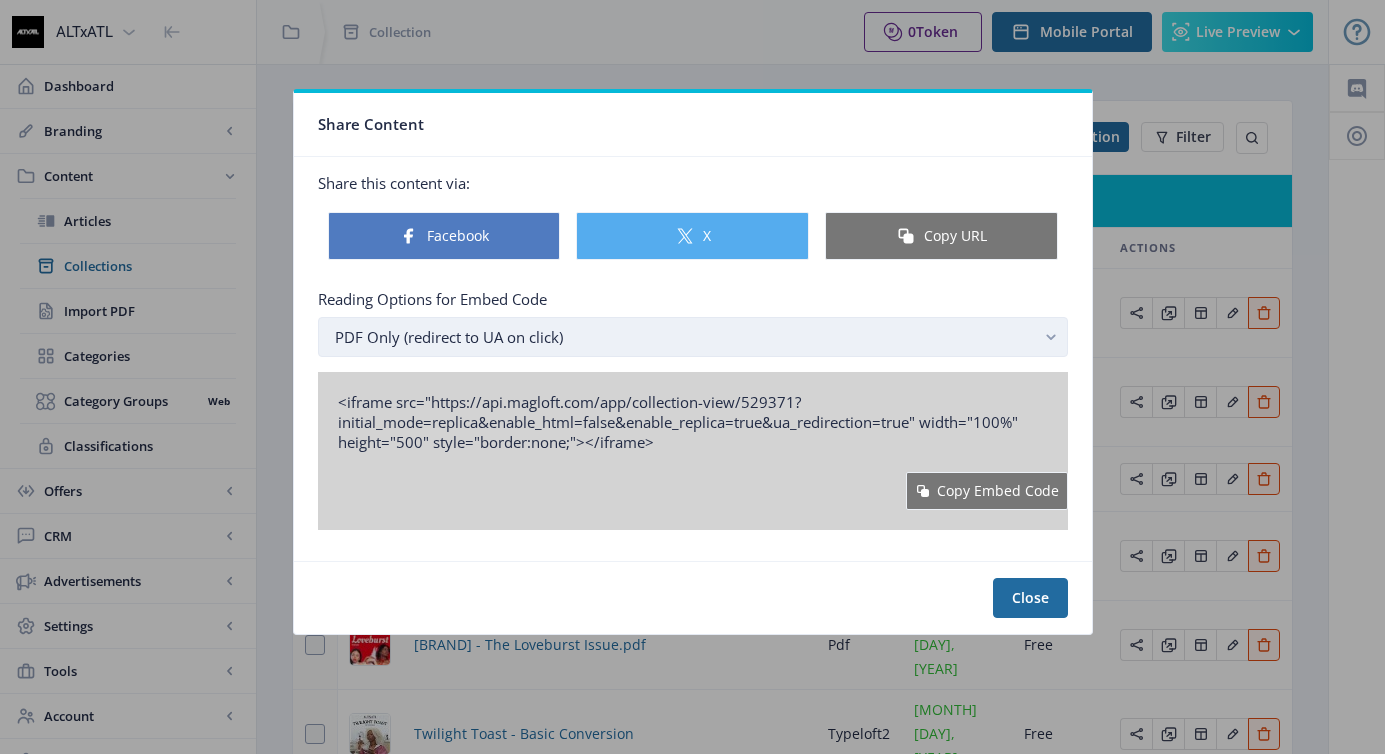 click on "PDF Only (redirect to UA on click)" at bounding box center [685, 337] 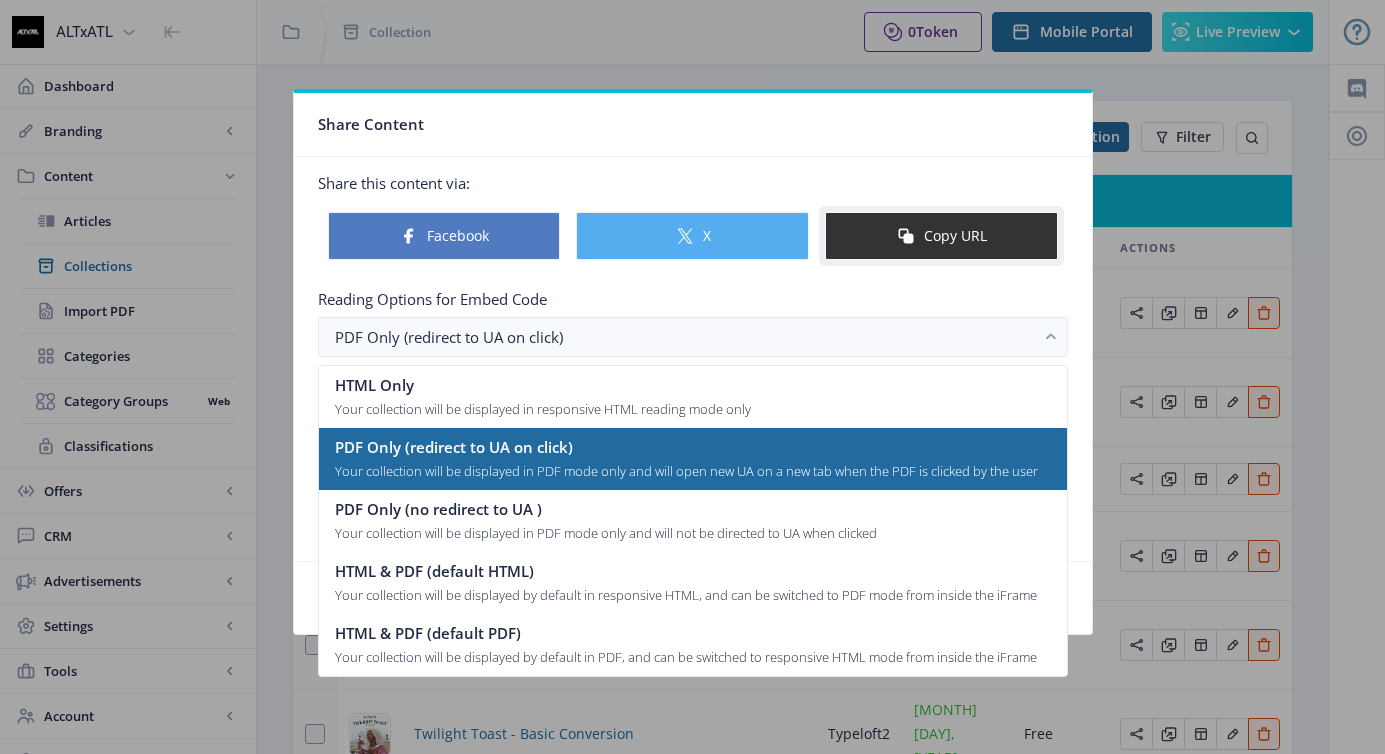 click on "Copy URL" 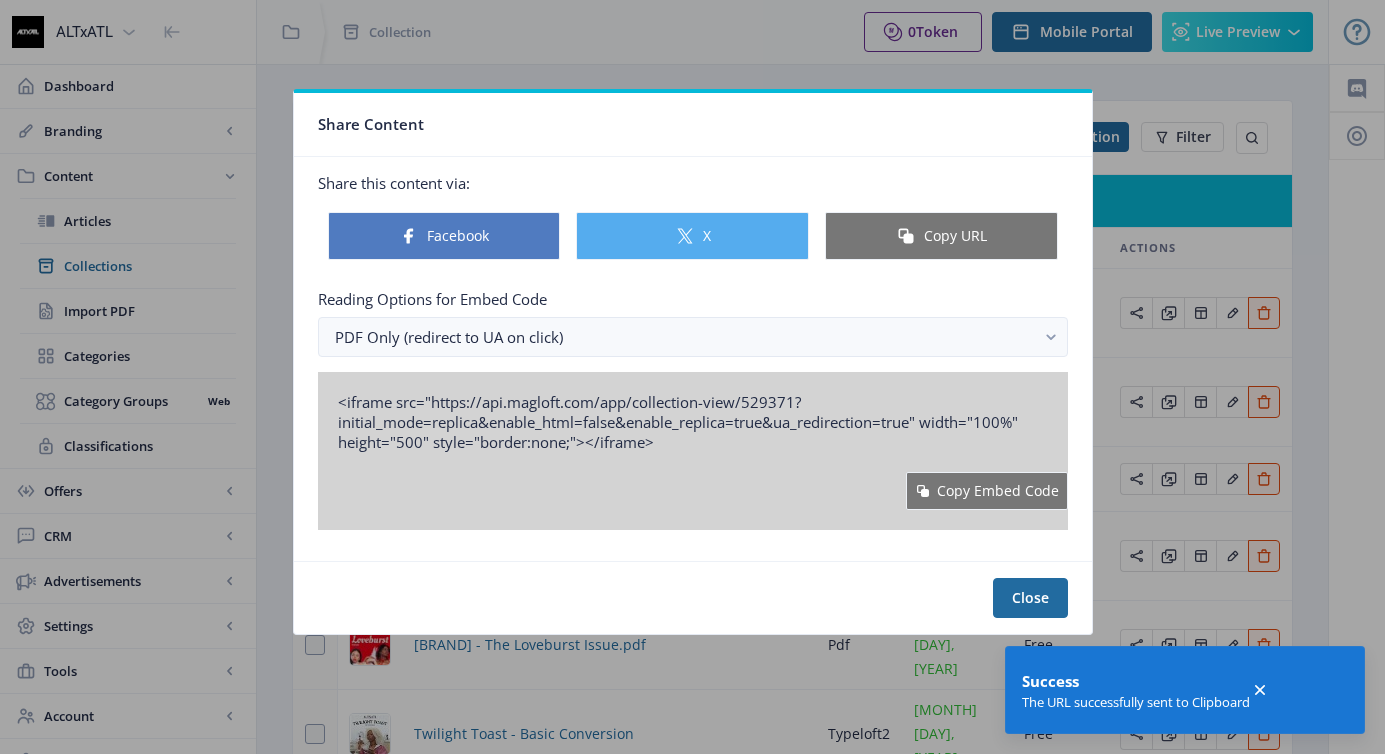 click at bounding box center (692, 377) 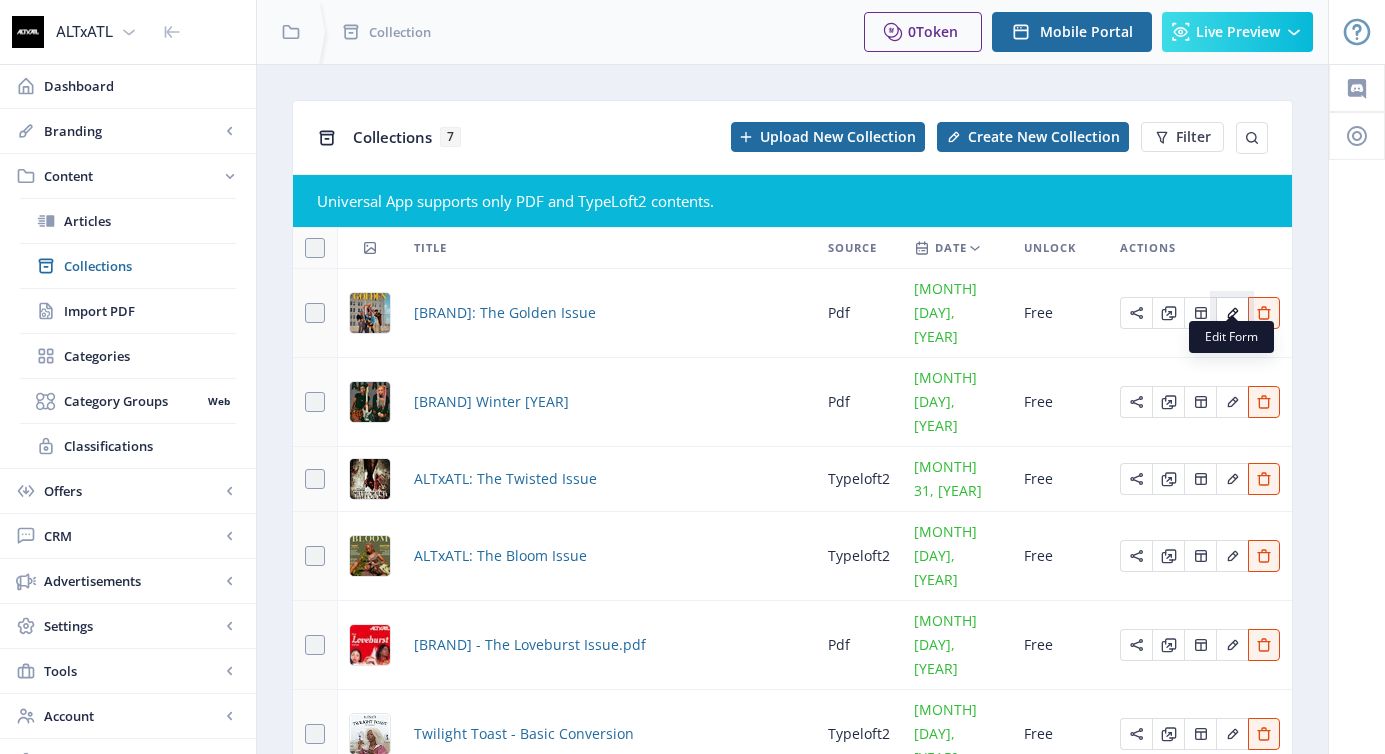 click 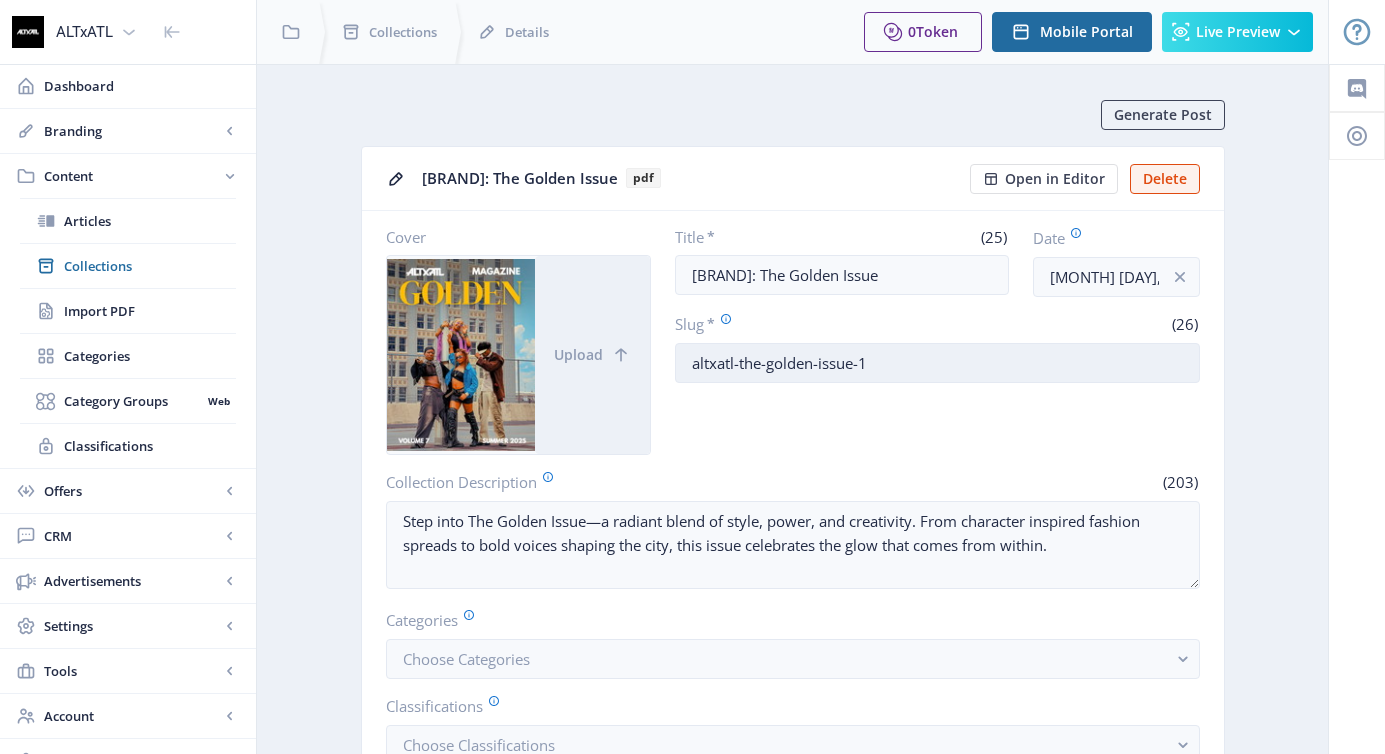 click on "altxatl-the-golden-issue-1" at bounding box center (937, 363) 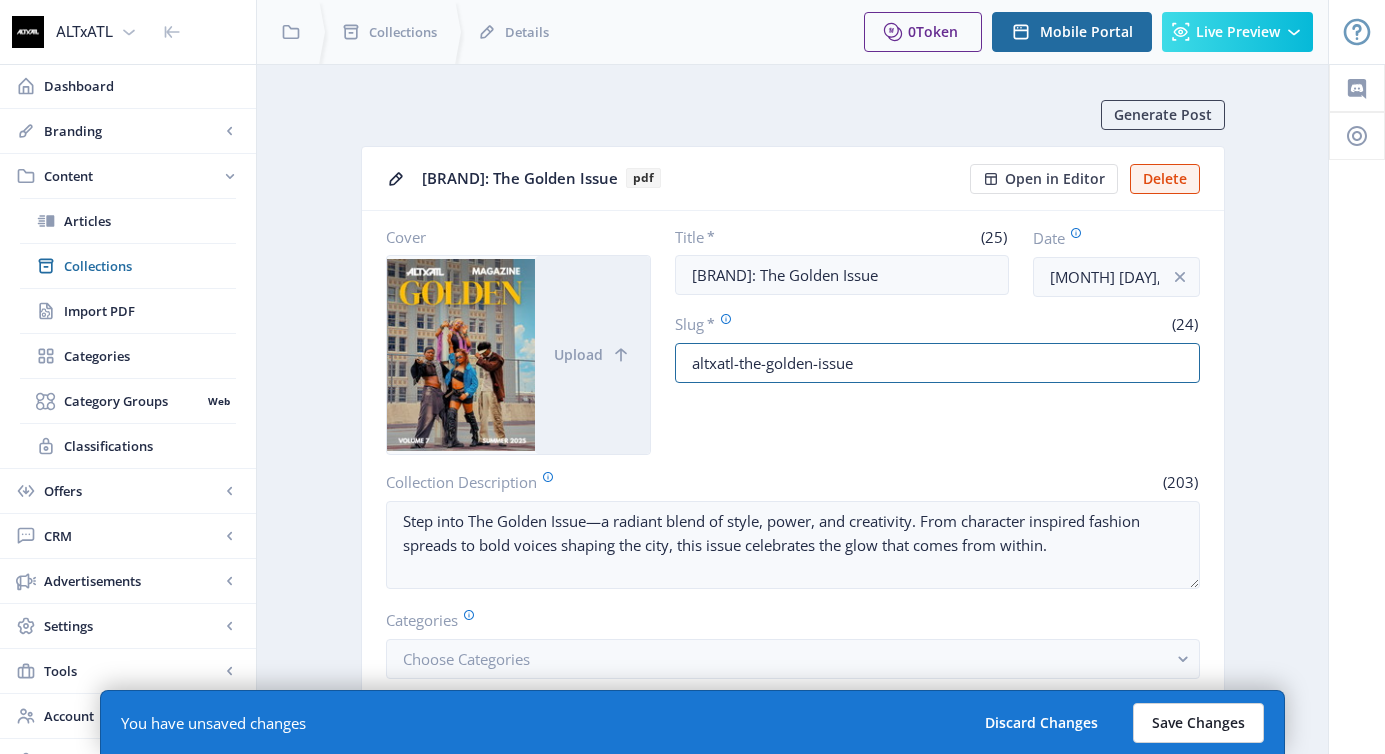 type on "altxatl-the-golden-issue" 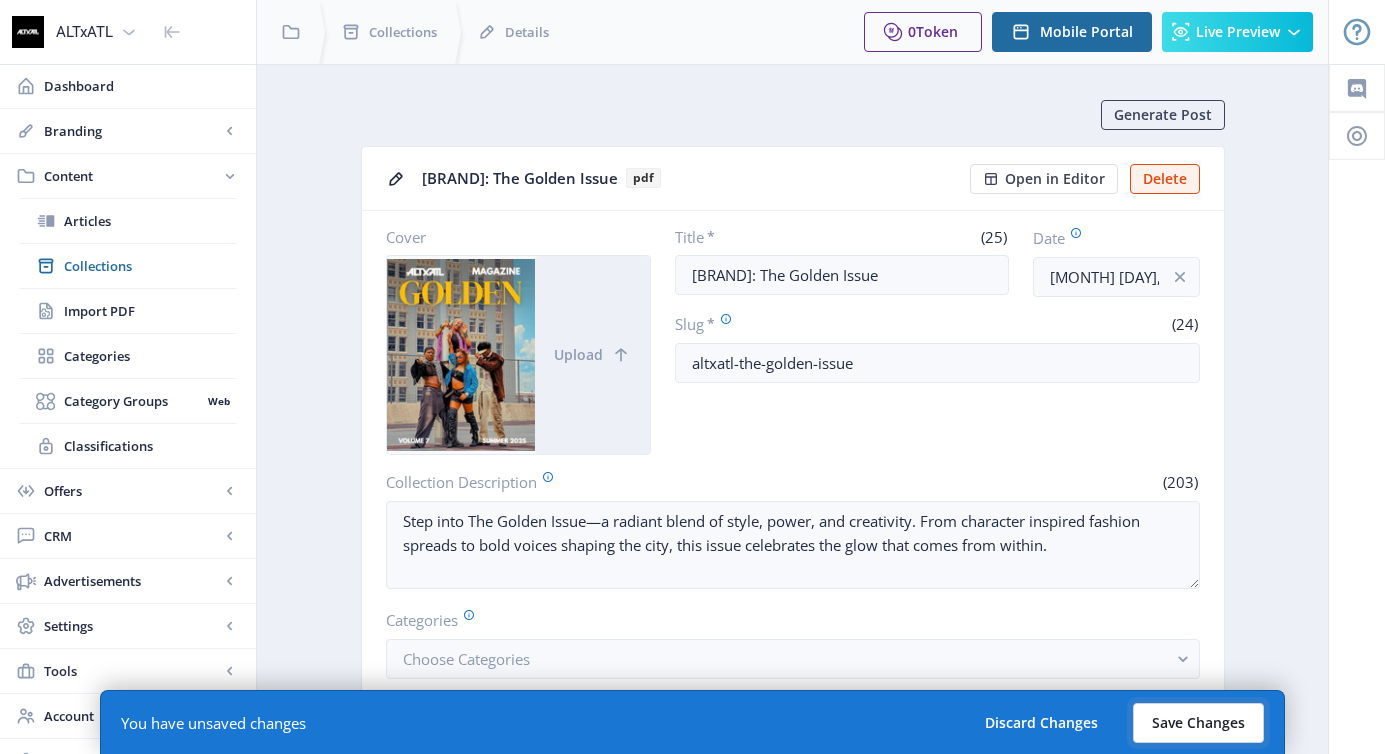 click on "Save Changes" 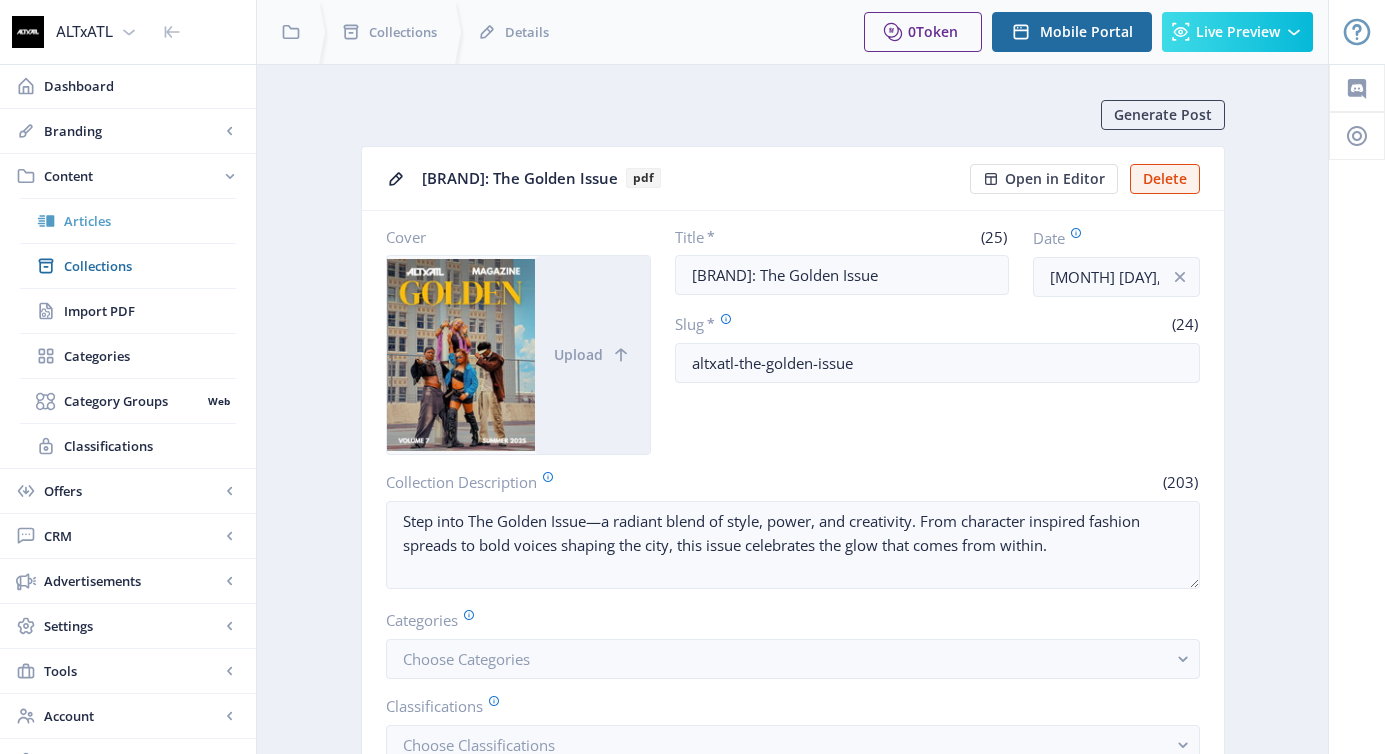 click on "Articles" at bounding box center [150, 221] 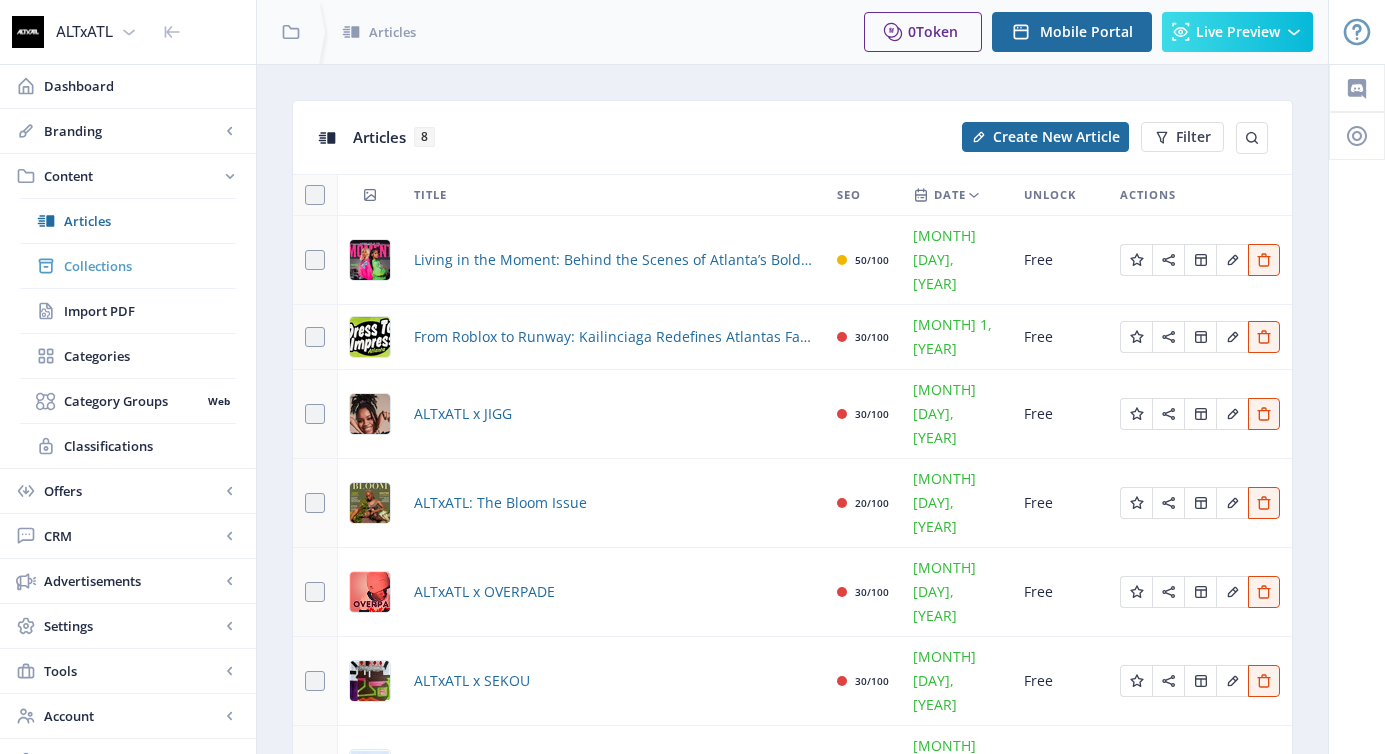 click on "Collections" at bounding box center [150, 266] 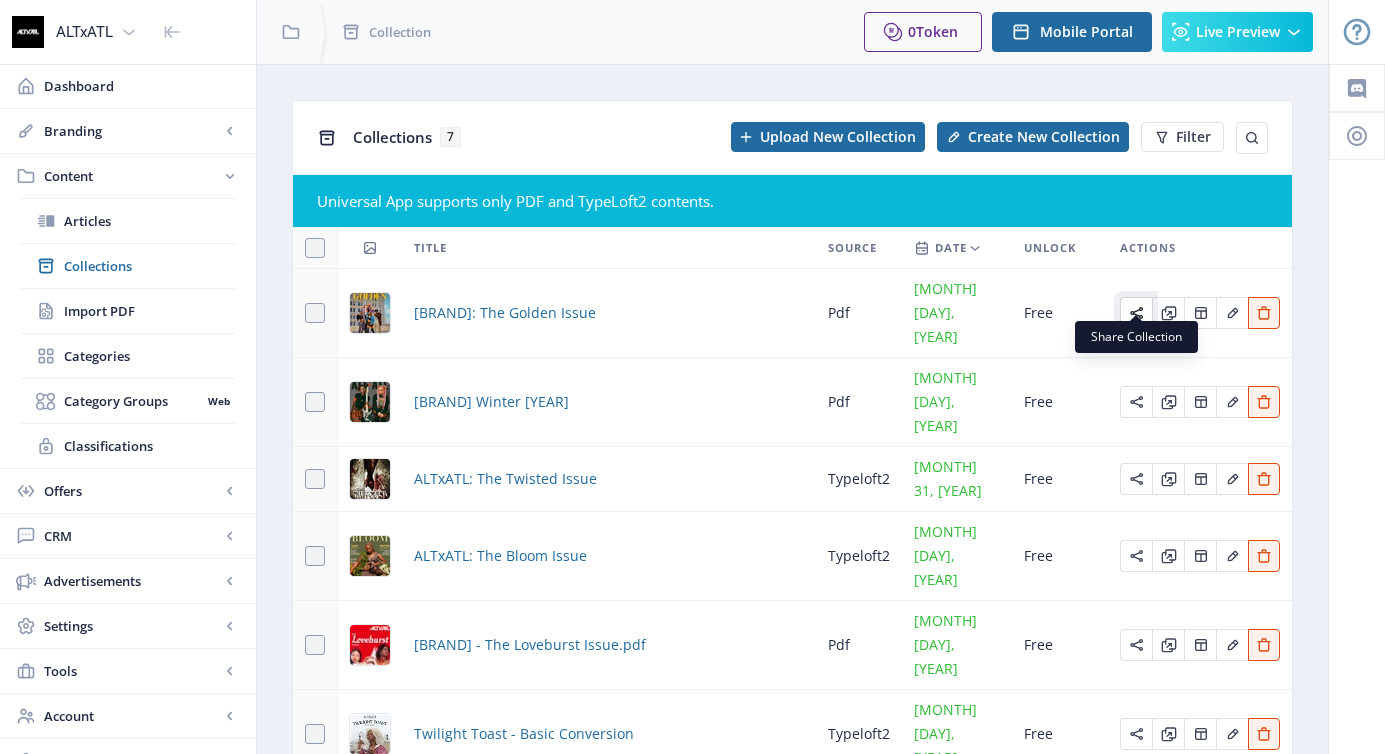 click 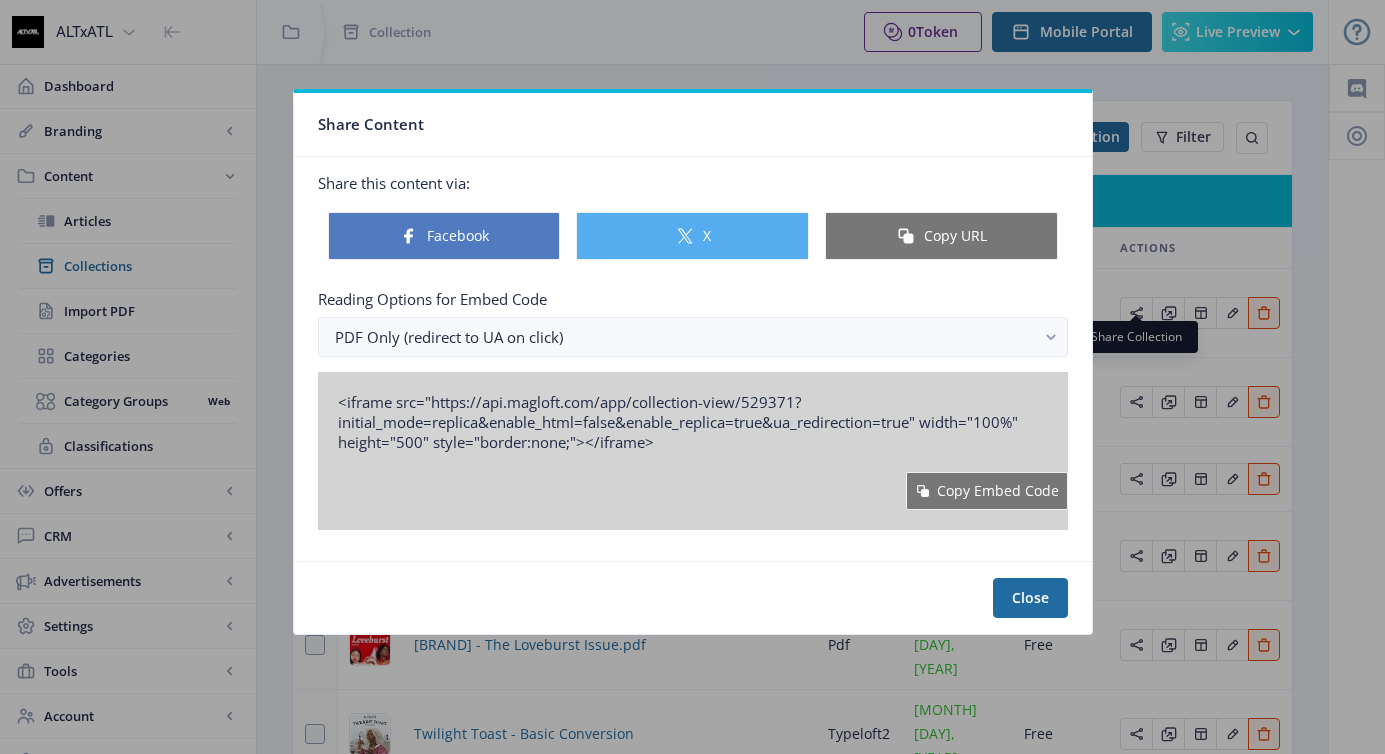 click on "Facebook  X  Copy URL" 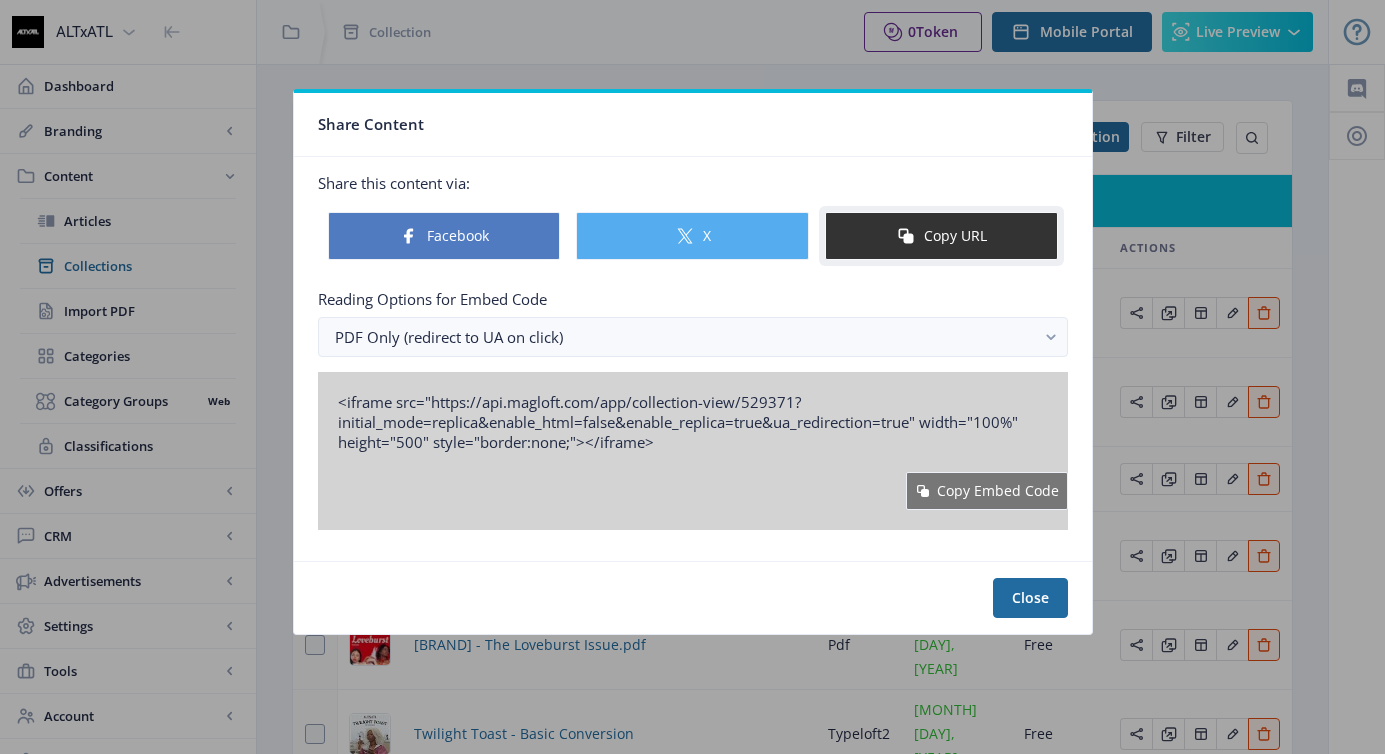 click on "Copy URL" 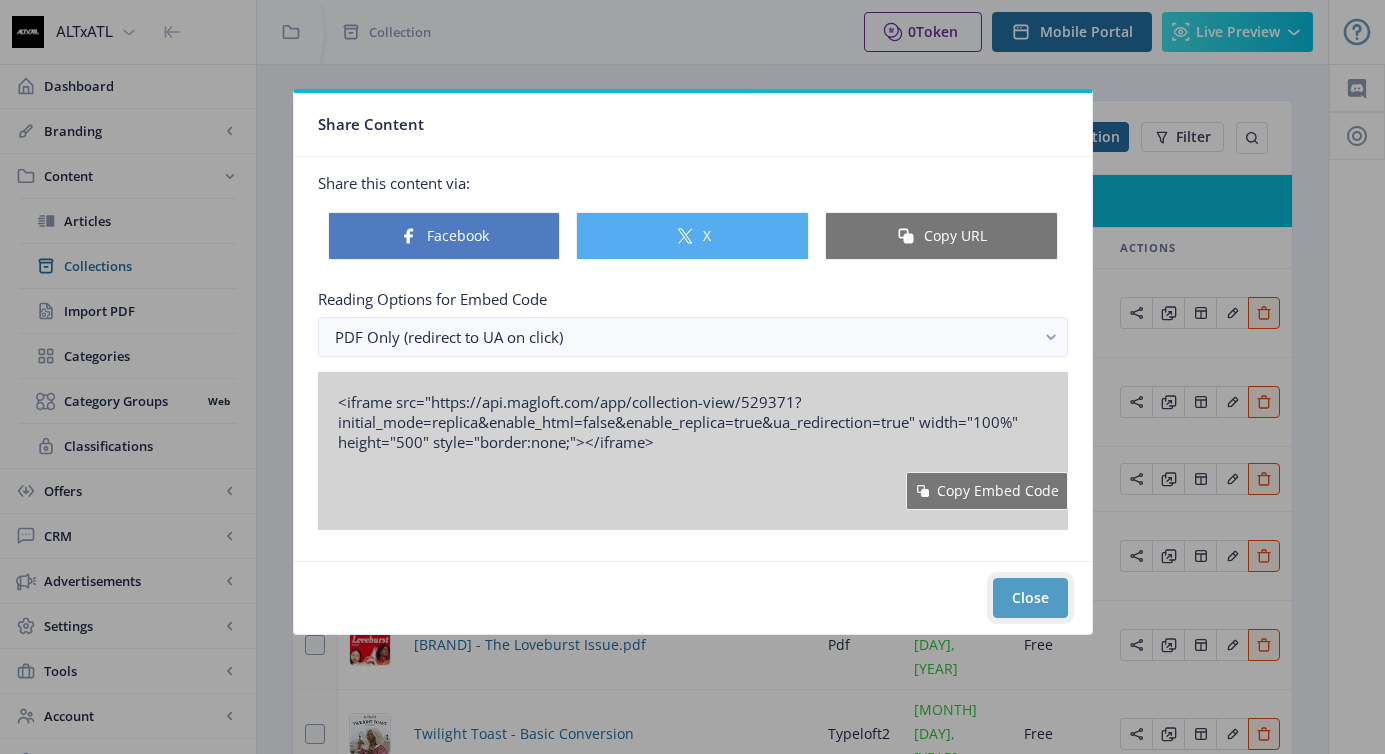 click on "Close" 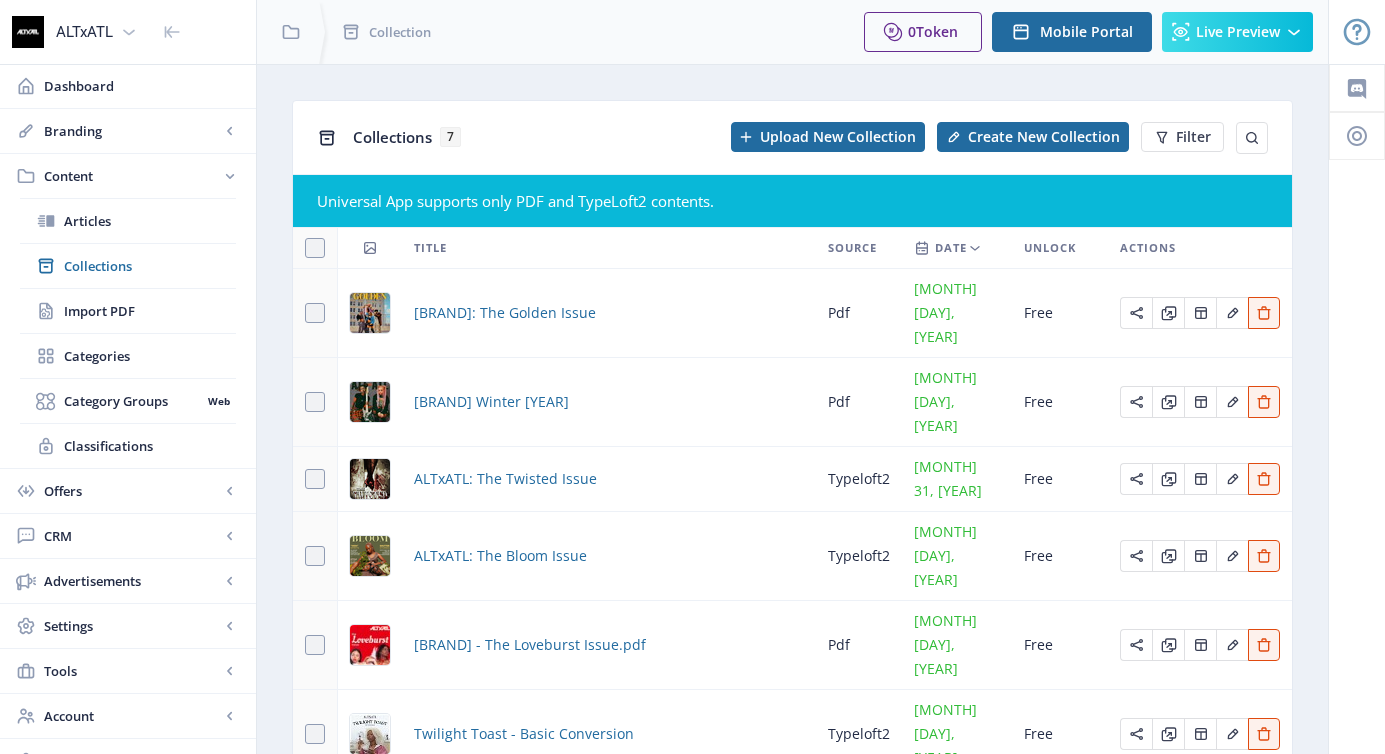 click on "Collections 7" 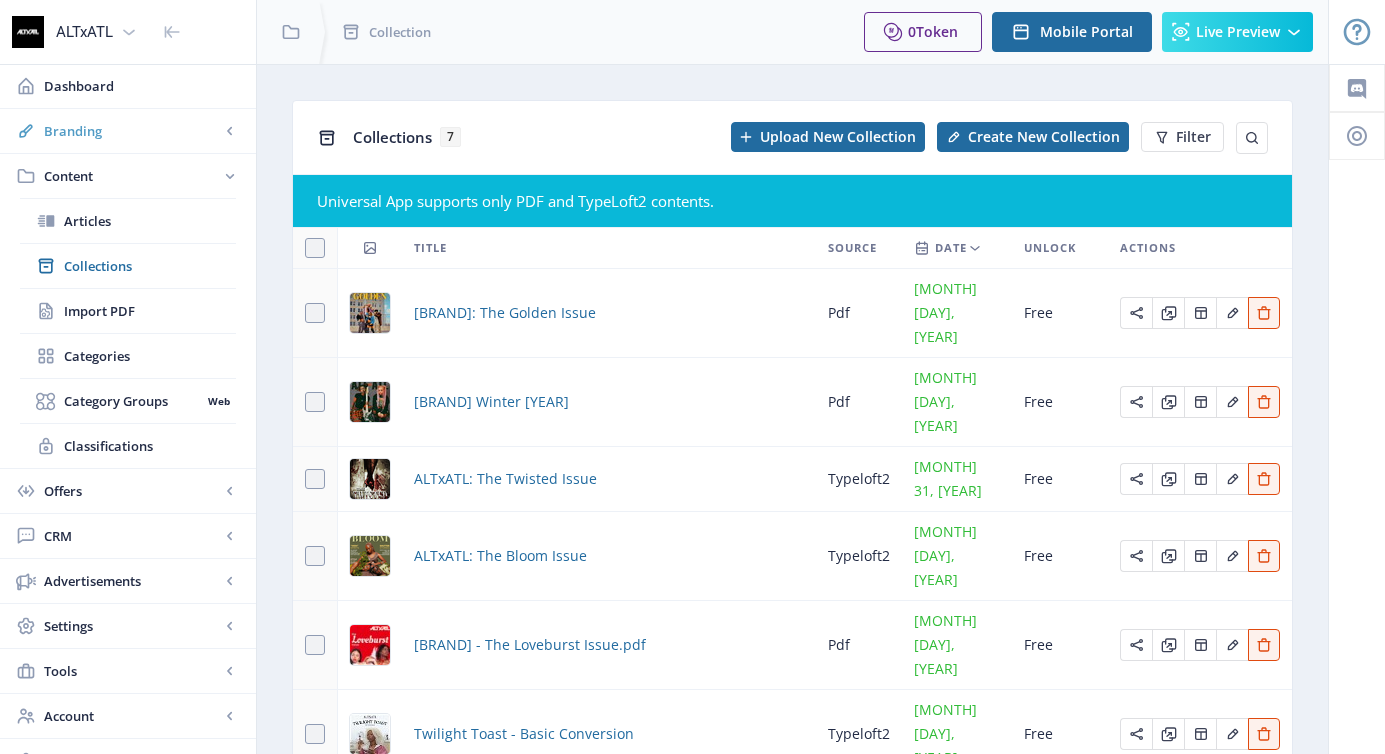 click on "Branding" at bounding box center (132, 131) 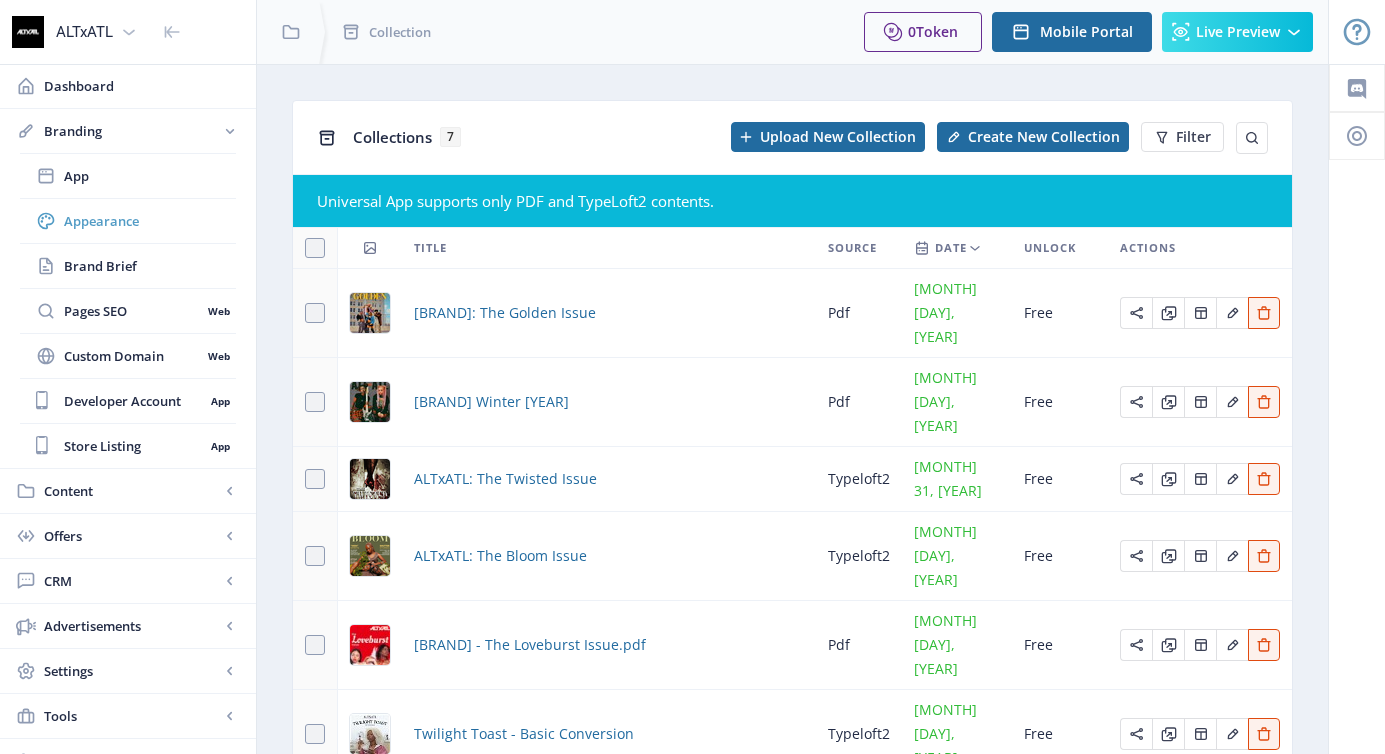 click on "Appearance" at bounding box center [150, 221] 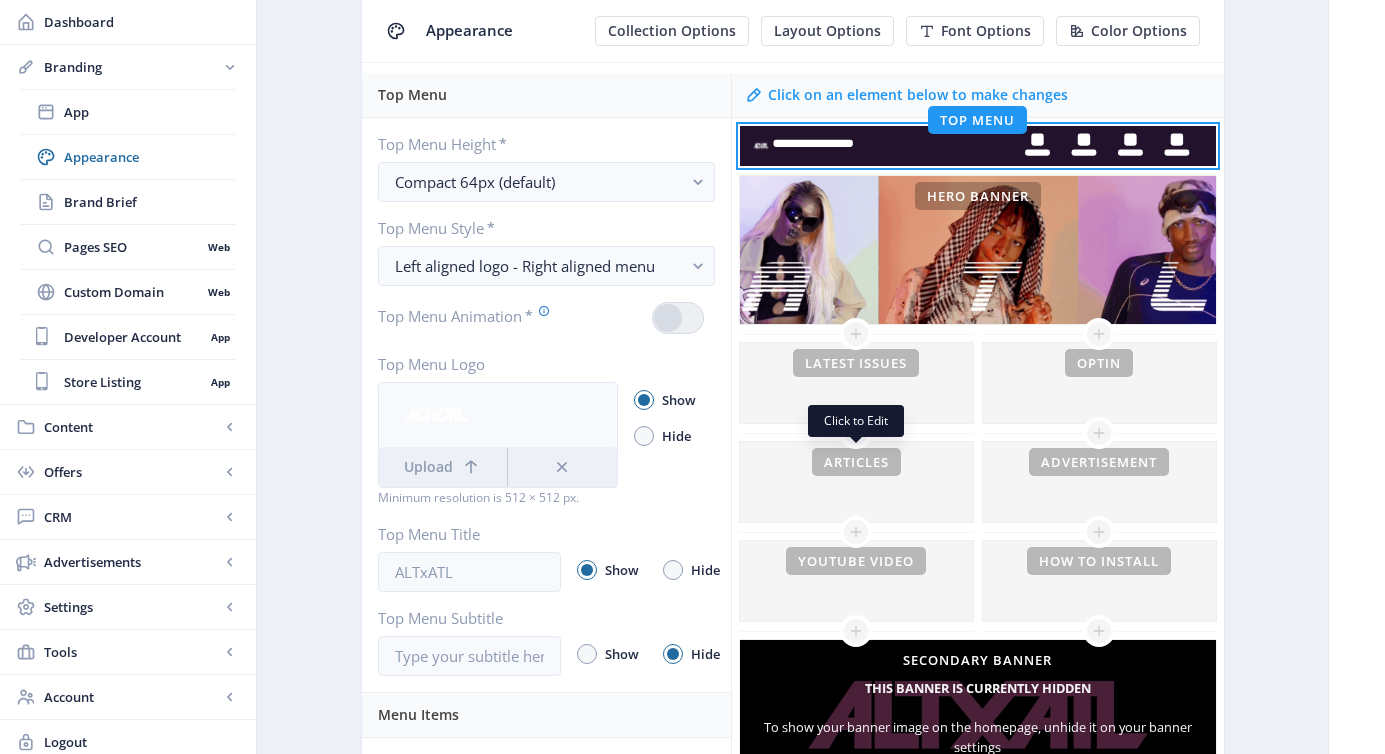 scroll, scrollTop: 171, scrollLeft: 0, axis: vertical 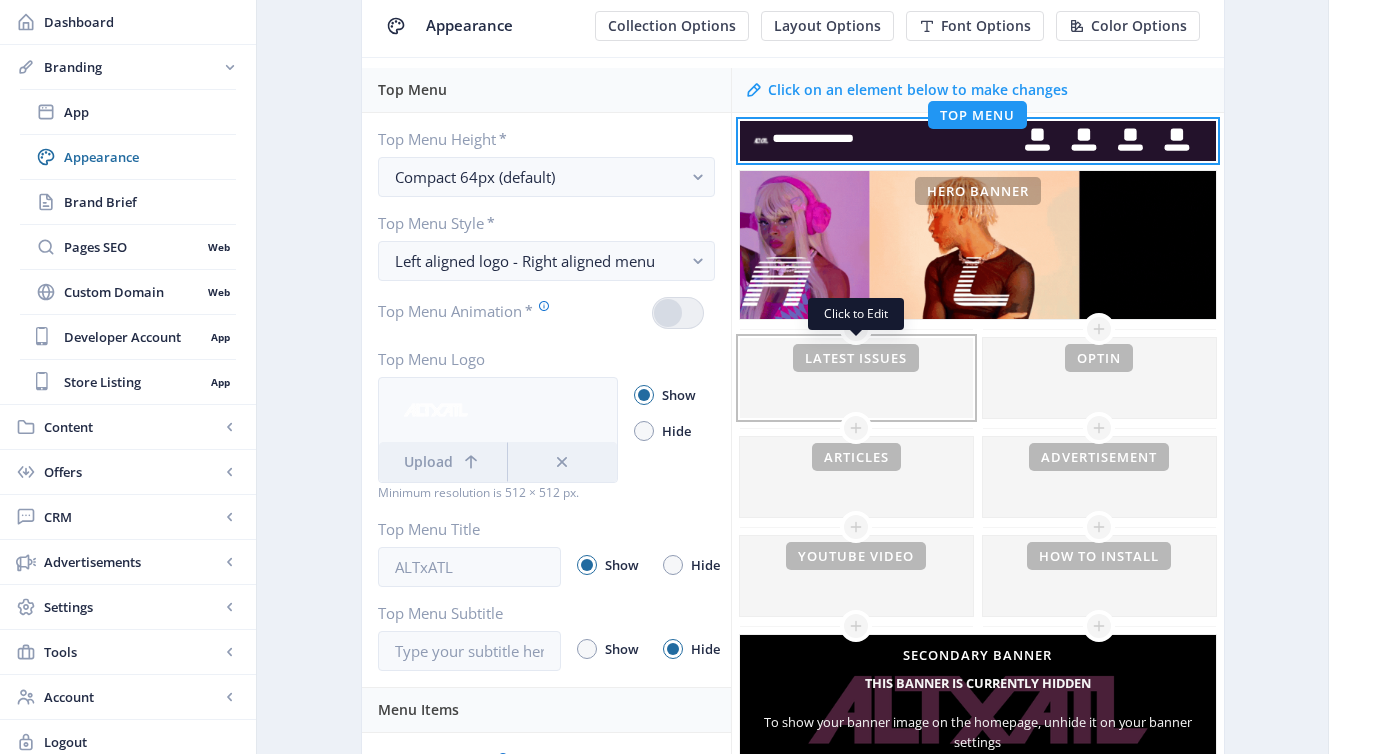 click at bounding box center (856, 477) 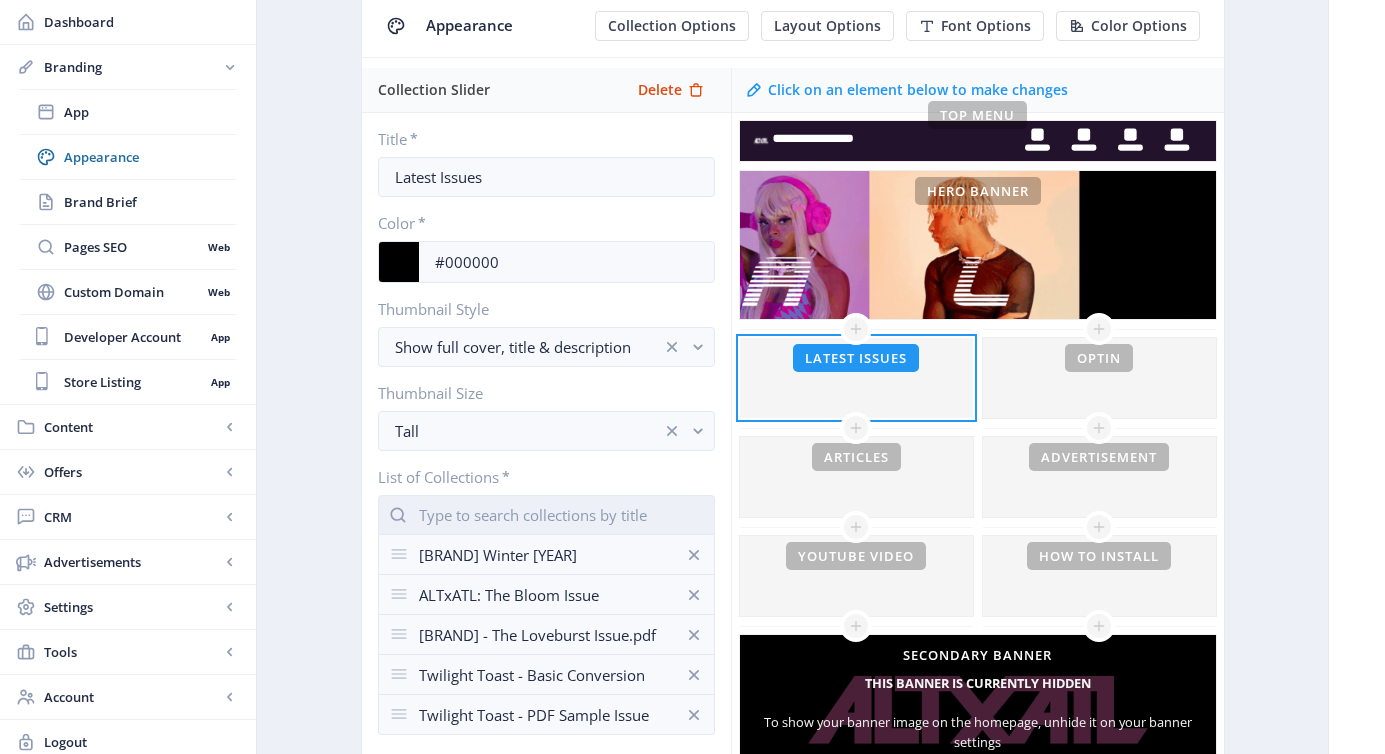 click 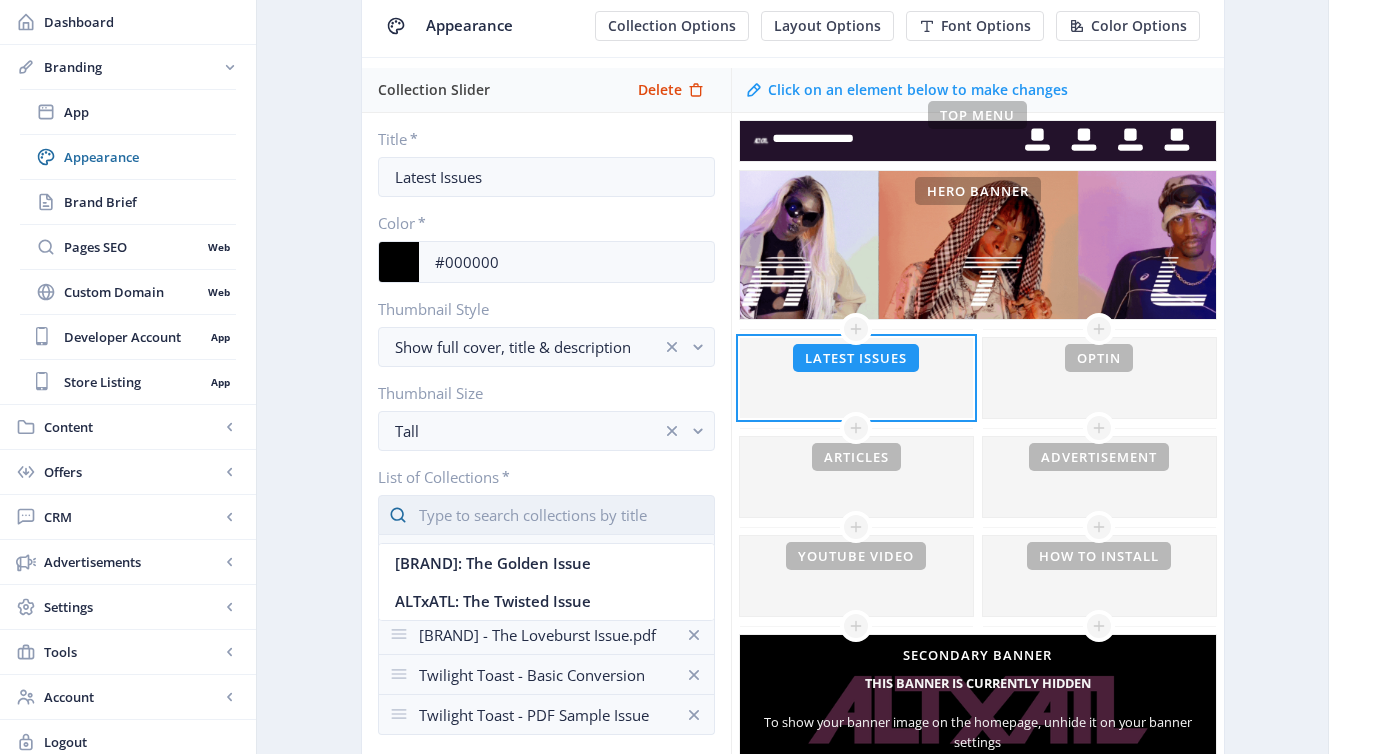 scroll, scrollTop: 0, scrollLeft: 0, axis: both 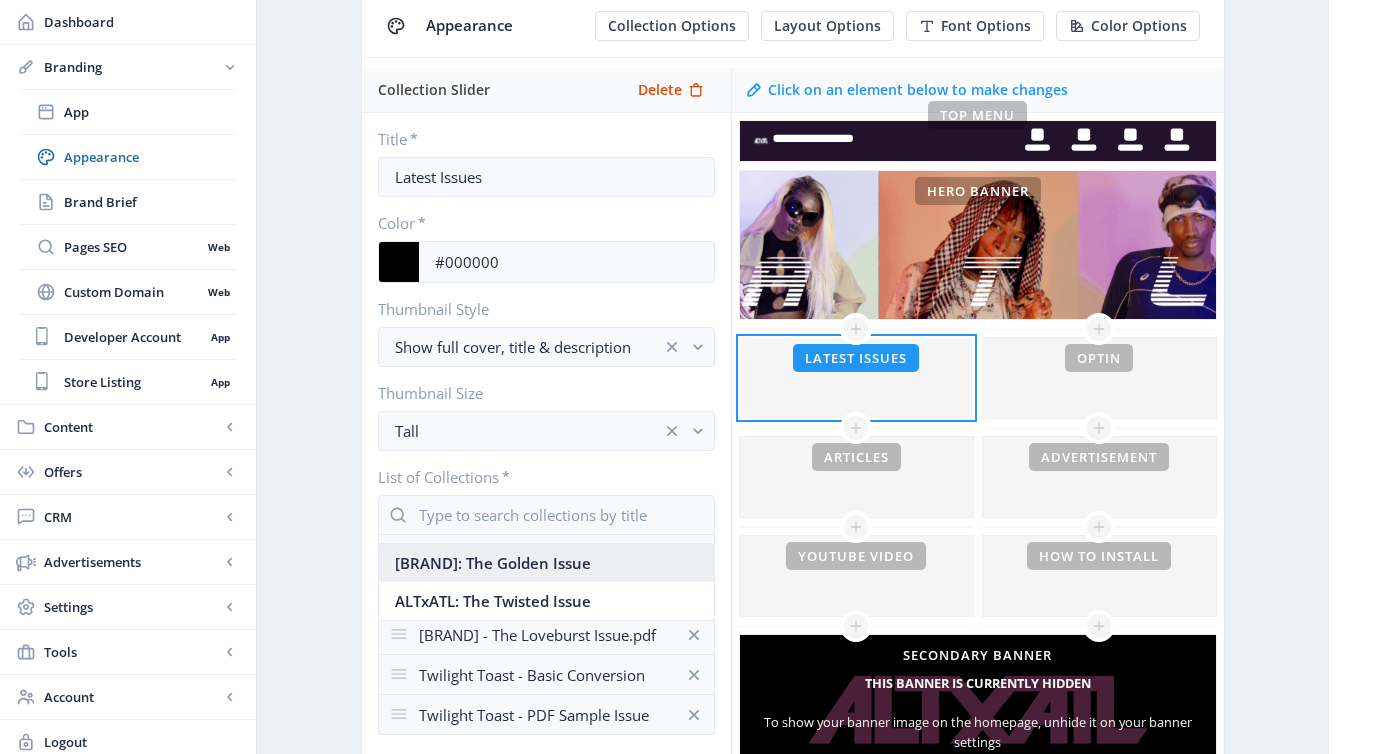 click on "ALTxATL: The Golden Issue" at bounding box center (546, 563) 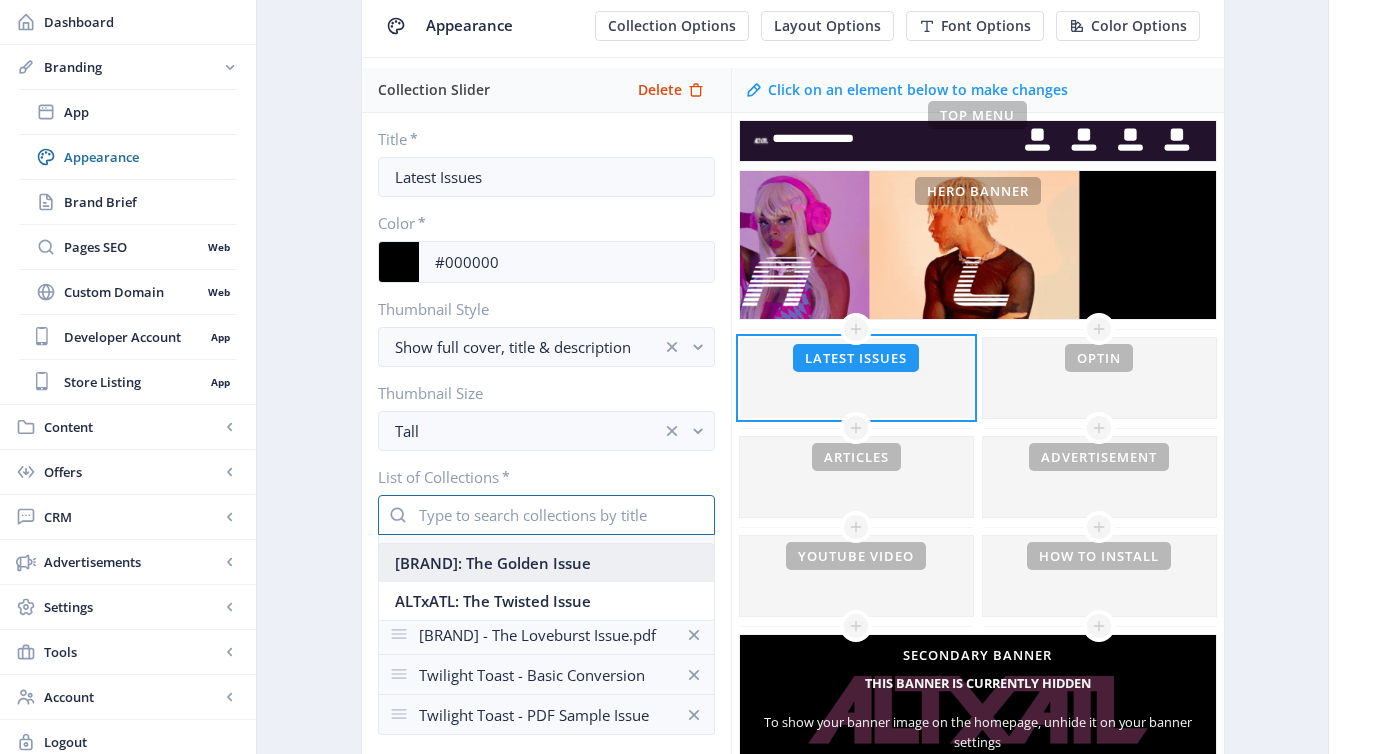 scroll, scrollTop: 171, scrollLeft: 0, axis: vertical 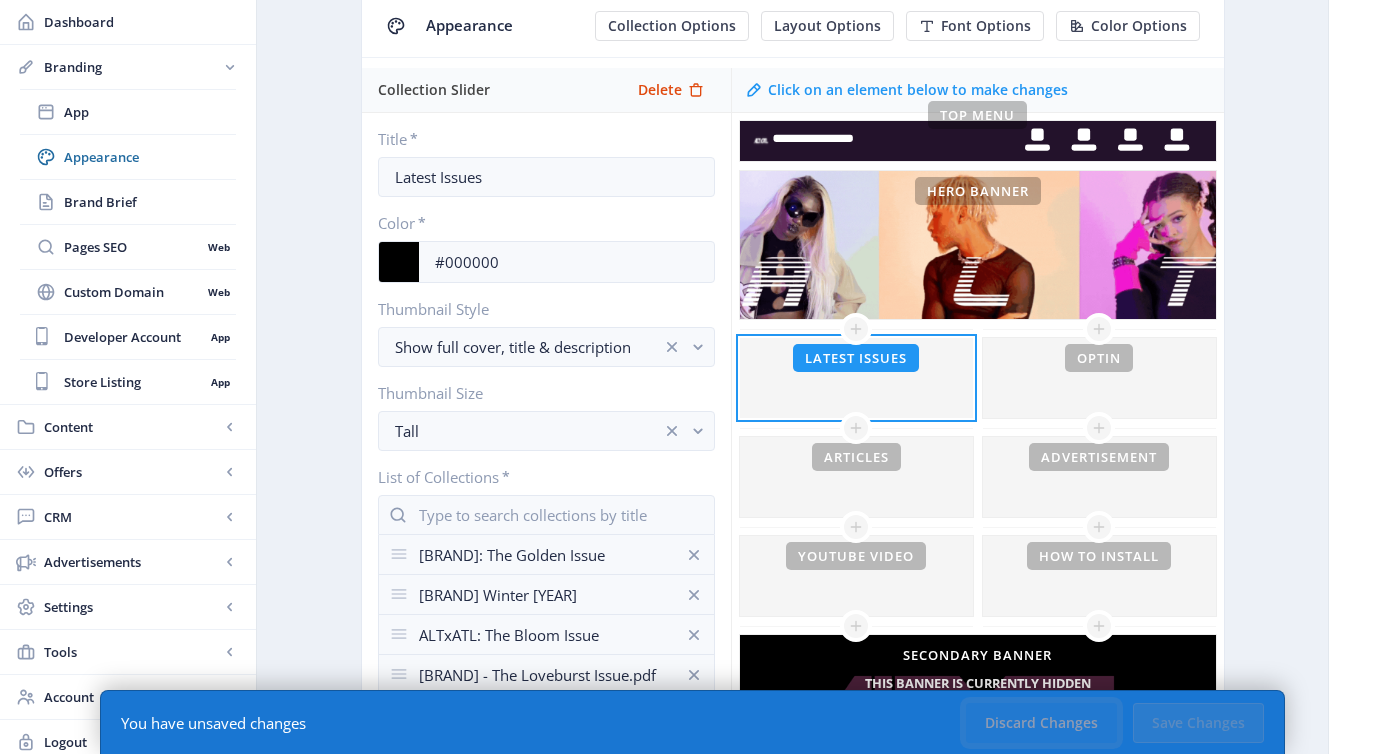 click on "Discard Changes" 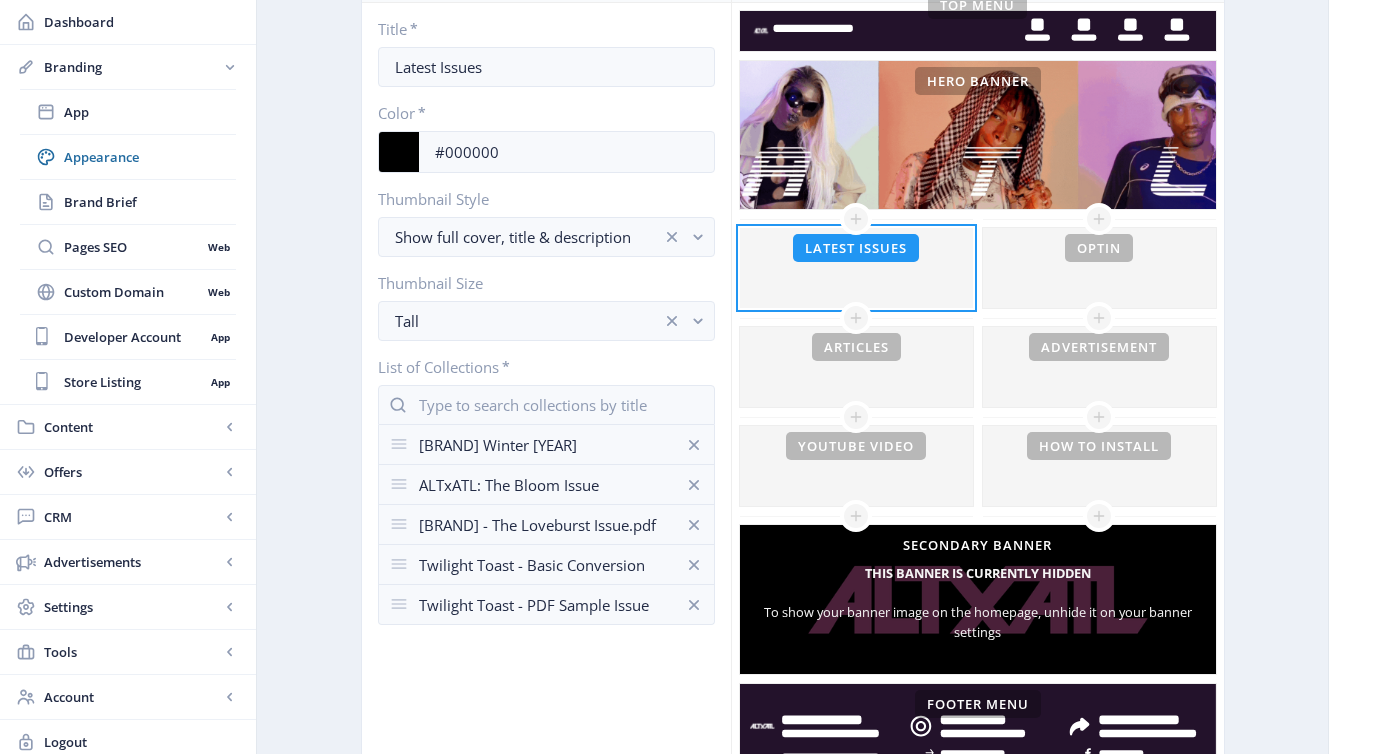scroll, scrollTop: 283, scrollLeft: 0, axis: vertical 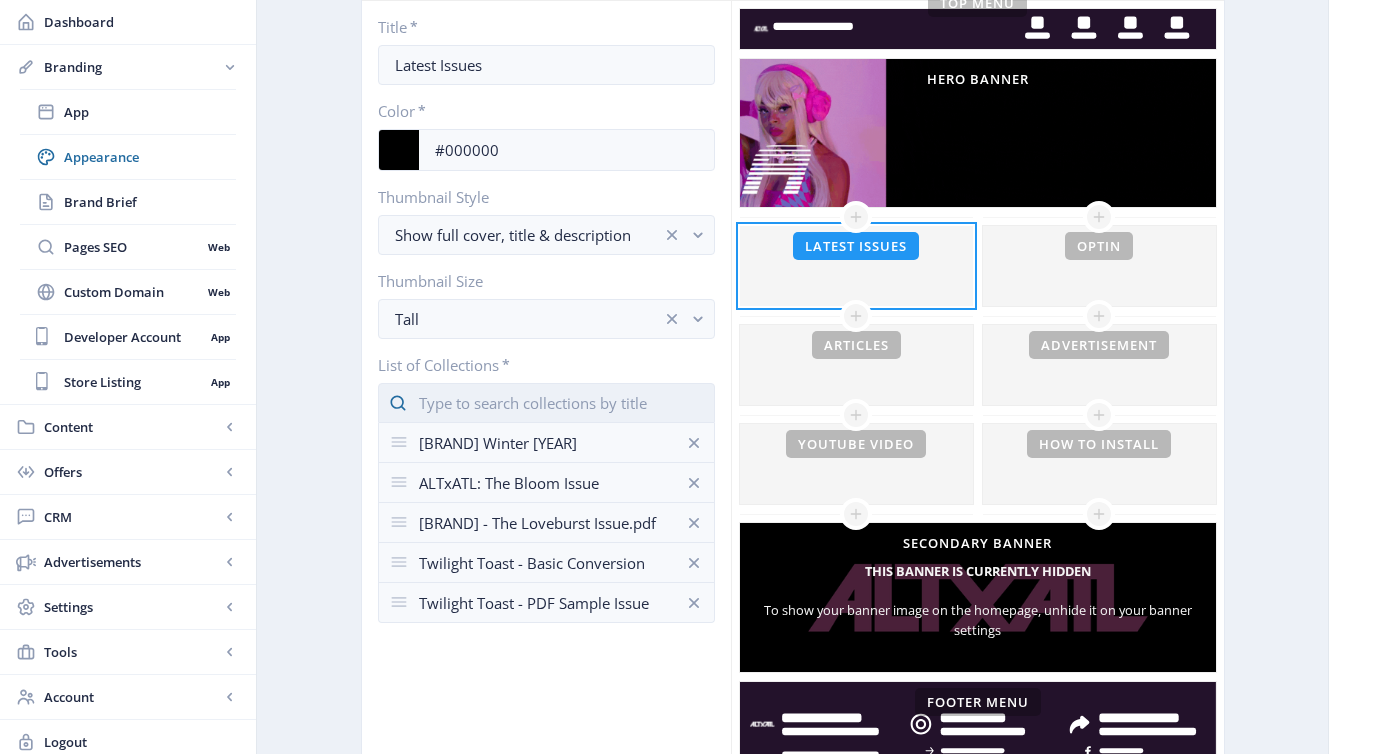 click 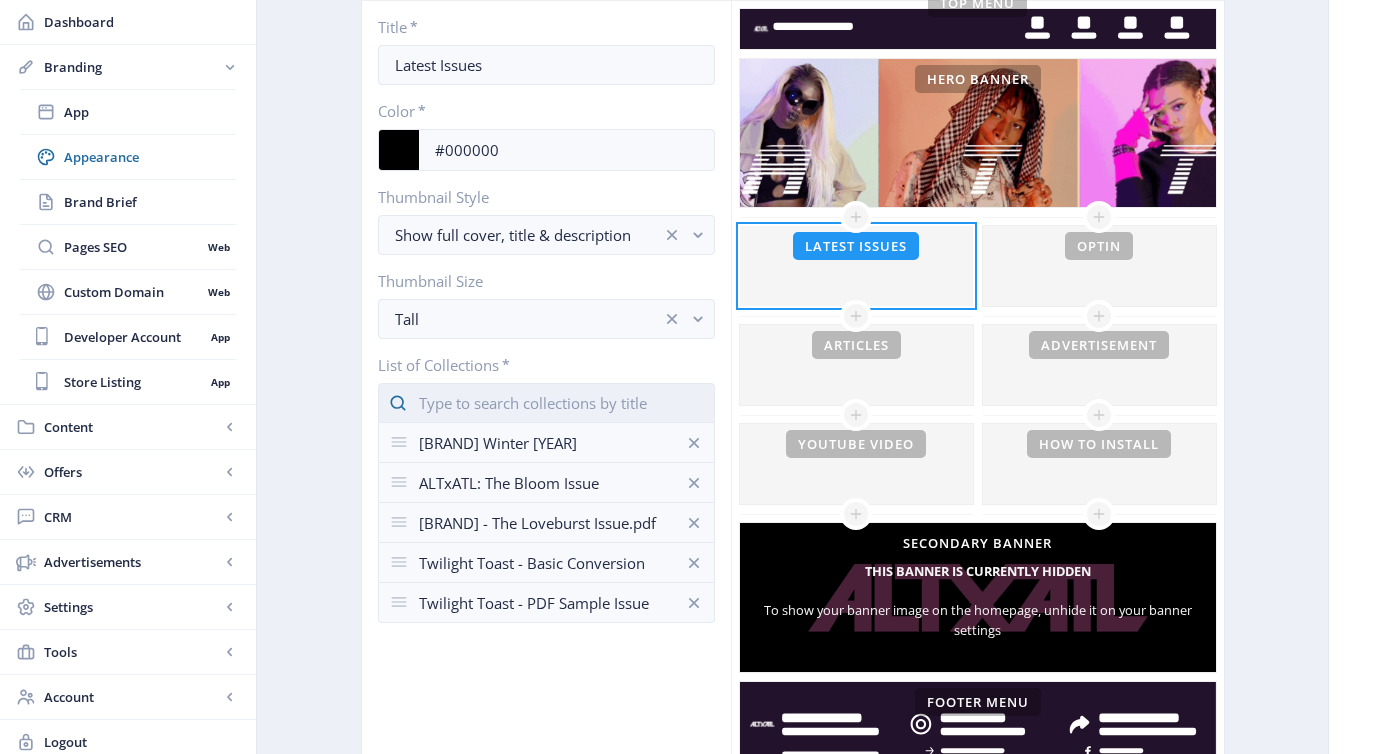 scroll, scrollTop: 0, scrollLeft: 0, axis: both 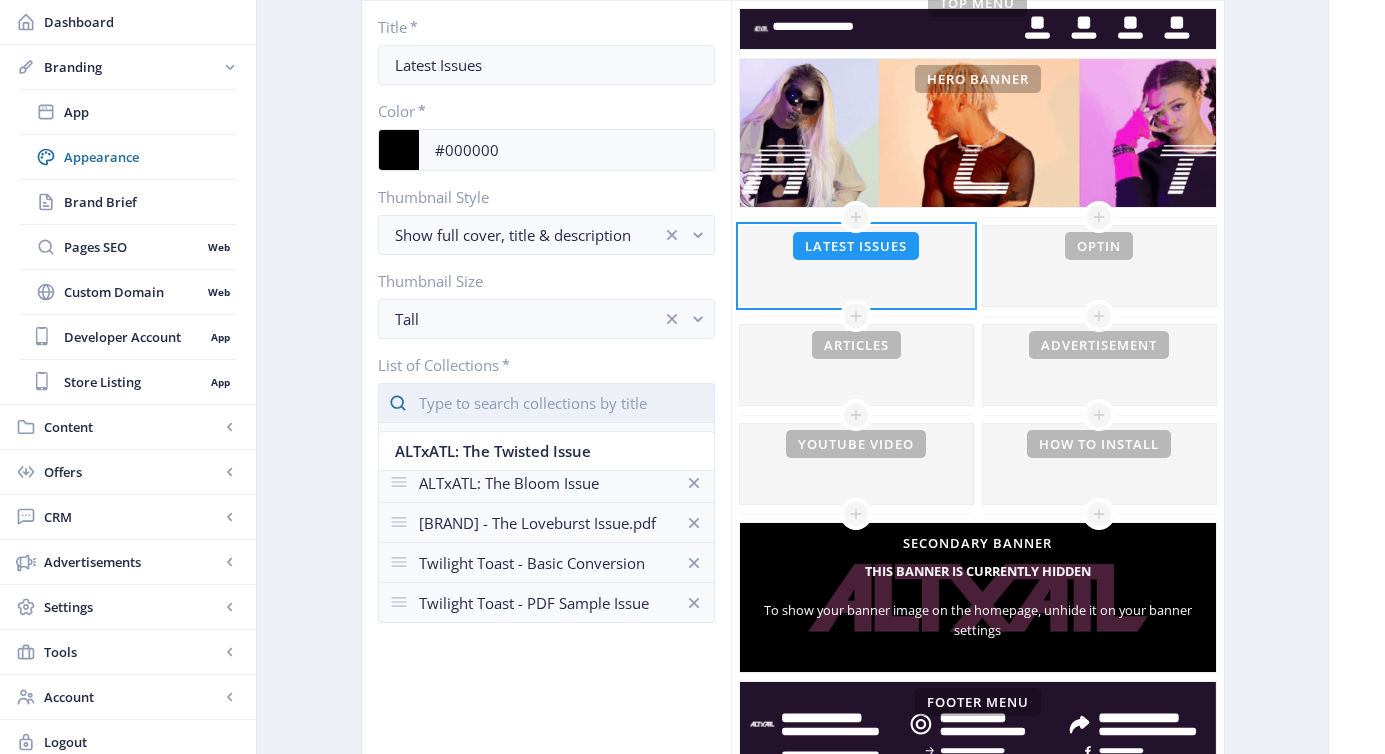 click 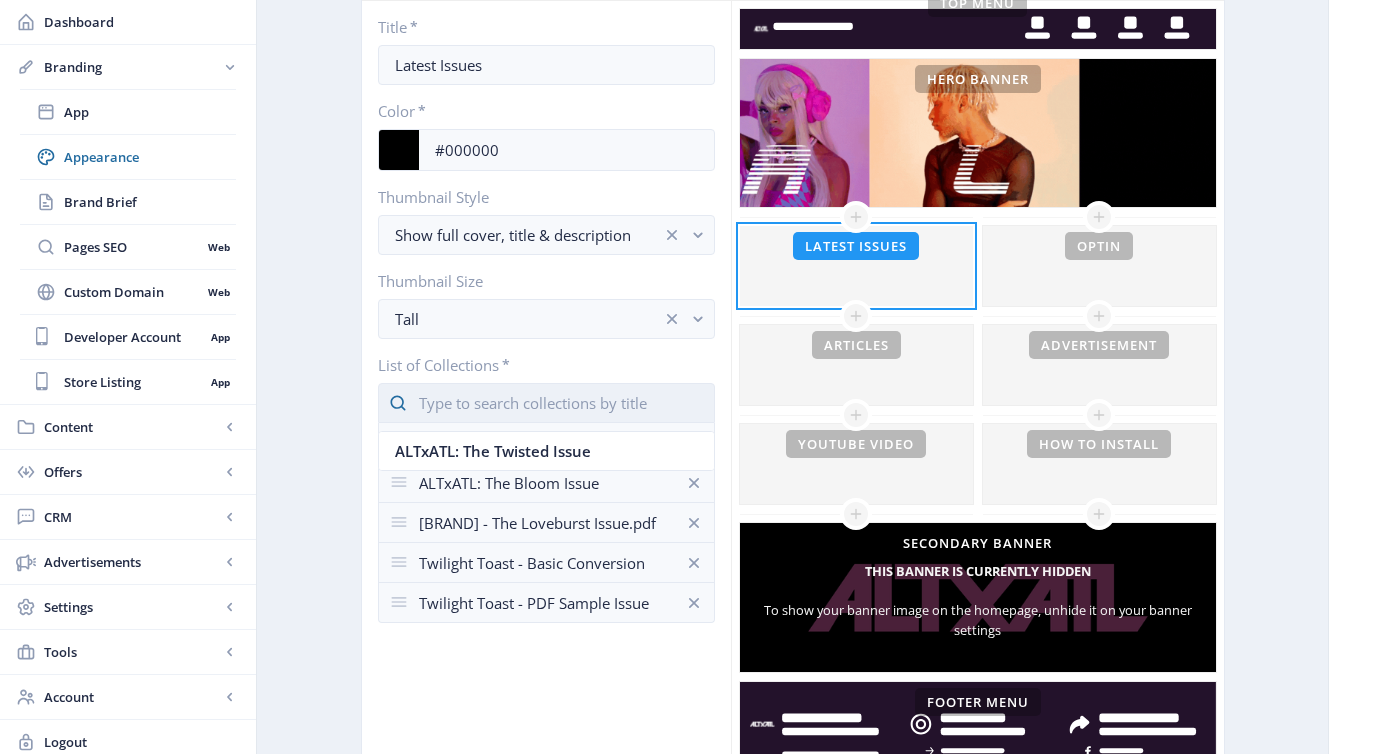 click 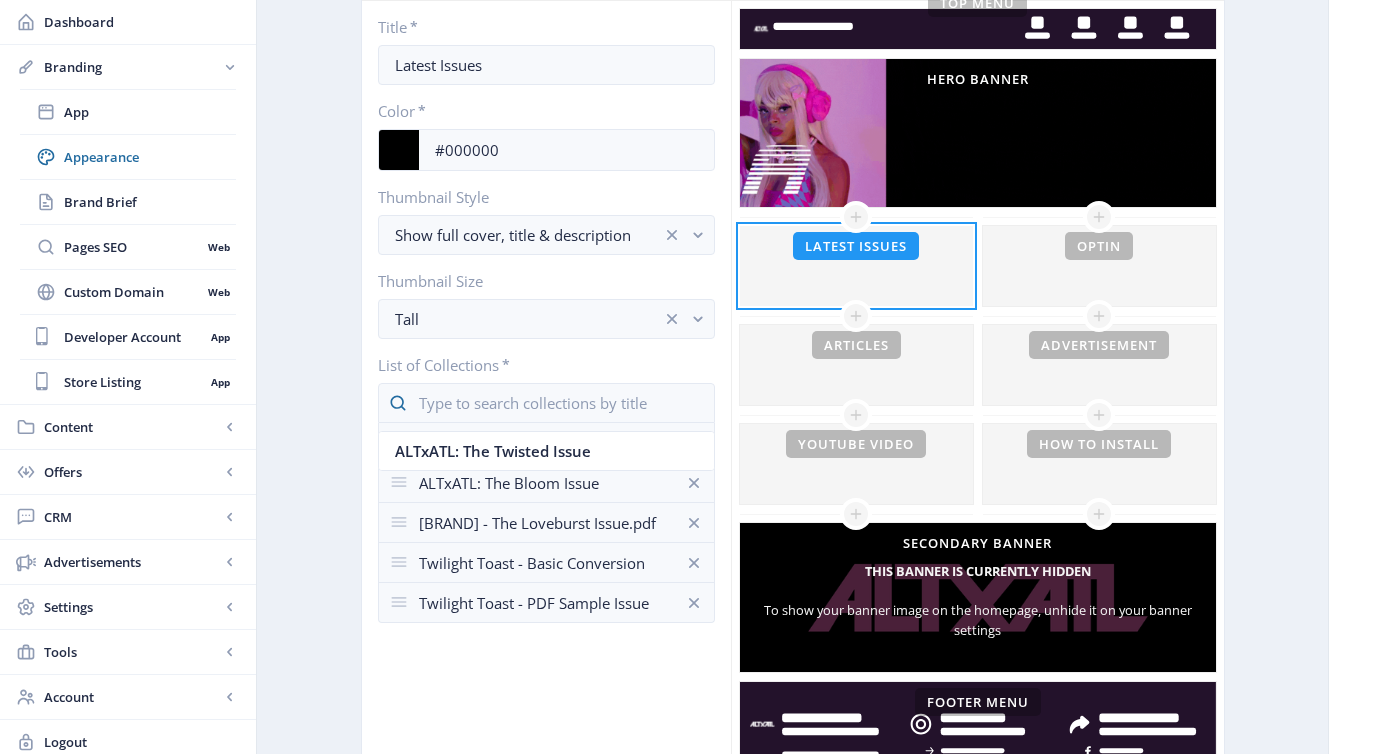 click on "List of Collections   *" 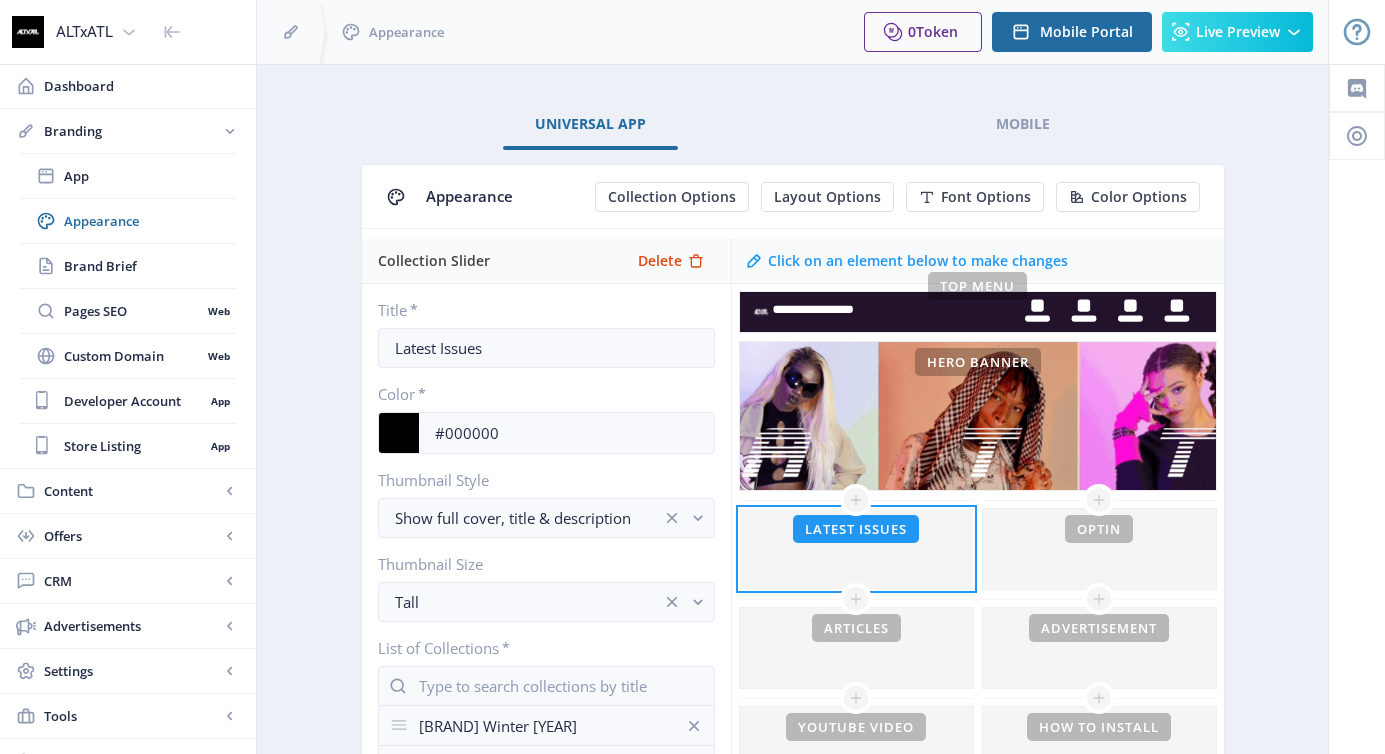 scroll, scrollTop: 283, scrollLeft: 0, axis: vertical 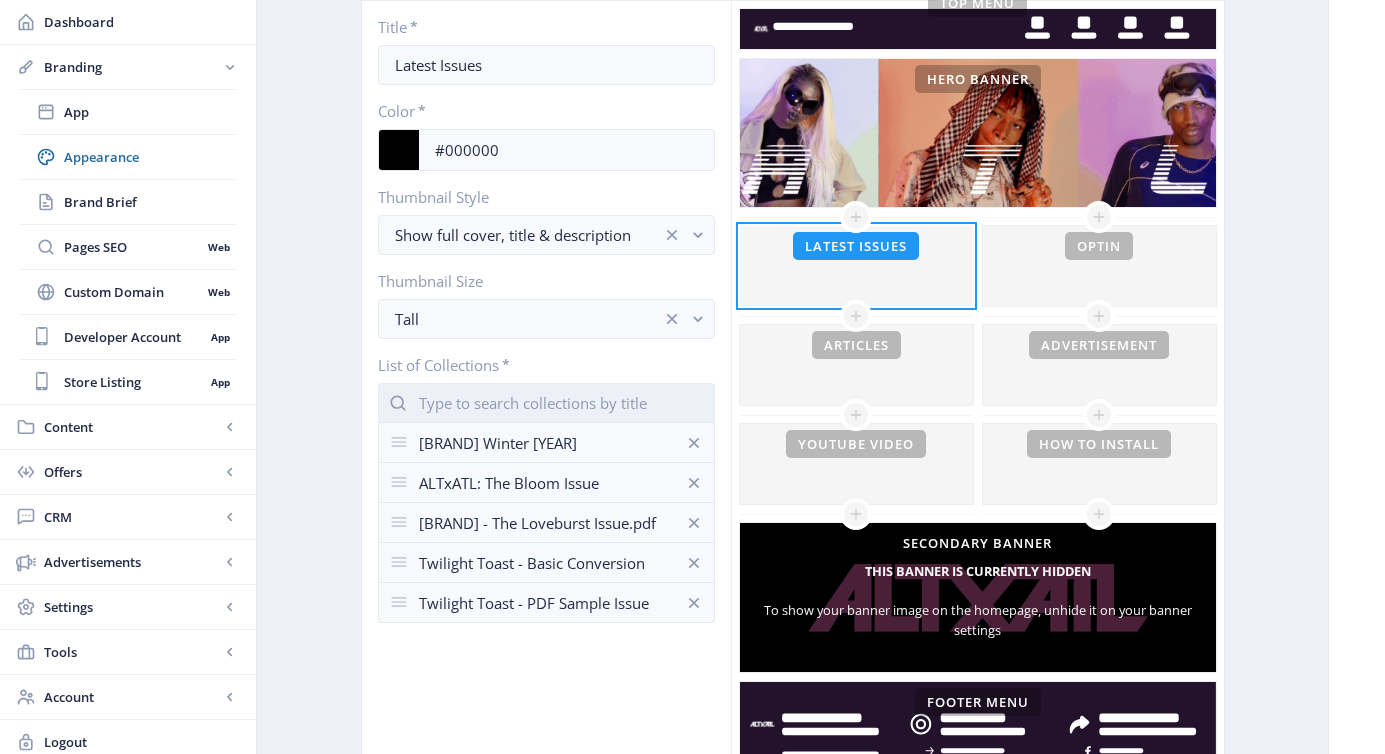 click 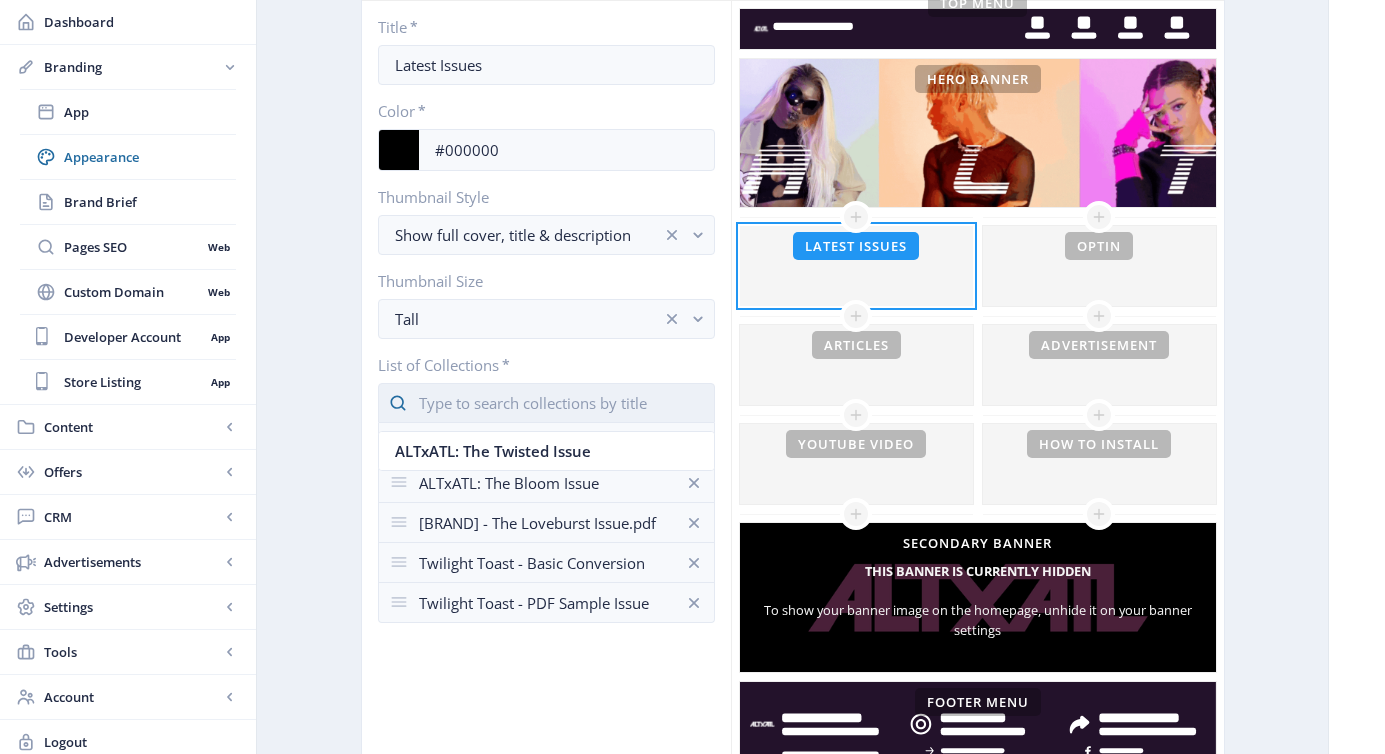 scroll, scrollTop: 0, scrollLeft: 0, axis: both 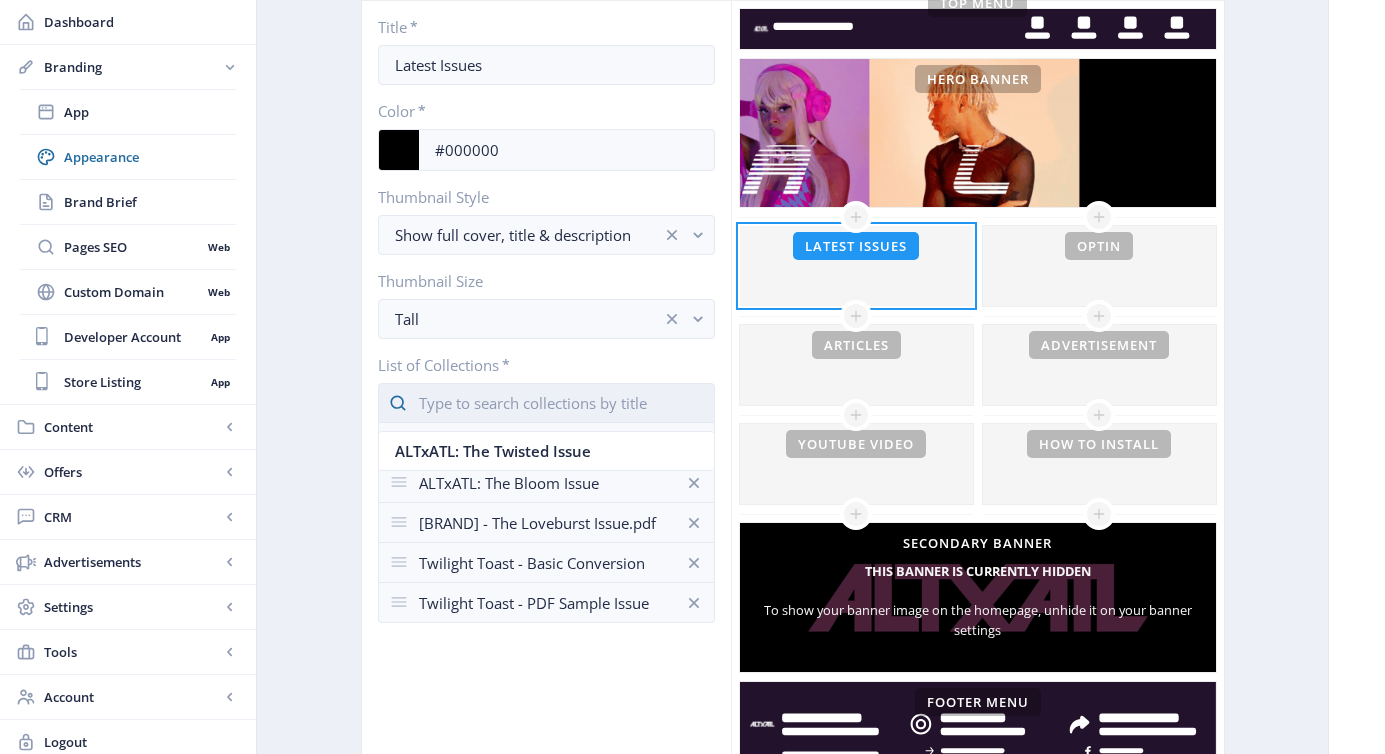 type on "t" 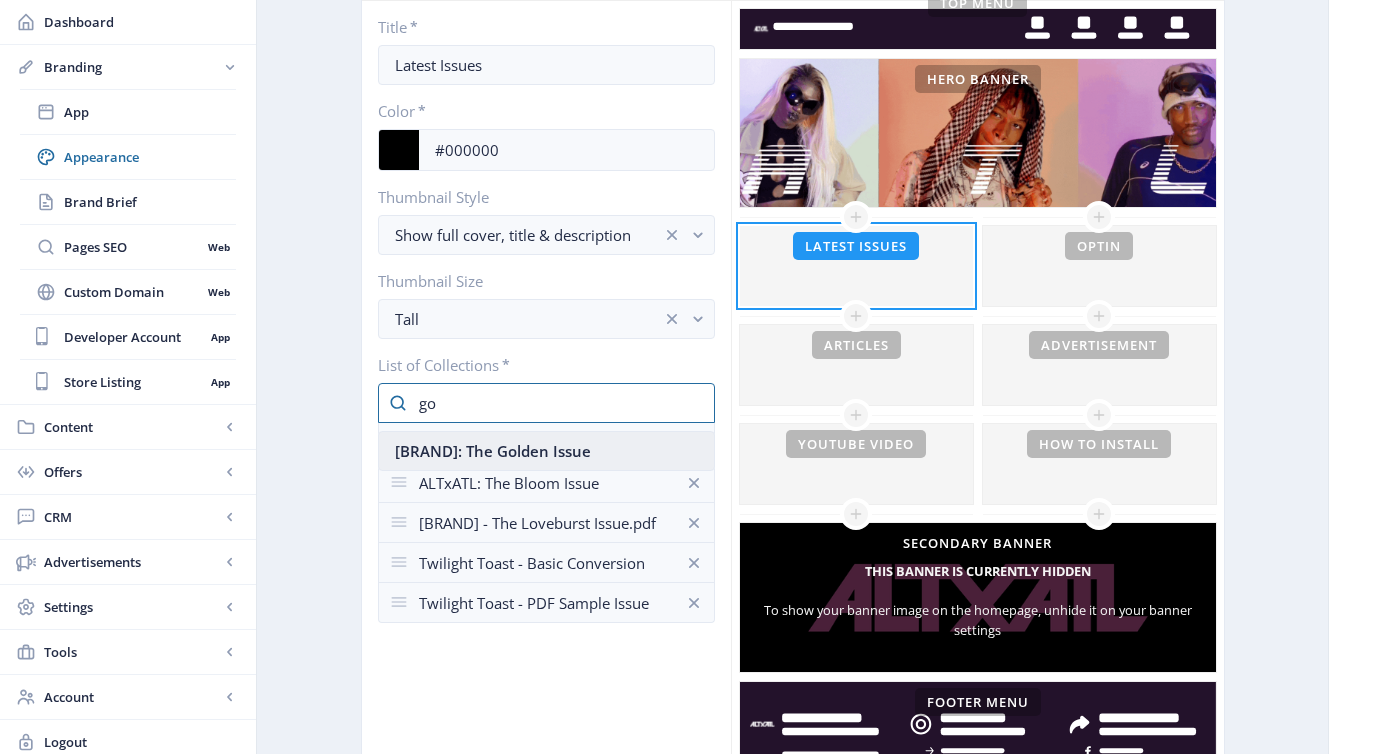 type on "go" 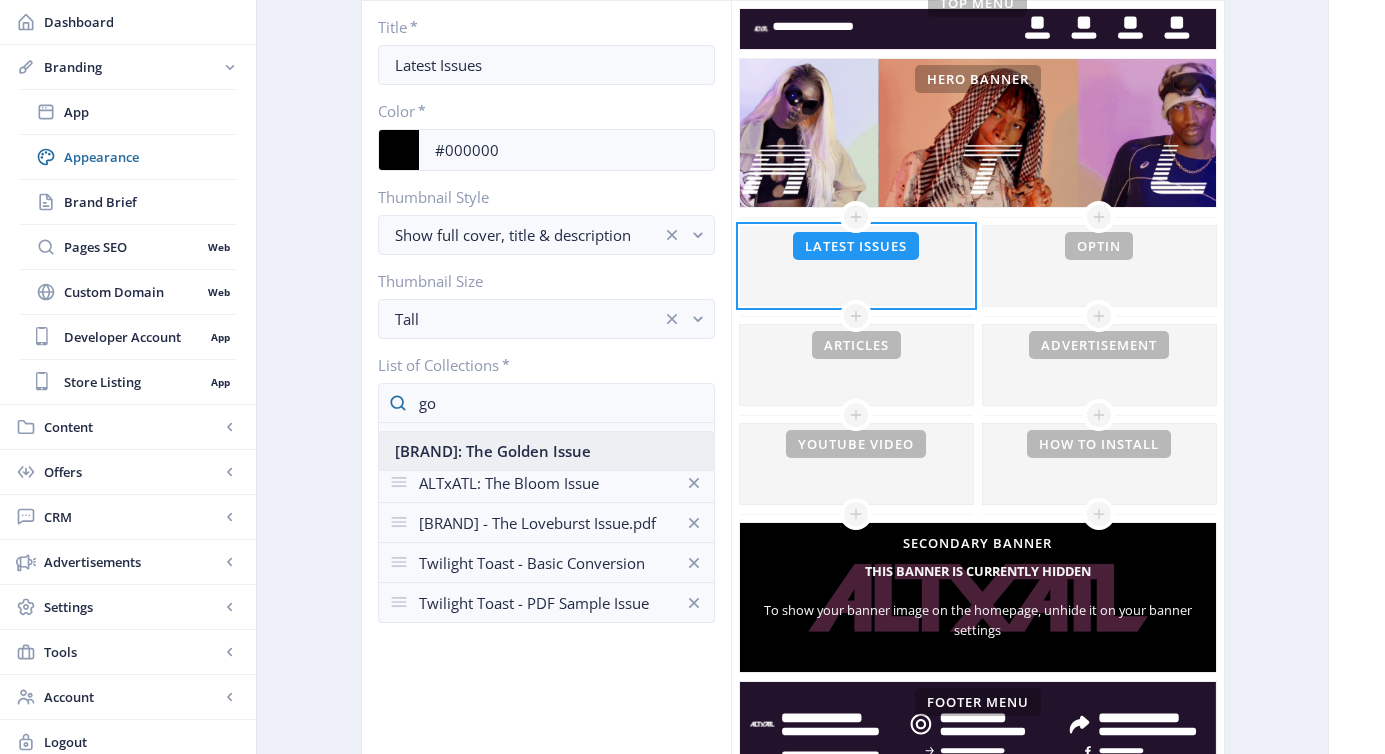 click on "ALTxATL: The Golden Issue" at bounding box center (546, 451) 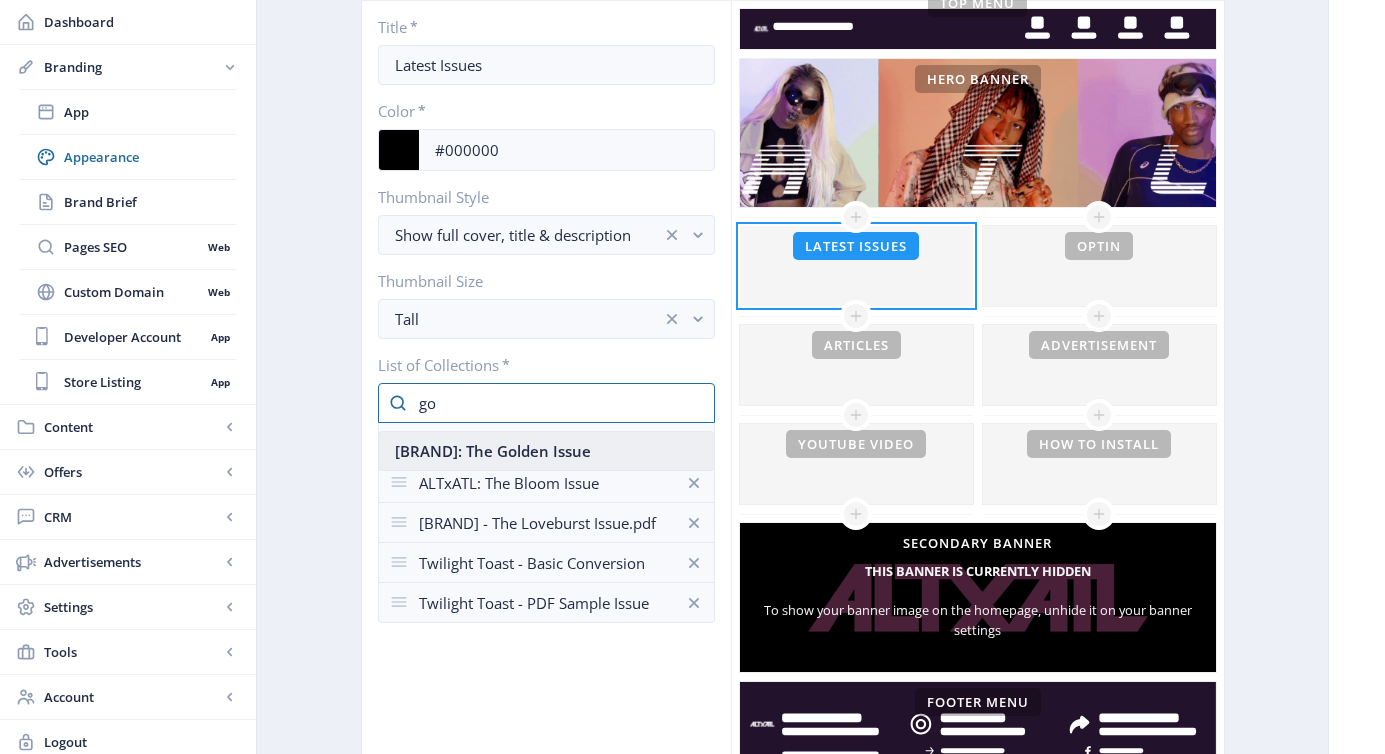 type 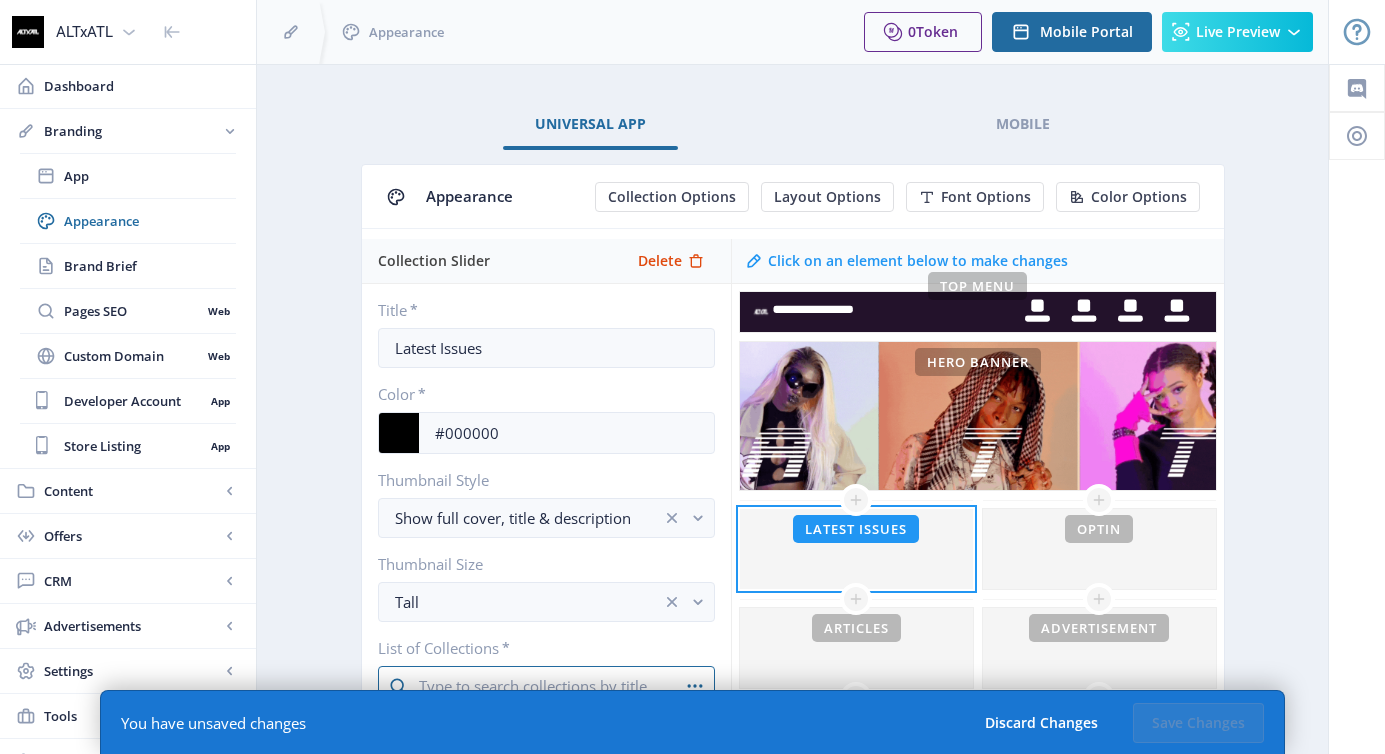scroll, scrollTop: 283, scrollLeft: 0, axis: vertical 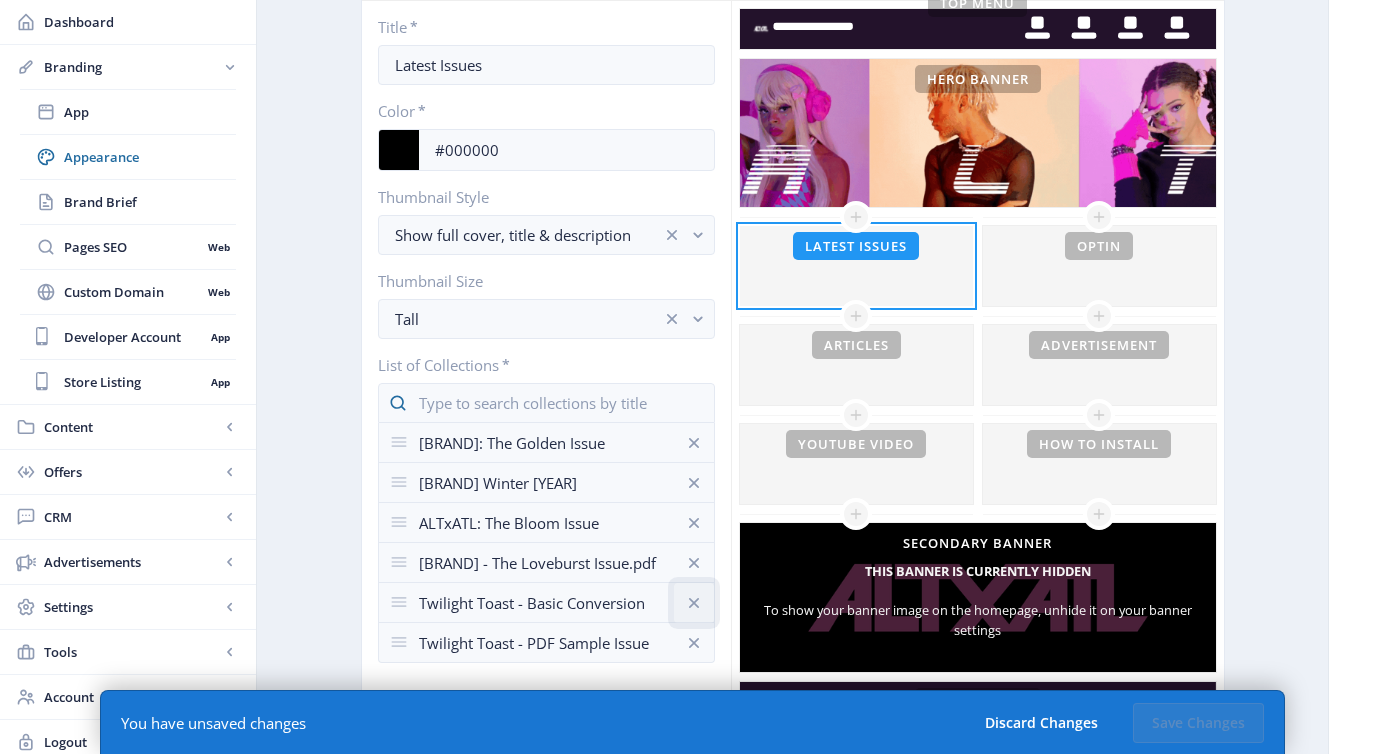 click 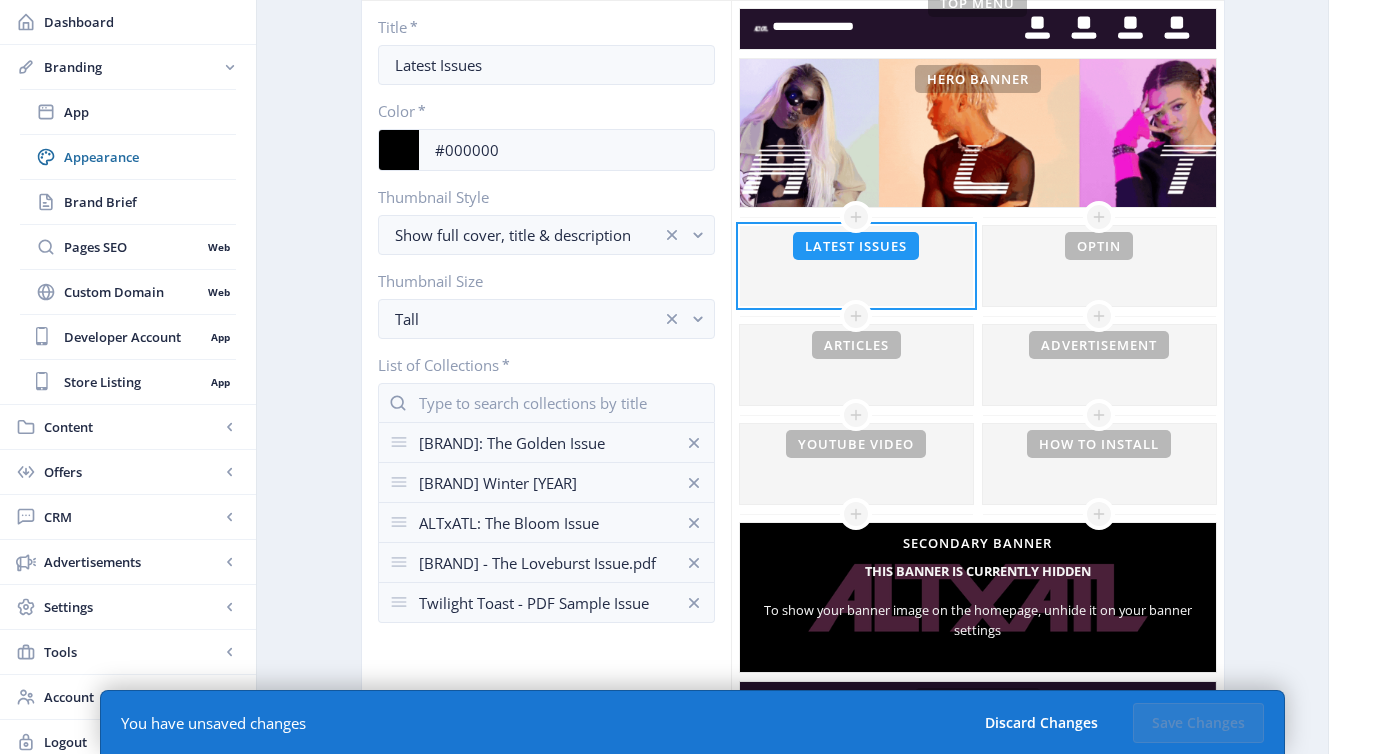 click on "Title   *  Latest Issues  Color   *  #000000  Thumbnail Style  Show full cover, title & description  Thumbnail Size  Tall  List of Collections   *   ALTxATL: The Golden Issue   ALTxATL Winter 2025   ALTxATL: The Bloom Issue   ALTxATL - The Loveburst Issue.pdf   Twilight Toast - PDF Sample Issue" 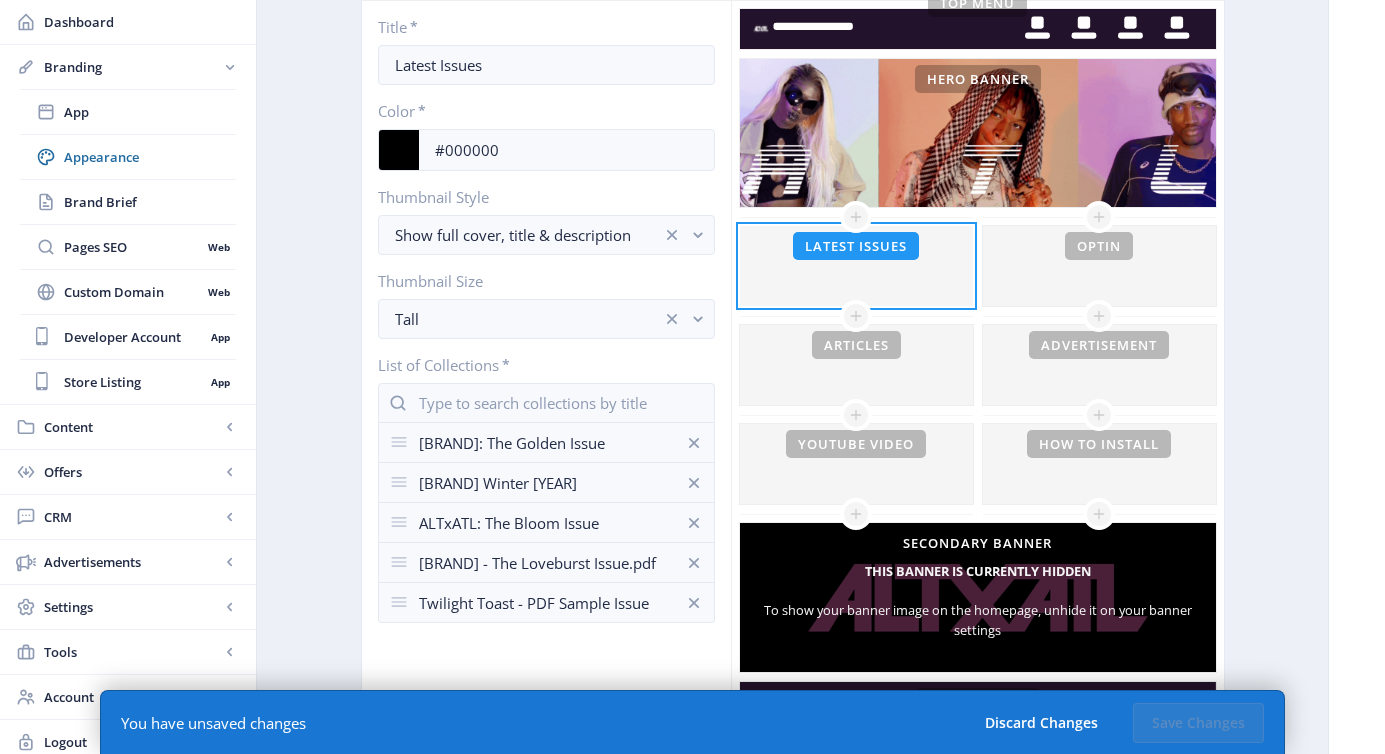 click on "List of Collections   *" 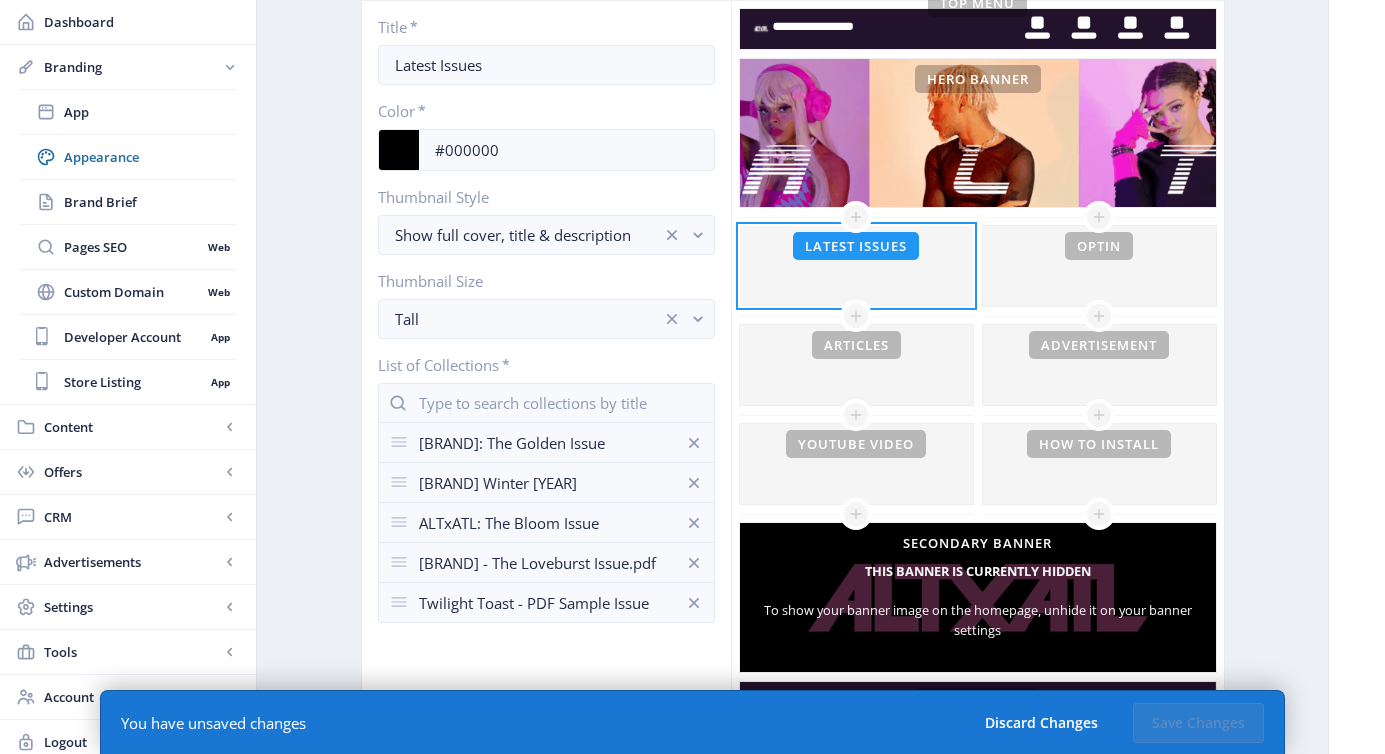 click on "Thumbnail Size" at bounding box center [538, 281] 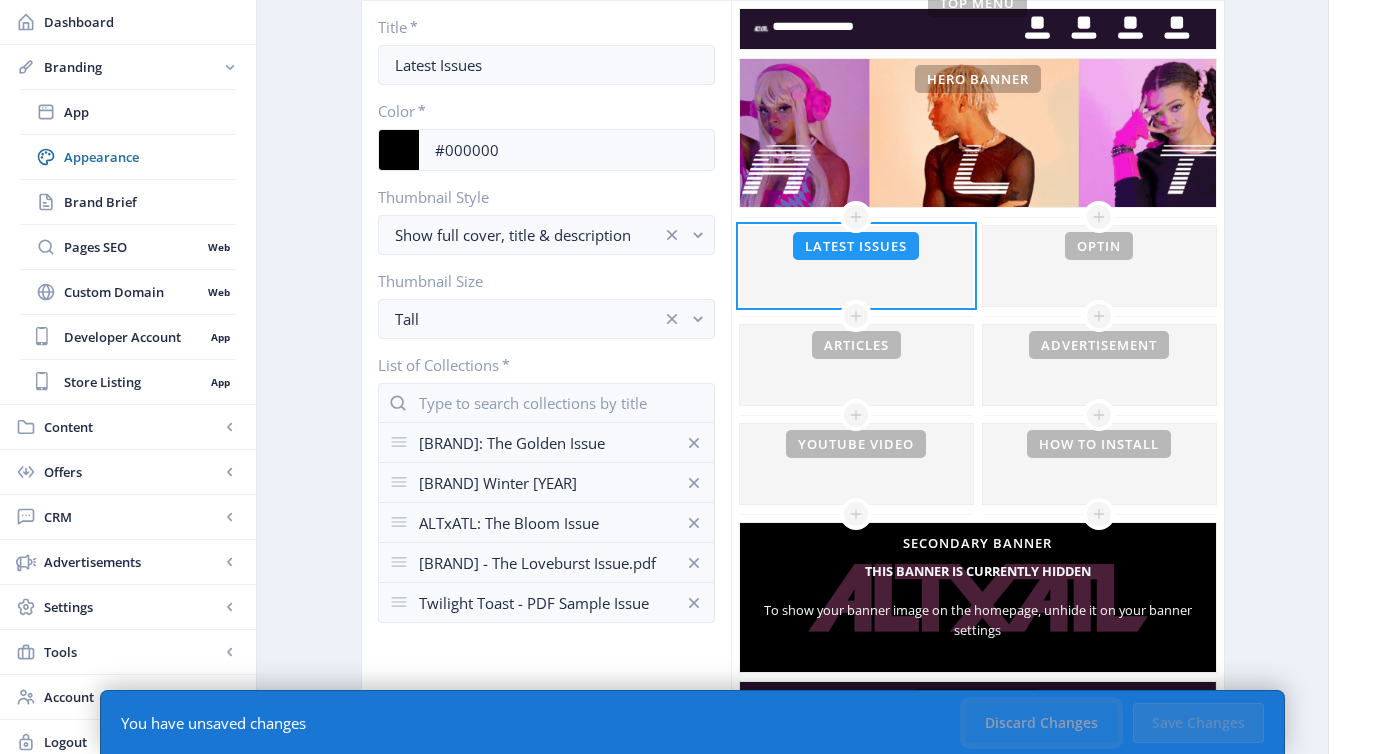 click on "Discard Changes" 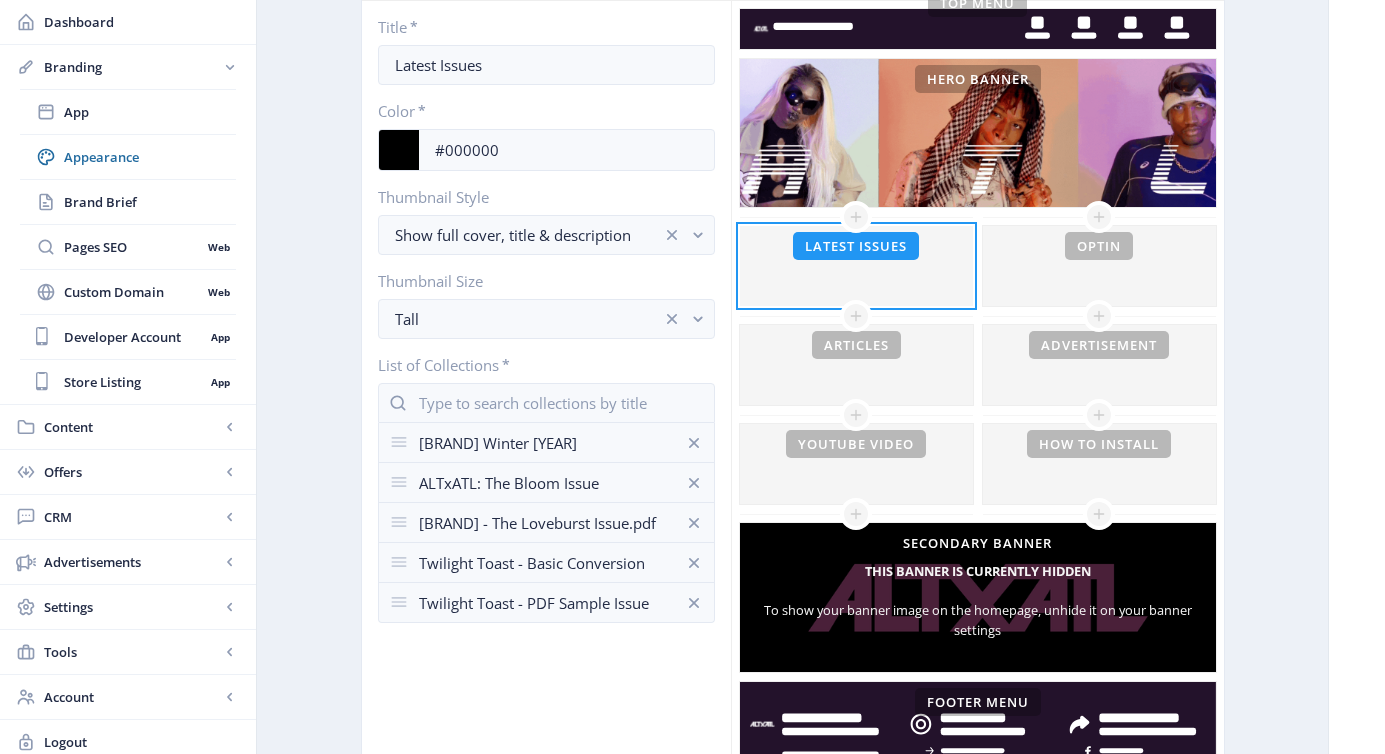 click on "Universal App Mobile Appearance Collection Options Layout Options Font Options Color Options    Collection Slider Delete  Title   *  Latest Issues  Color   *  #000000  Thumbnail Style  Show full cover, title & description  Thumbnail Size  Tall  List of Collections   *   ALTxATL Winter 2025   ALTxATL: The Bloom Issue   ALTxATL - The Loveburst Issue.pdf   Twilight Toast - Basic Conversion   Twilight Toast - PDF Sample Issue  Click on an element below to make changes  Top Menu   Hero Banner   This banner is currently hidden   To show your banner image on the homepage, unhide it on your banner settings   Latest Issues   Articles   YouTube Video   optin   Advertisement   How to Install   Secondary Banner   This banner is currently hidden   To show your banner image on the homepage, unhide it on your banner settings   Footer Menu" 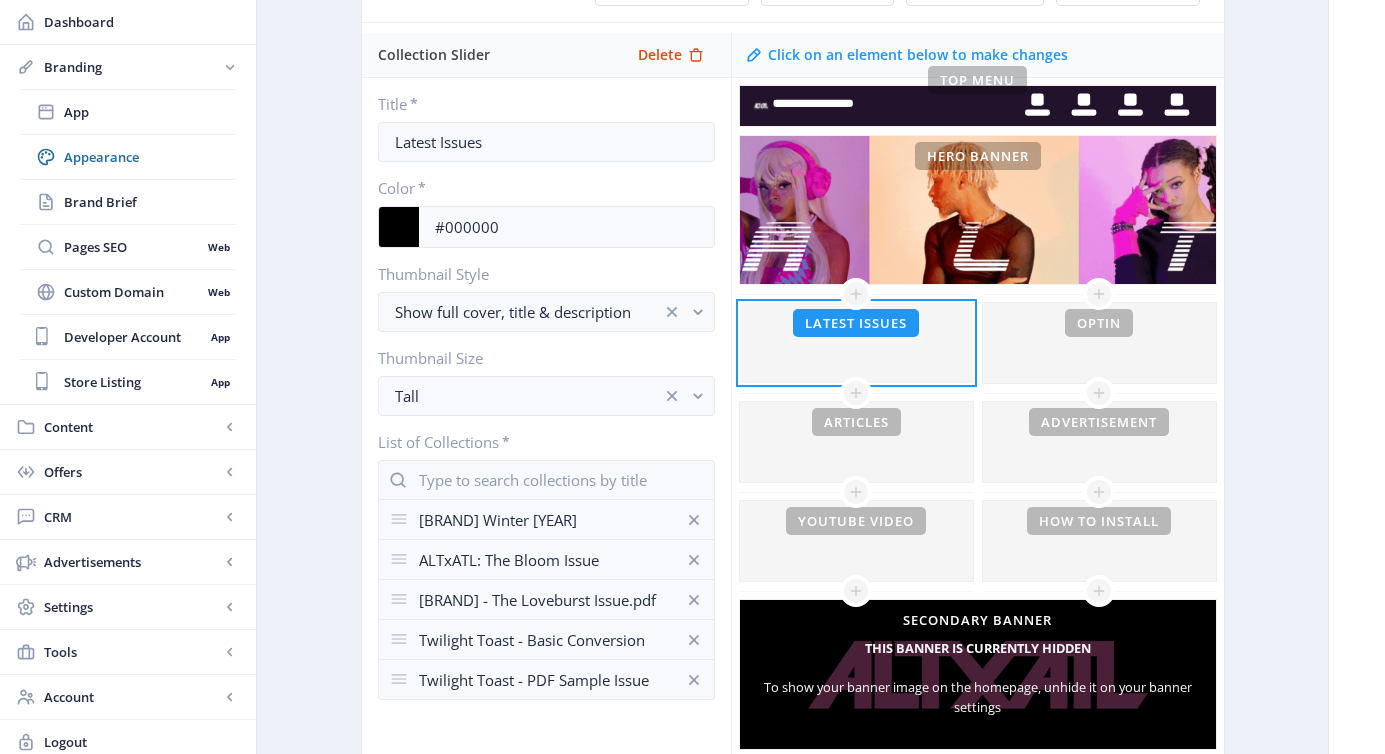 scroll, scrollTop: 0, scrollLeft: 0, axis: both 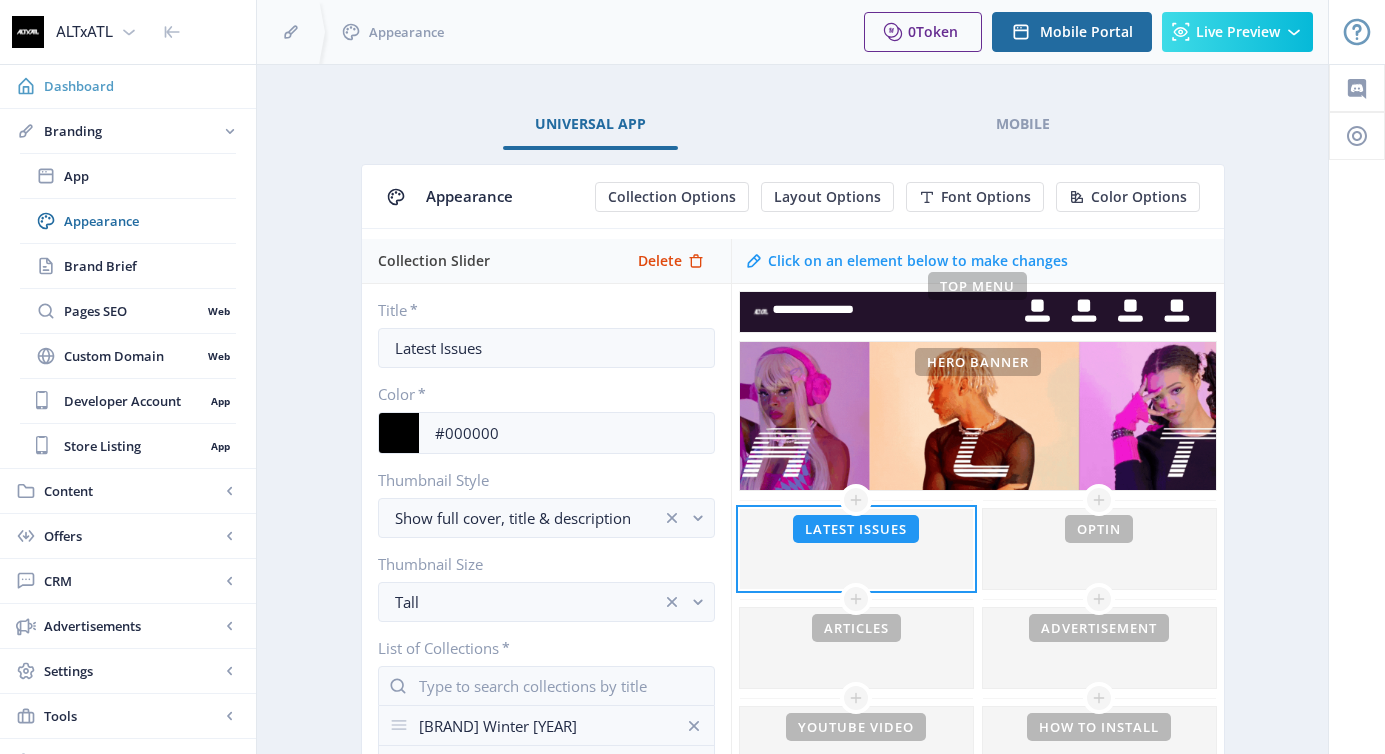 click on "Dashboard" at bounding box center [142, 86] 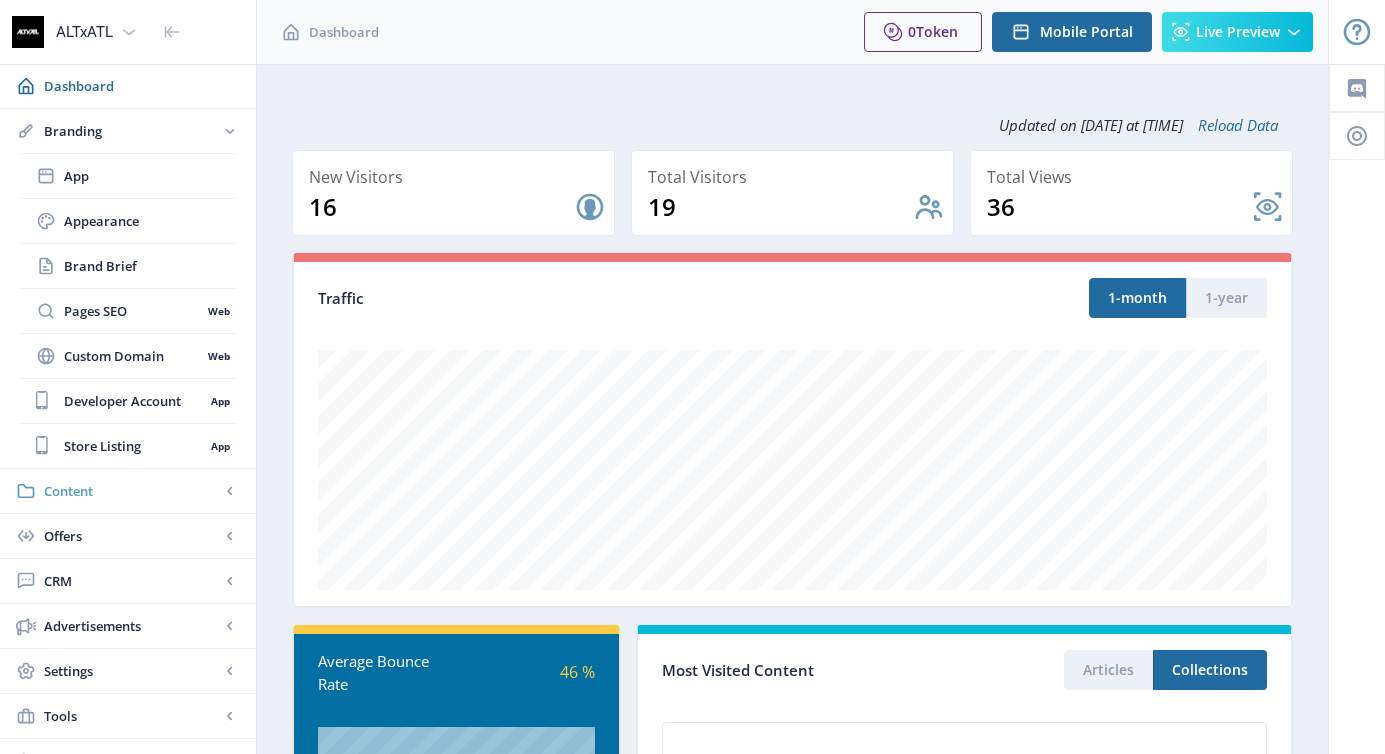 click on "Content" at bounding box center [132, 491] 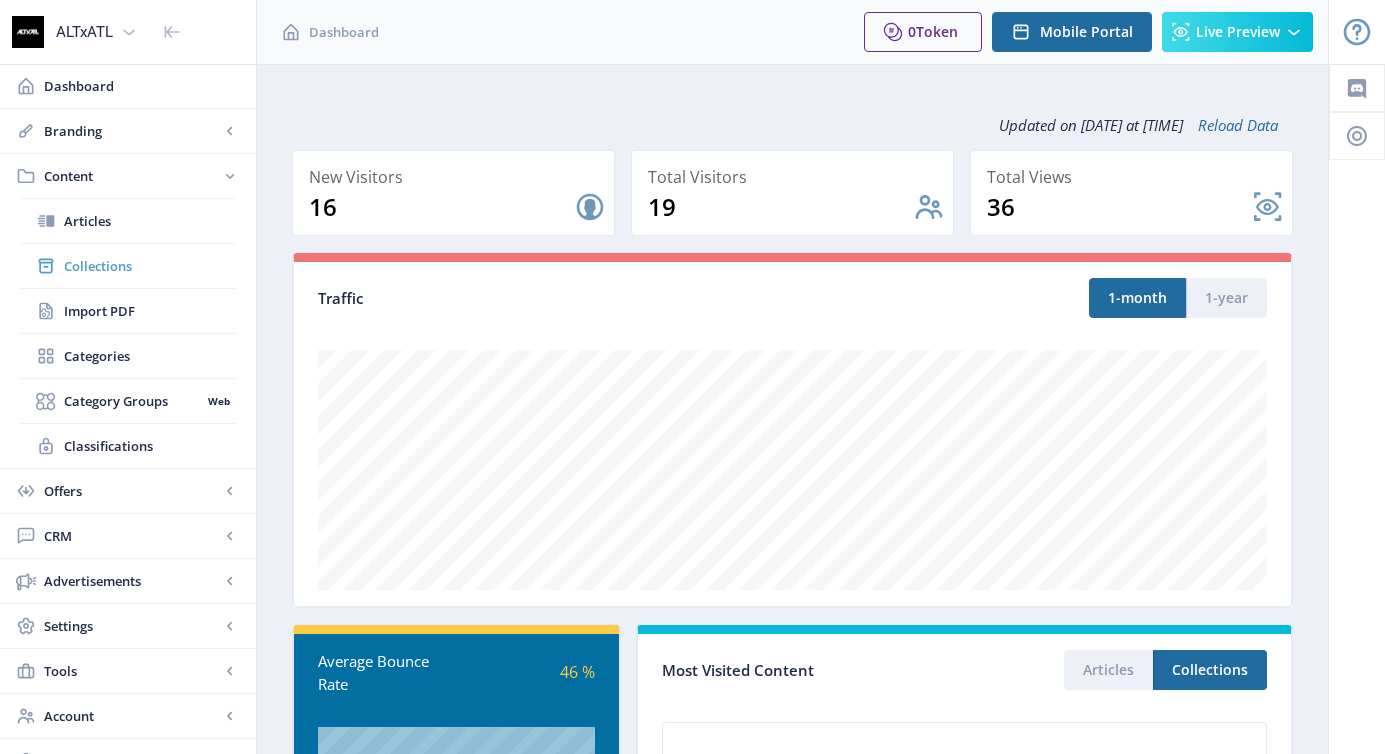 click on "Collections" at bounding box center (128, 266) 